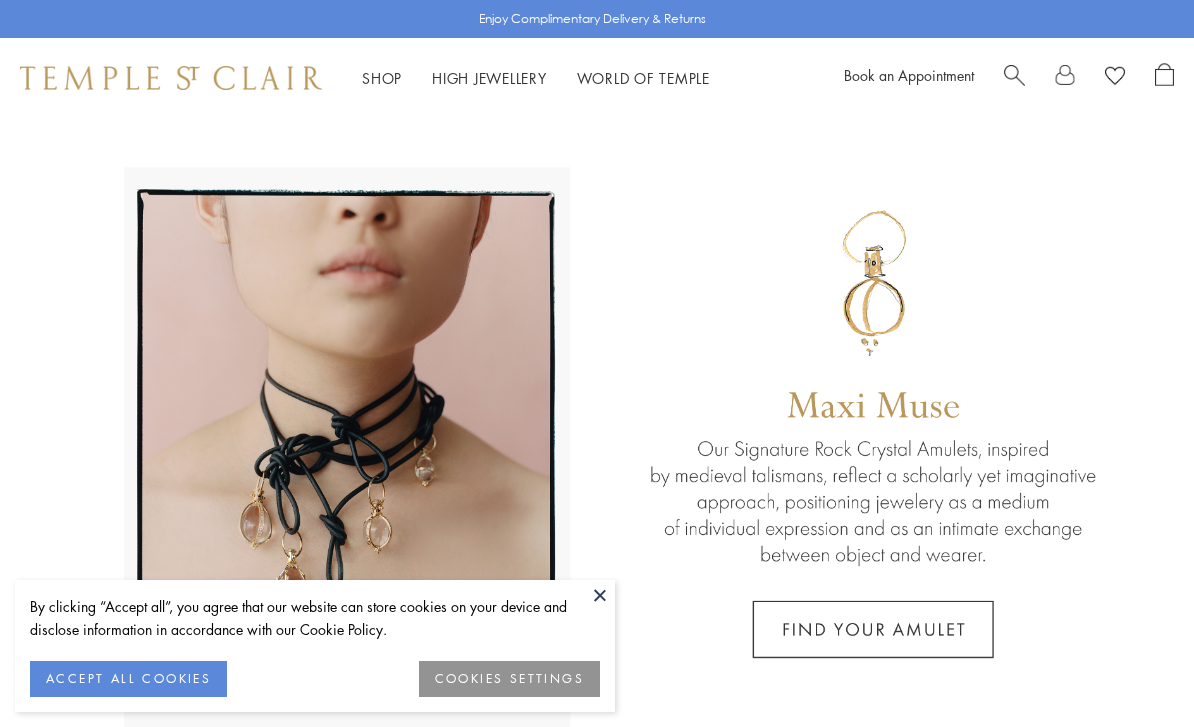 scroll, scrollTop: 0, scrollLeft: 0, axis: both 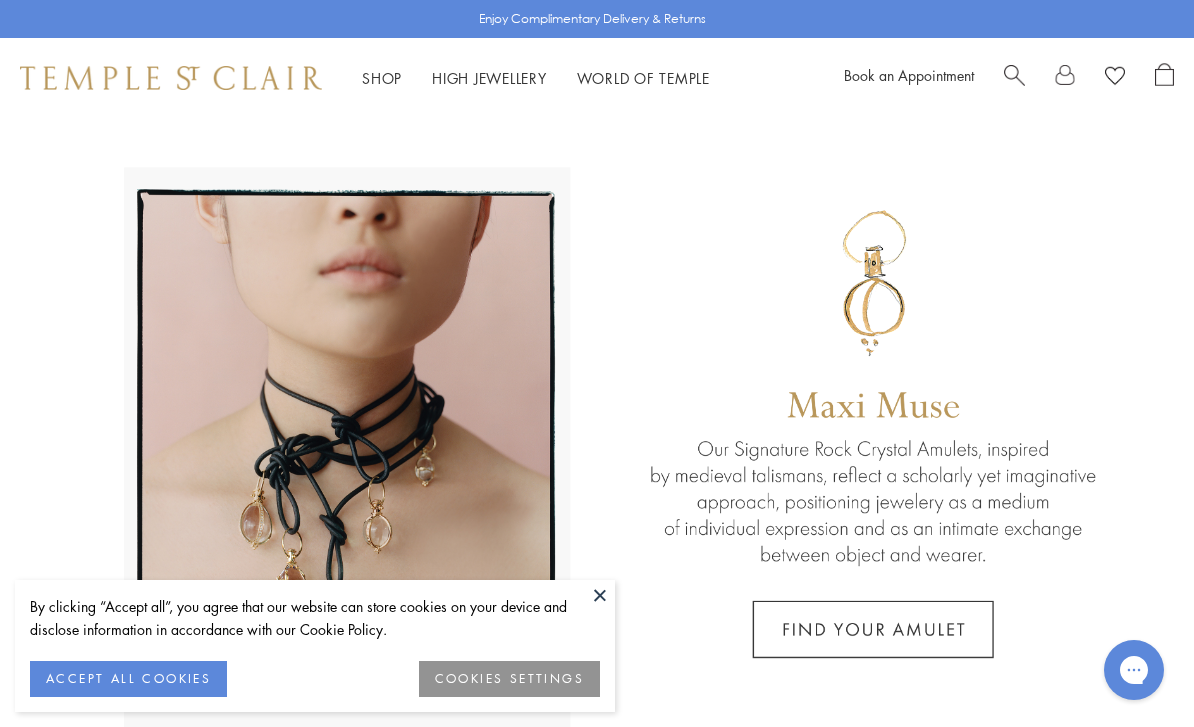 click at bounding box center [600, 595] 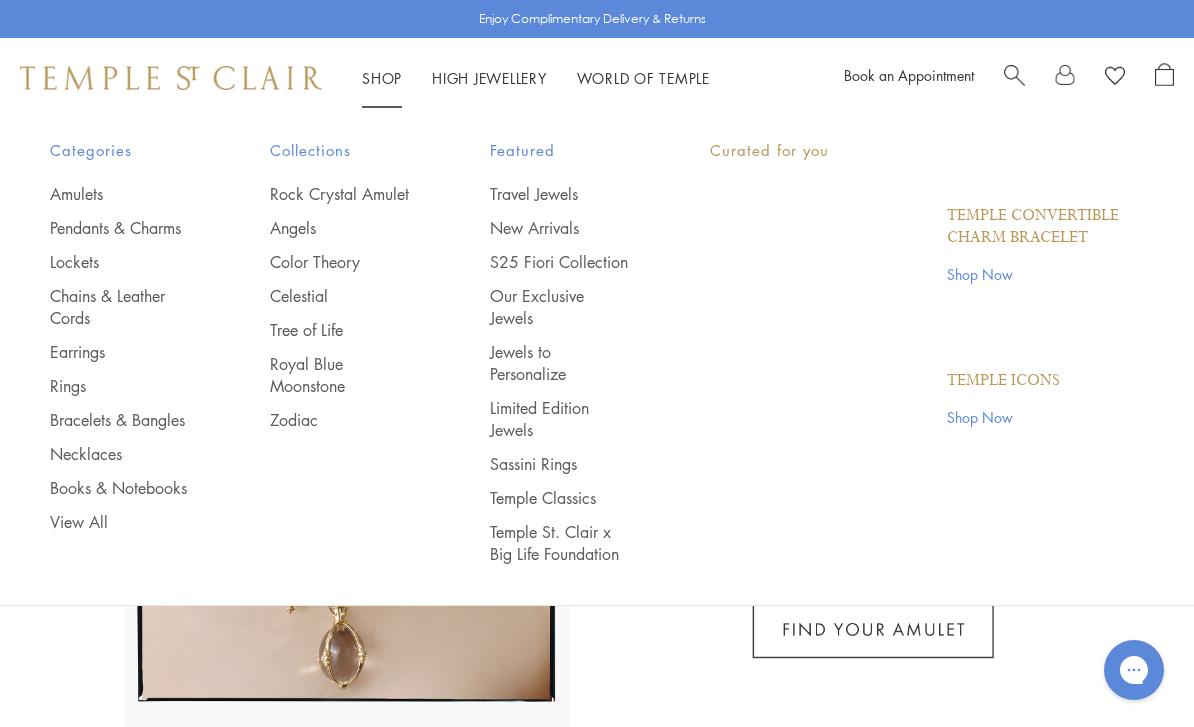 click on "Shop Shop" at bounding box center (382, 78) 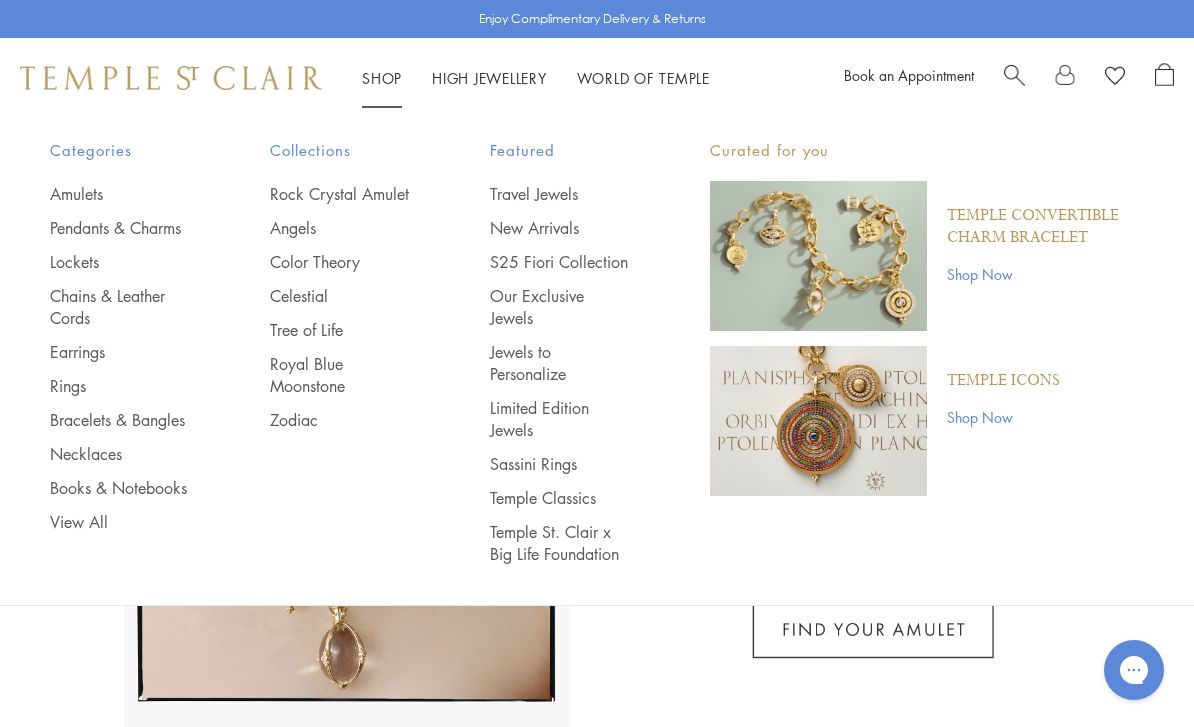 click on "Earrings" at bounding box center [120, 352] 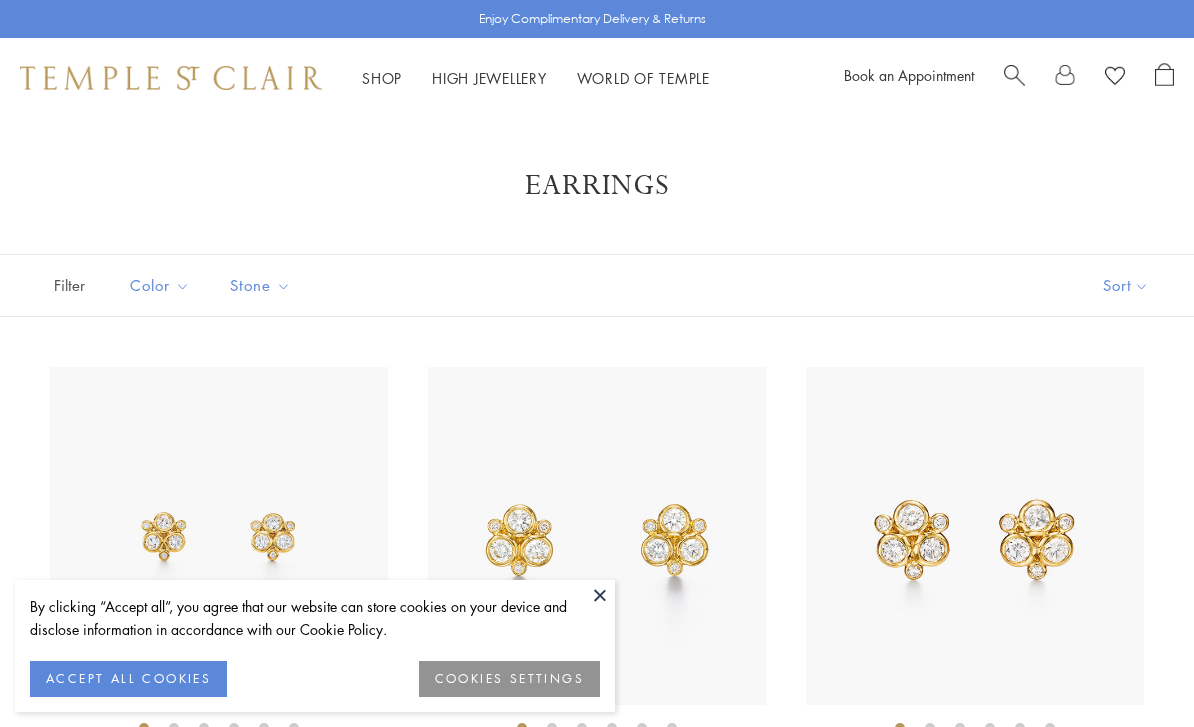 scroll, scrollTop: 0, scrollLeft: 0, axis: both 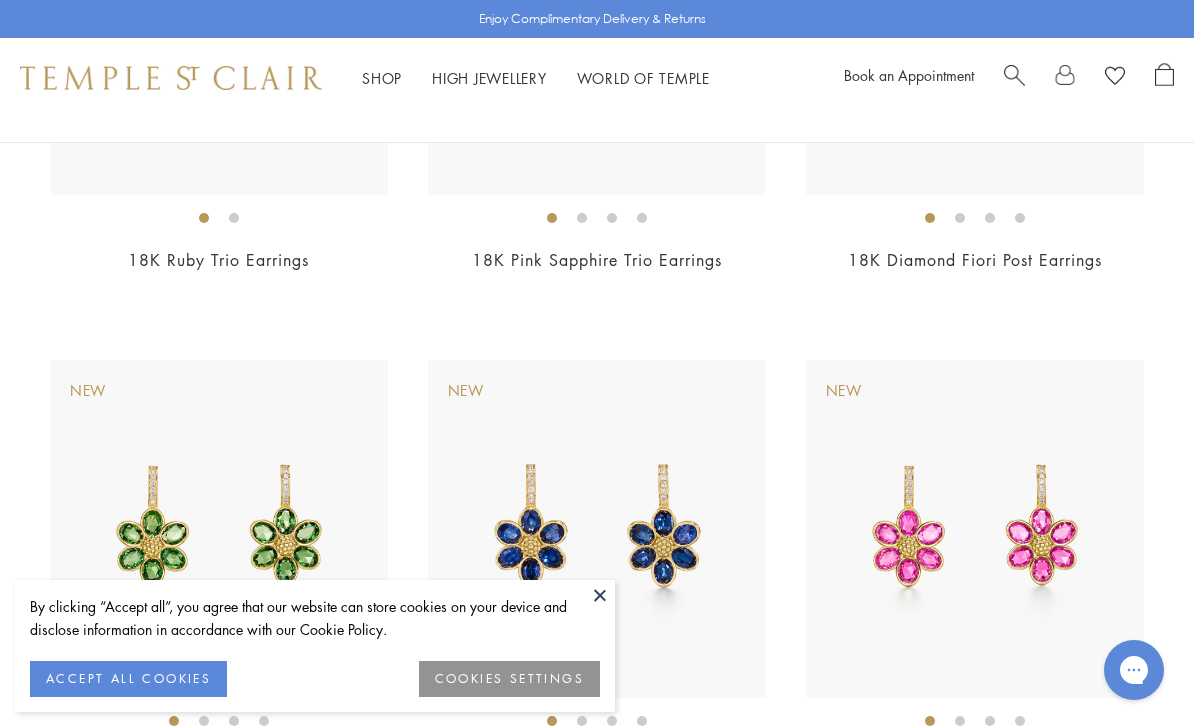 click at bounding box center (600, 595) 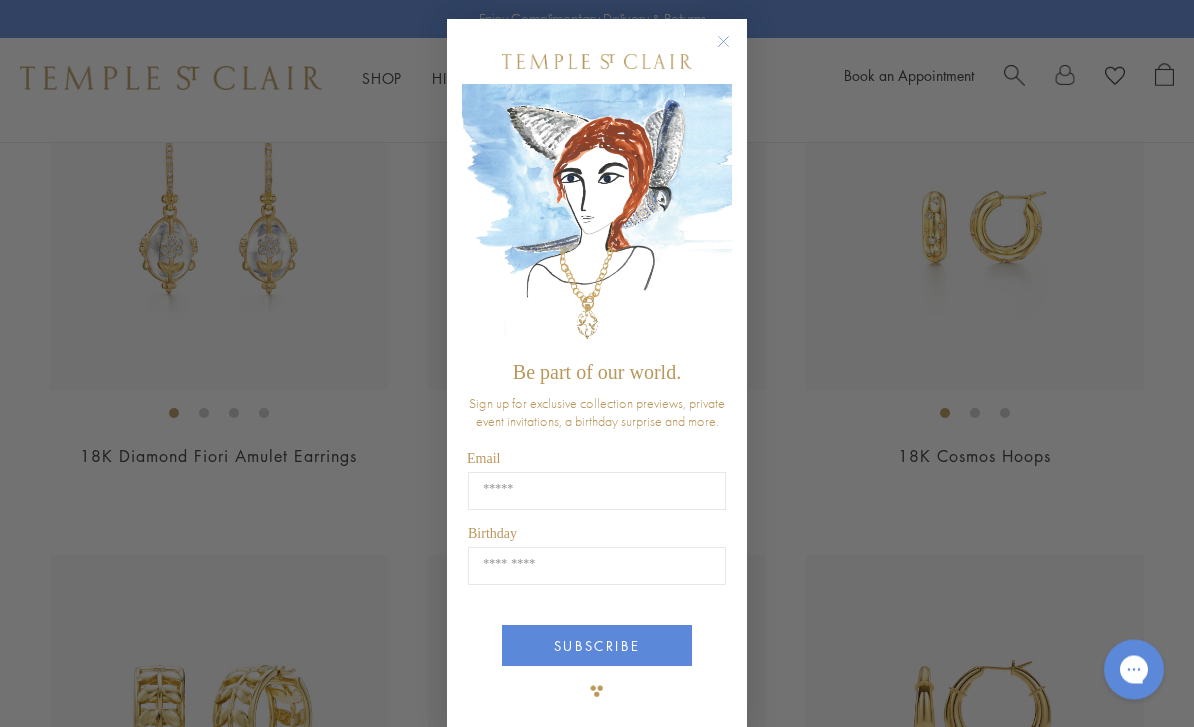 scroll, scrollTop: 3378, scrollLeft: 0, axis: vertical 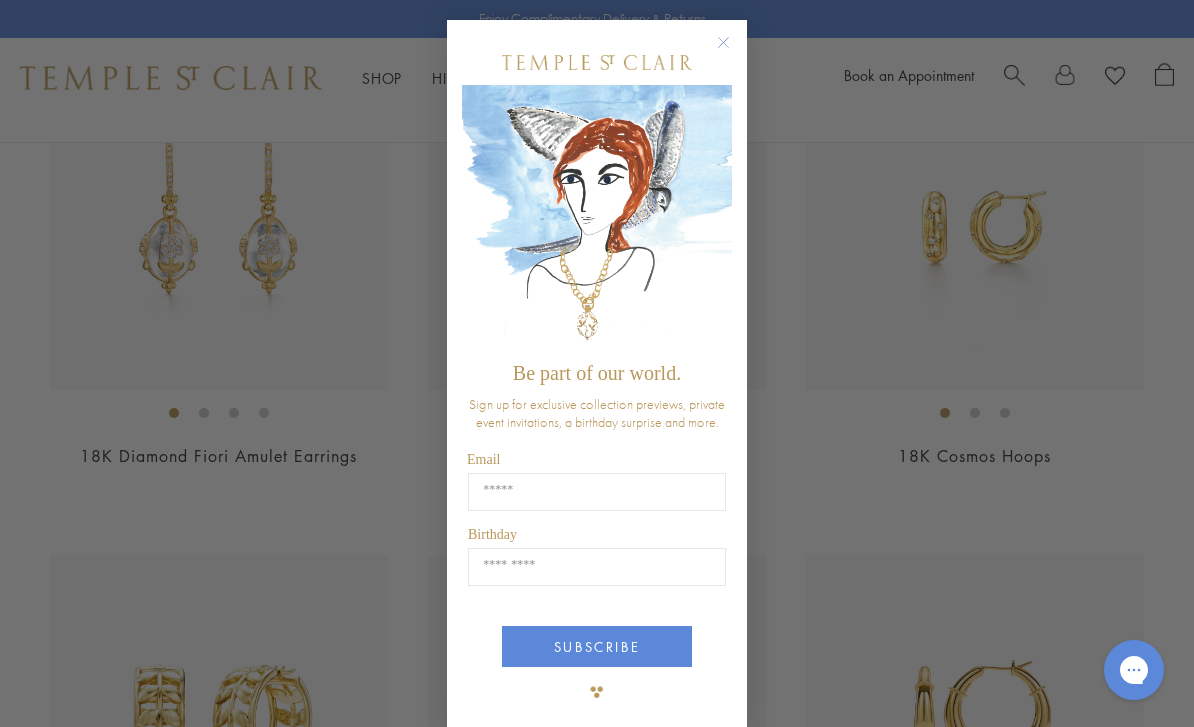 click 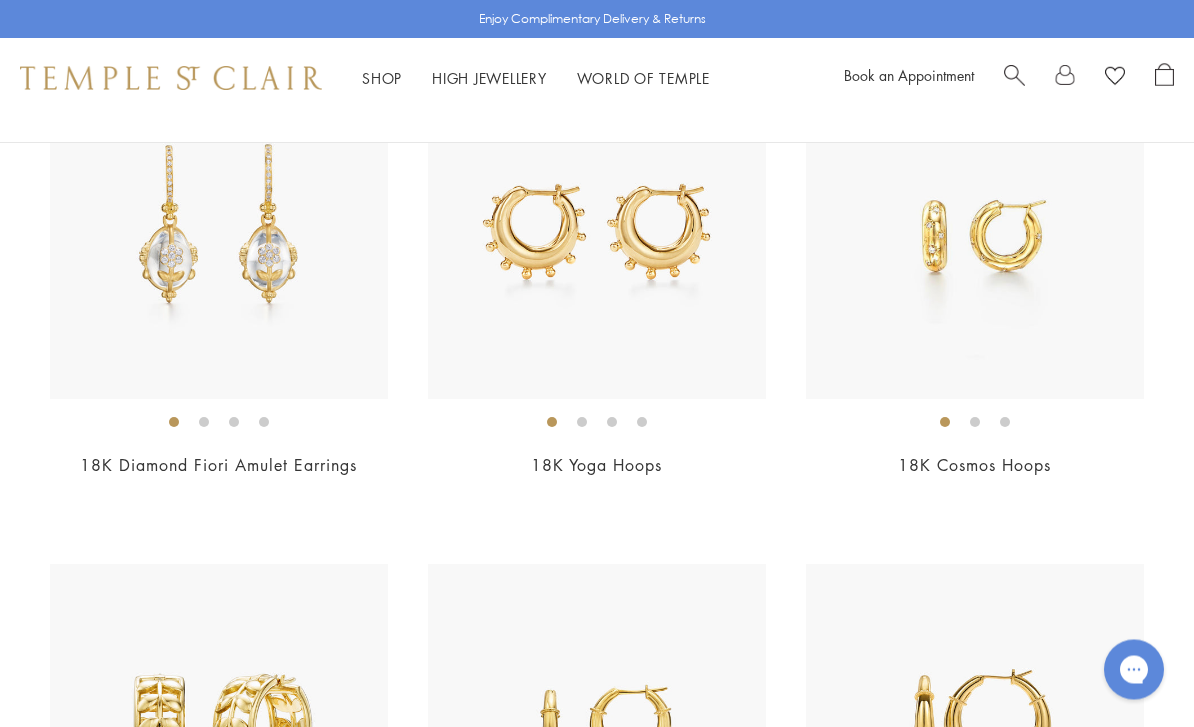 scroll, scrollTop: 3368, scrollLeft: 0, axis: vertical 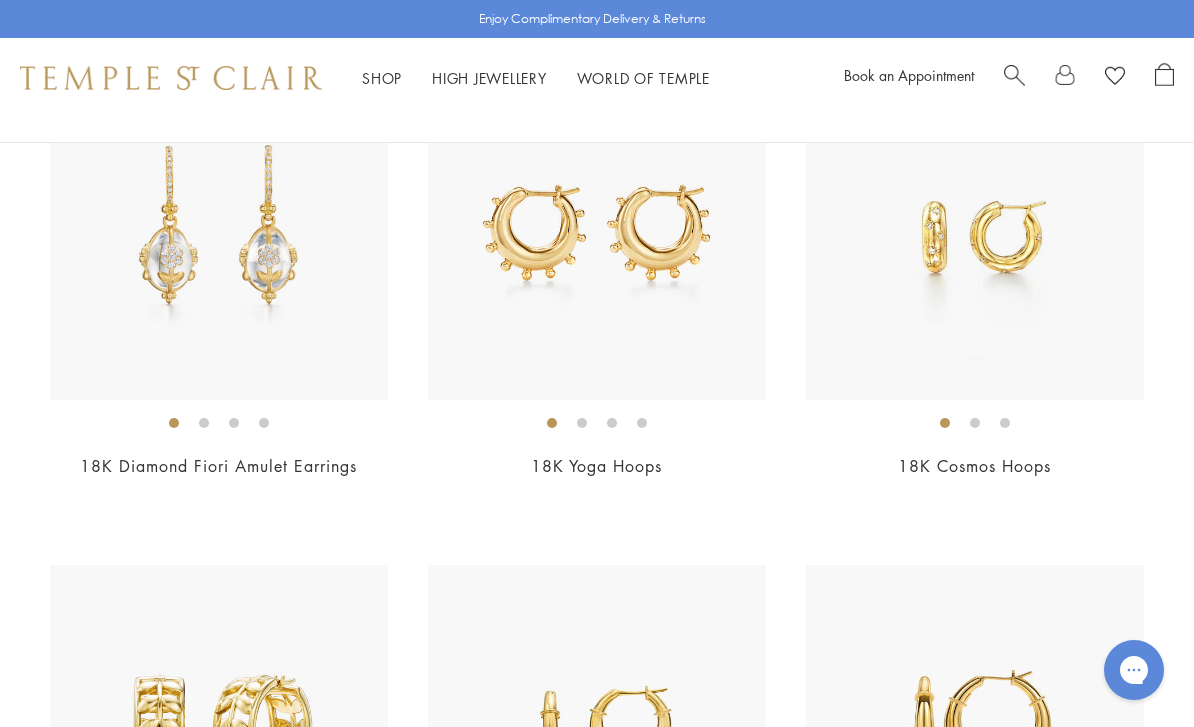 click at bounding box center [975, 231] 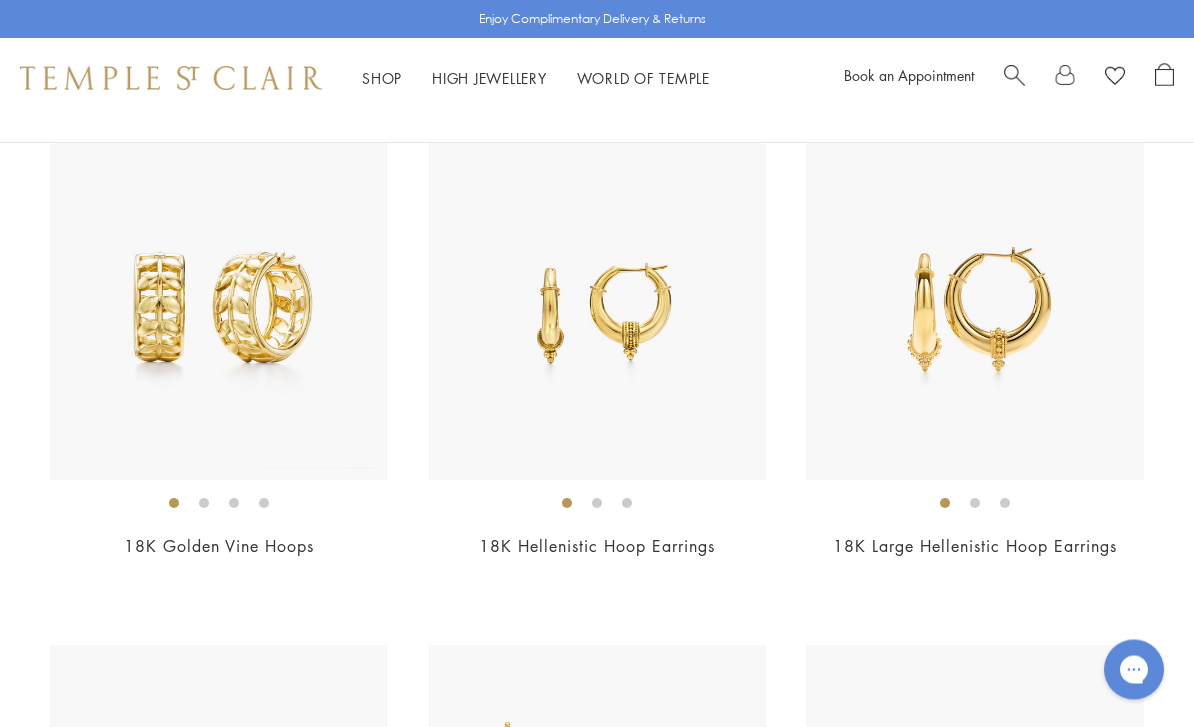 scroll, scrollTop: 3623, scrollLeft: 0, axis: vertical 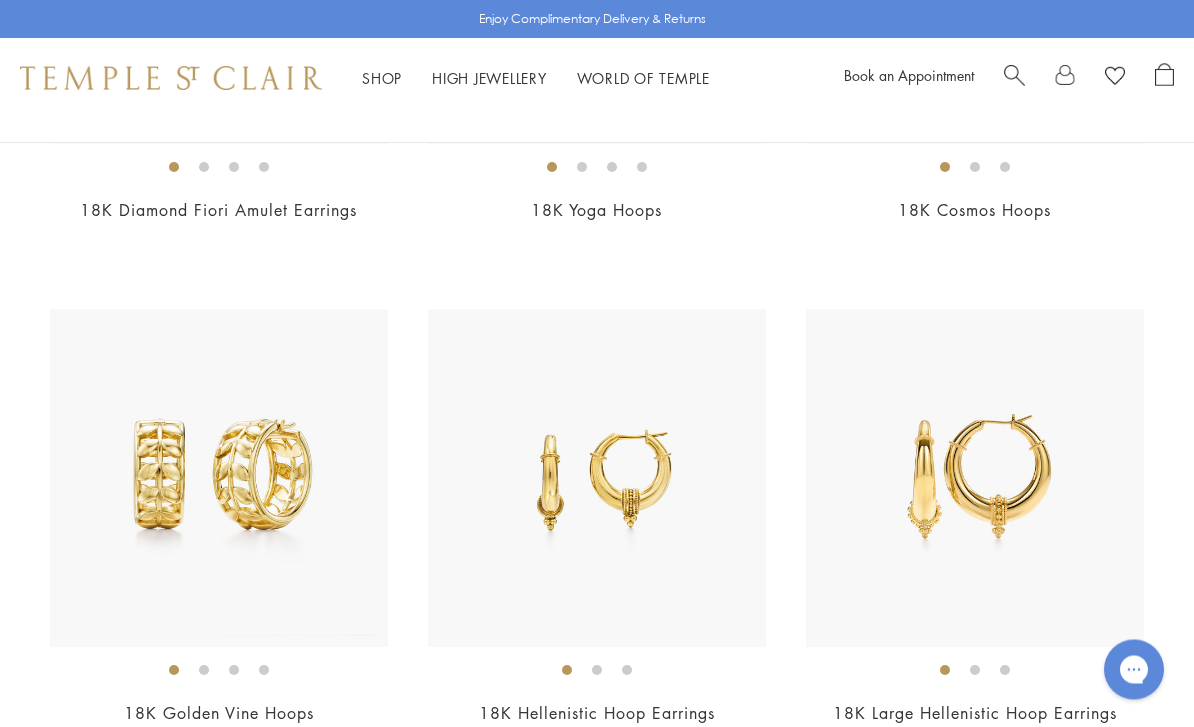 click at bounding box center (219, 479) 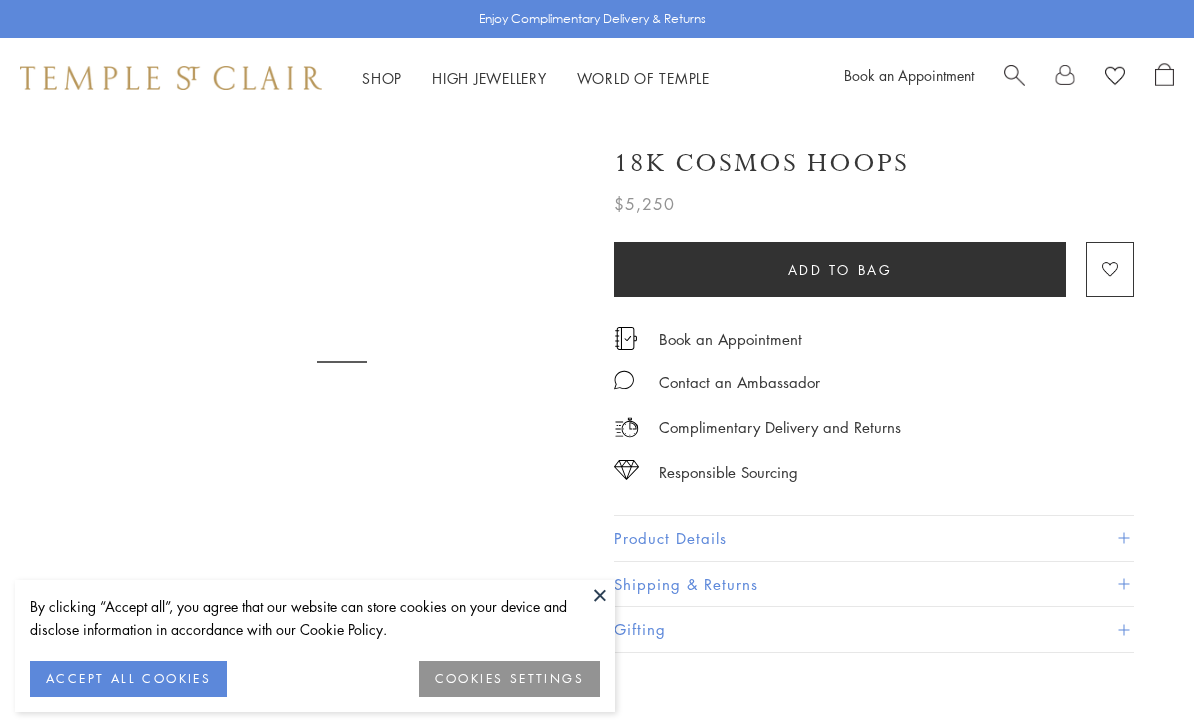 scroll, scrollTop: 0, scrollLeft: 0, axis: both 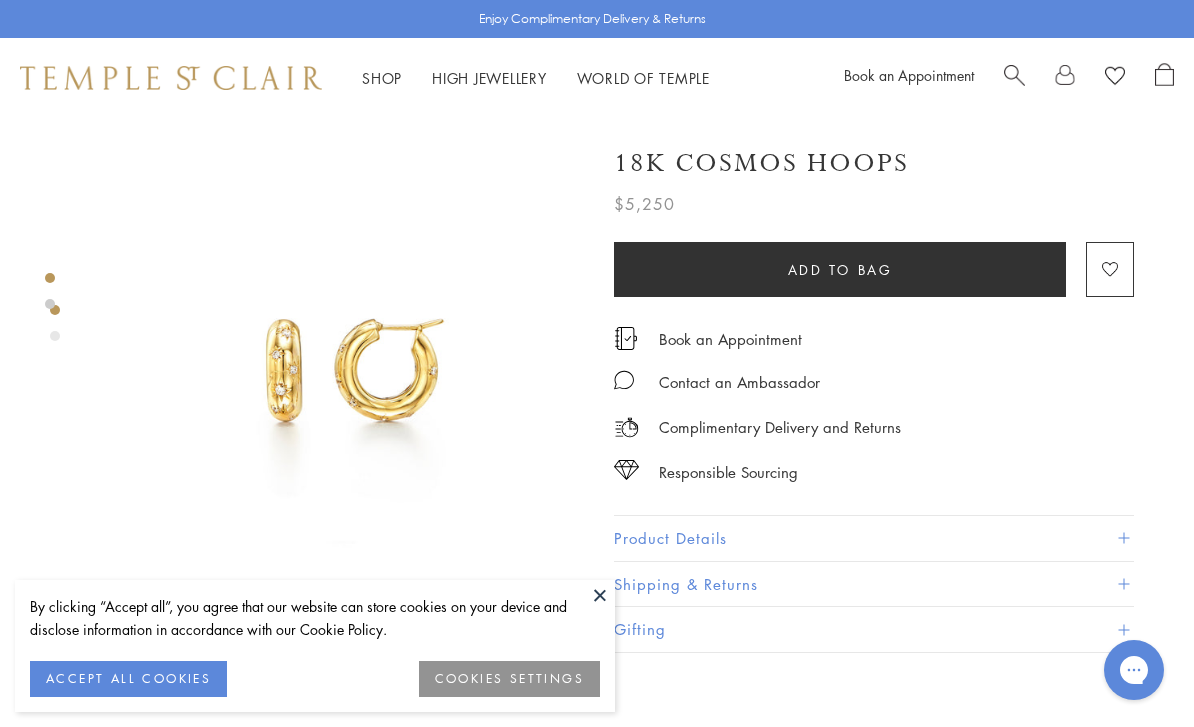 click at bounding box center (342, 362) 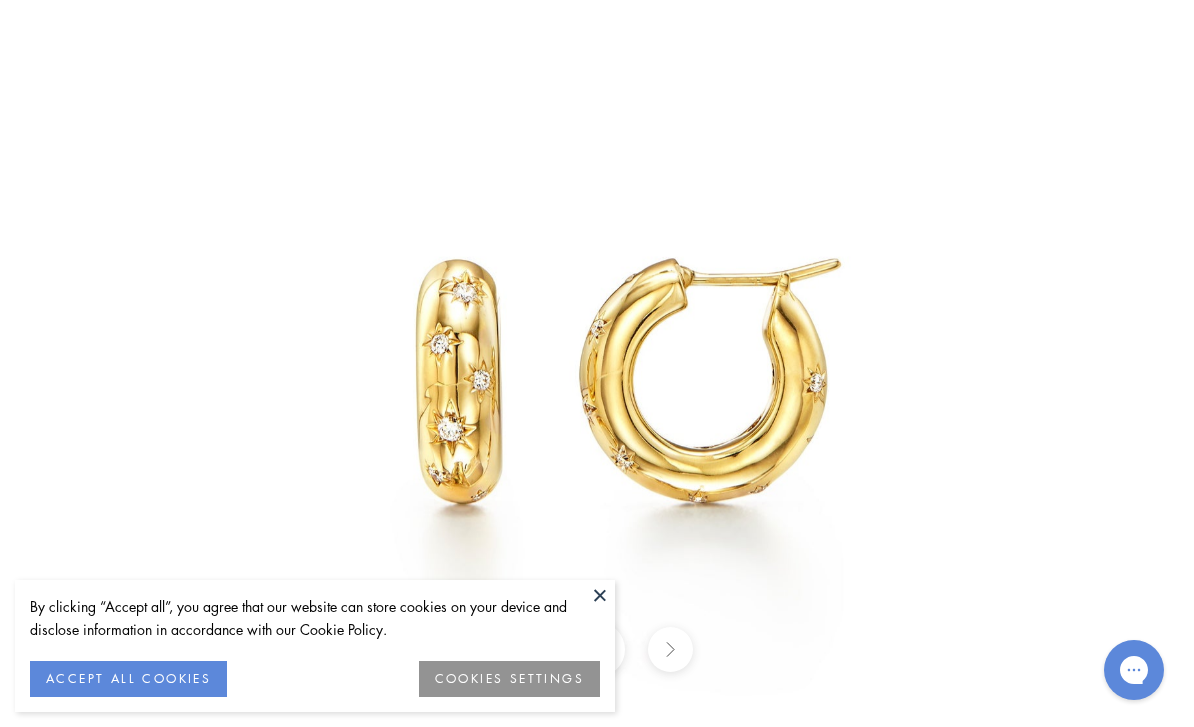 click at bounding box center (600, 595) 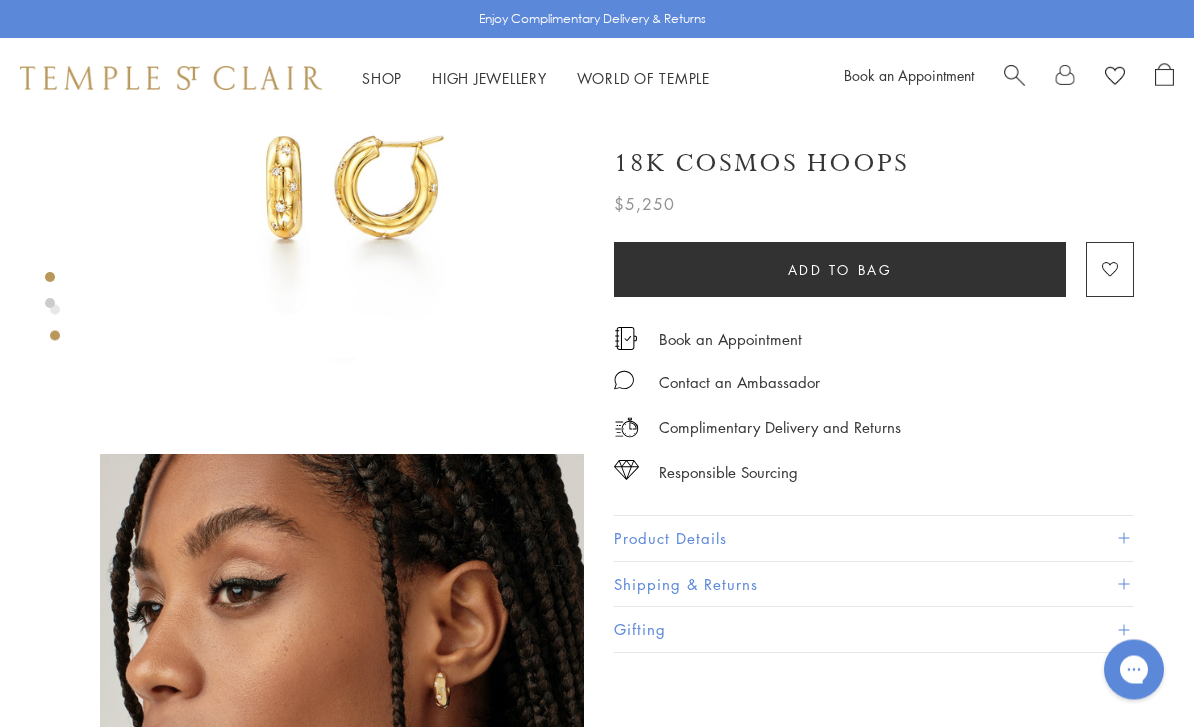 scroll, scrollTop: 0, scrollLeft: 0, axis: both 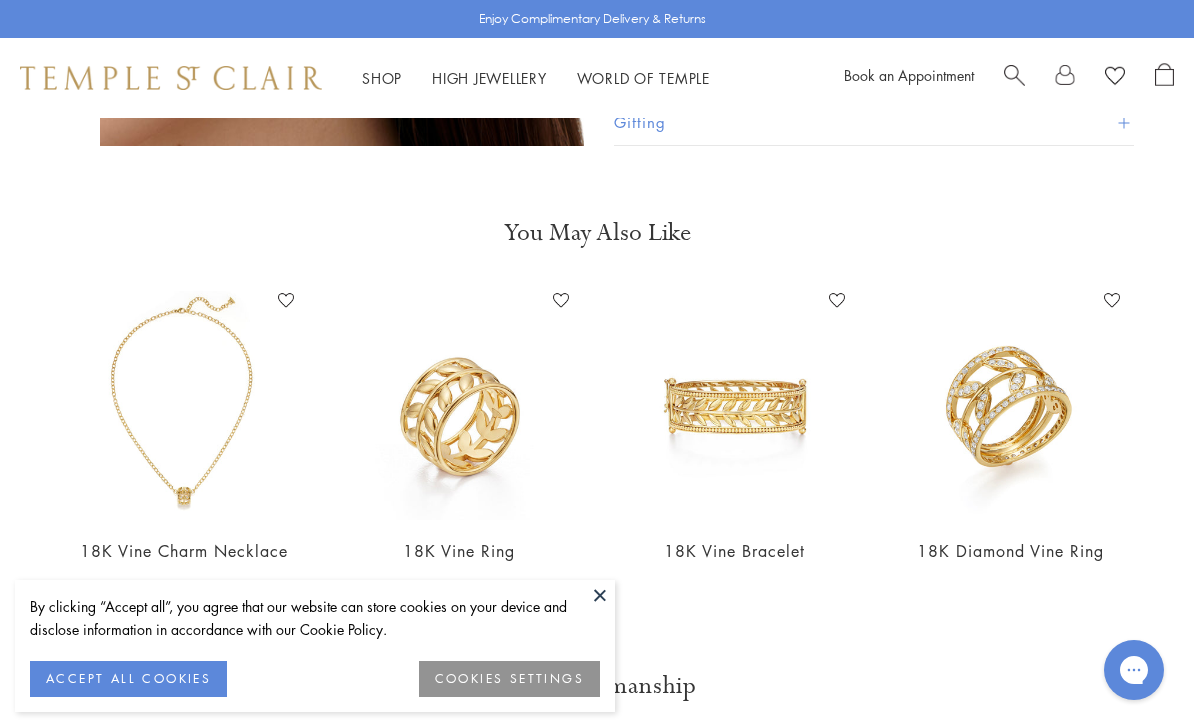 click at bounding box center (735, 402) 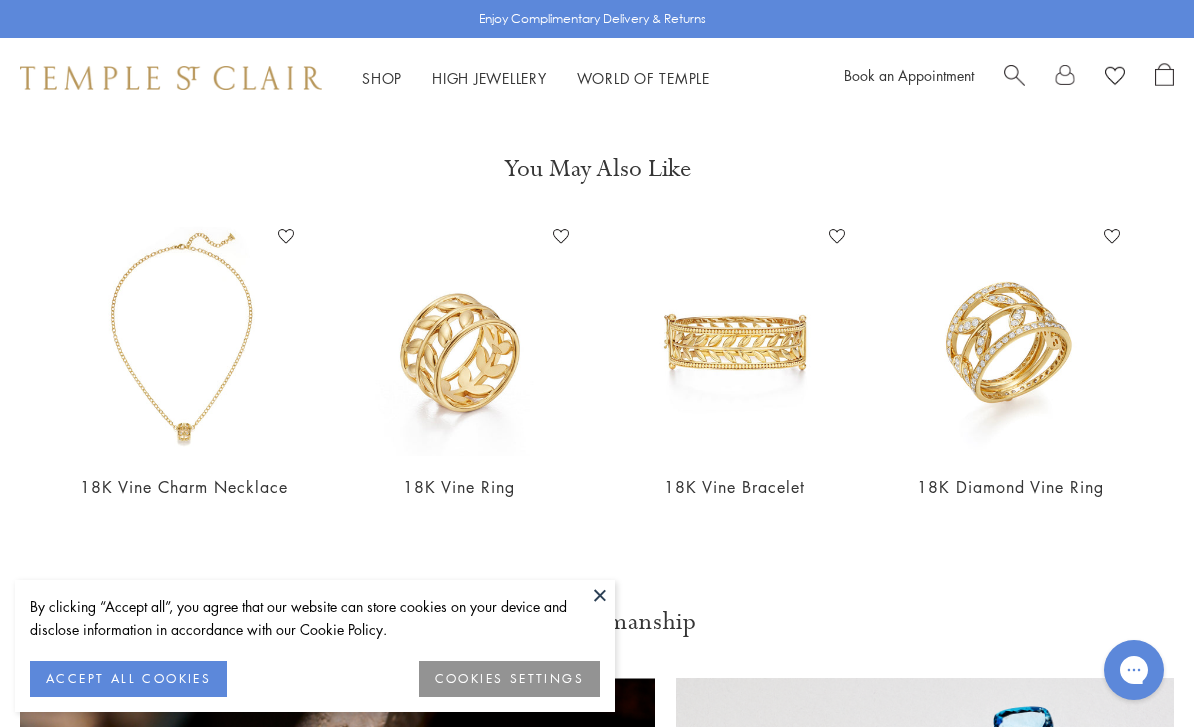 scroll, scrollTop: 1558, scrollLeft: 0, axis: vertical 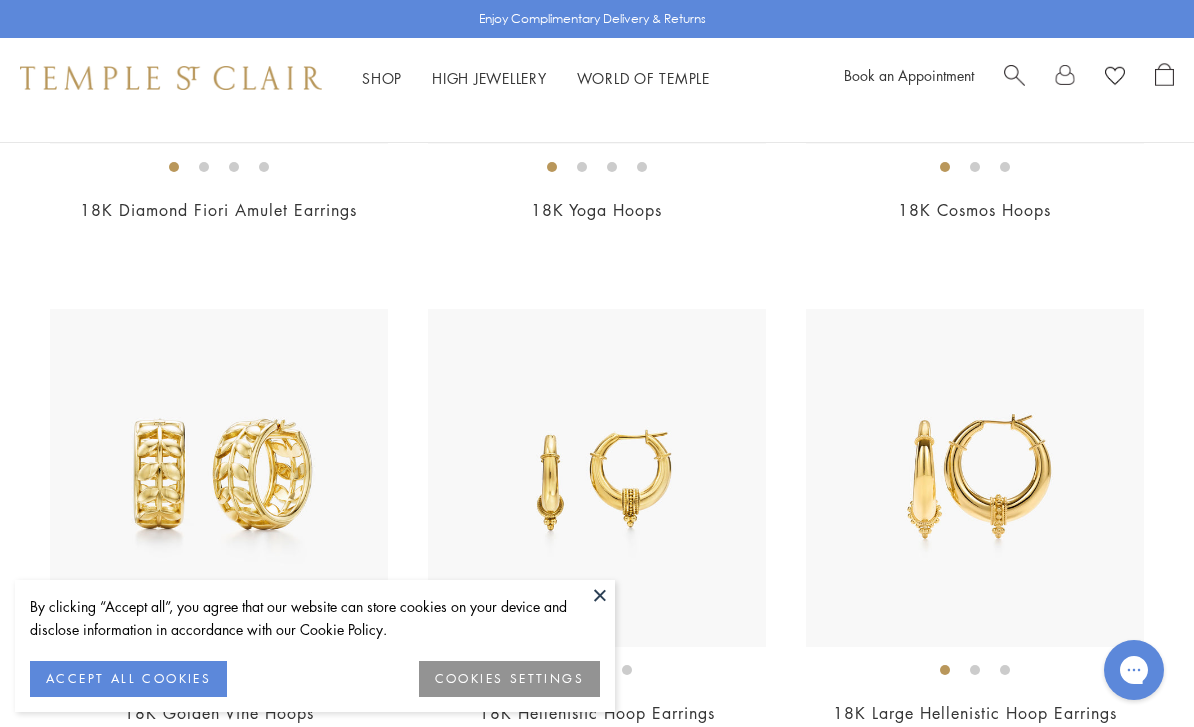 click at bounding box center [600, 595] 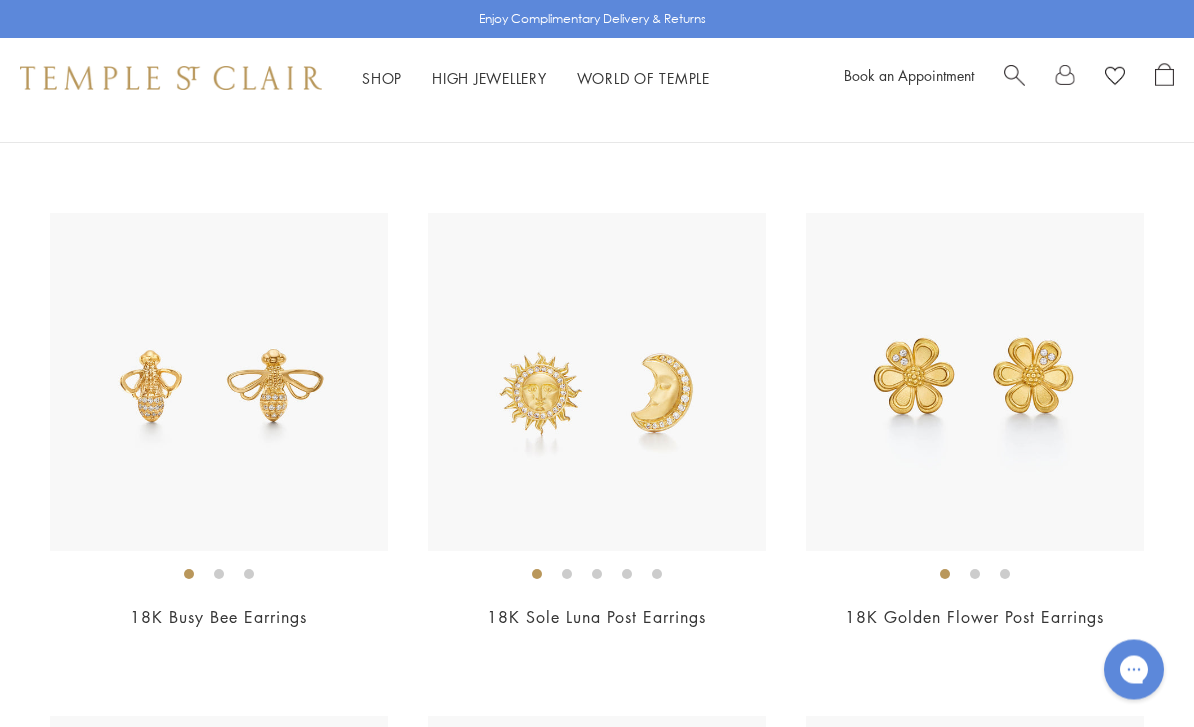 scroll, scrollTop: 5229, scrollLeft: 0, axis: vertical 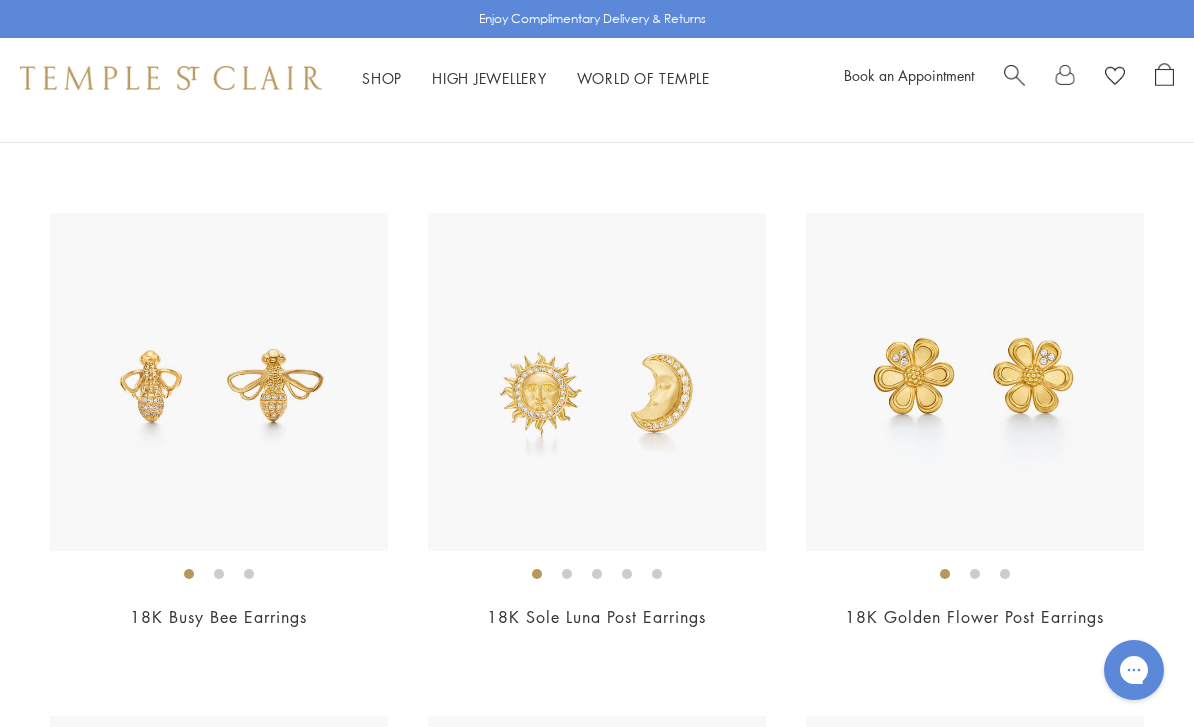 click at bounding box center [597, 382] 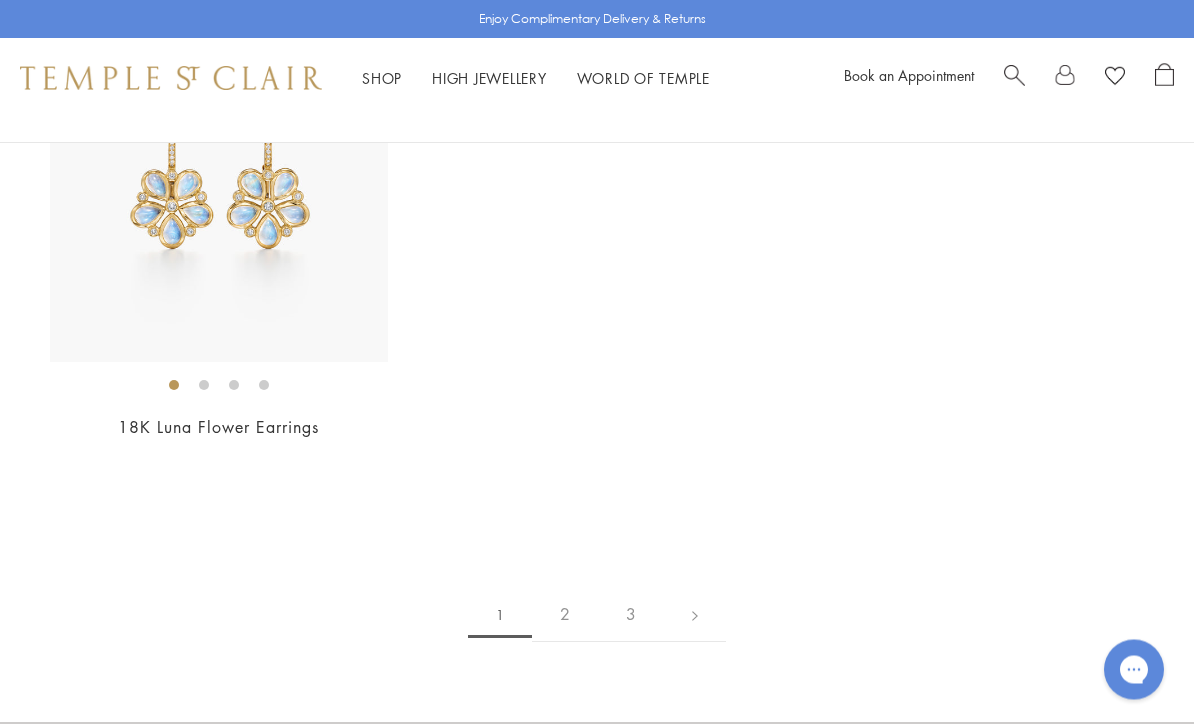 scroll, scrollTop: 8939, scrollLeft: 0, axis: vertical 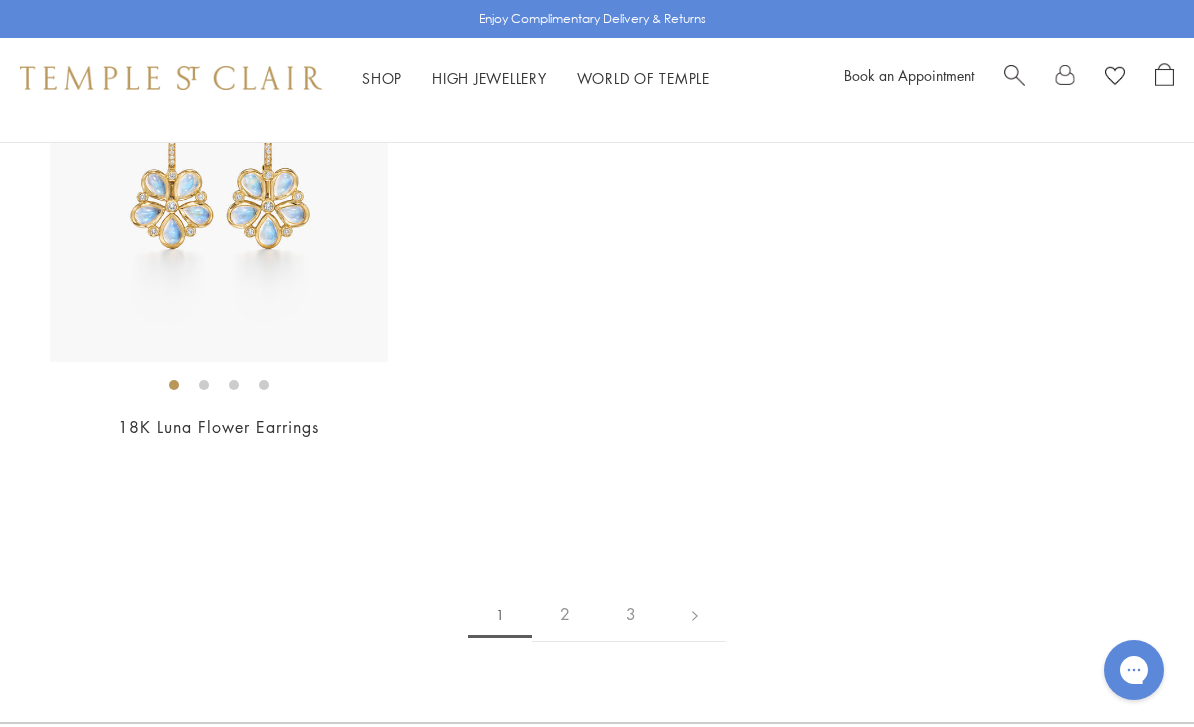 click on "2" at bounding box center (565, 614) 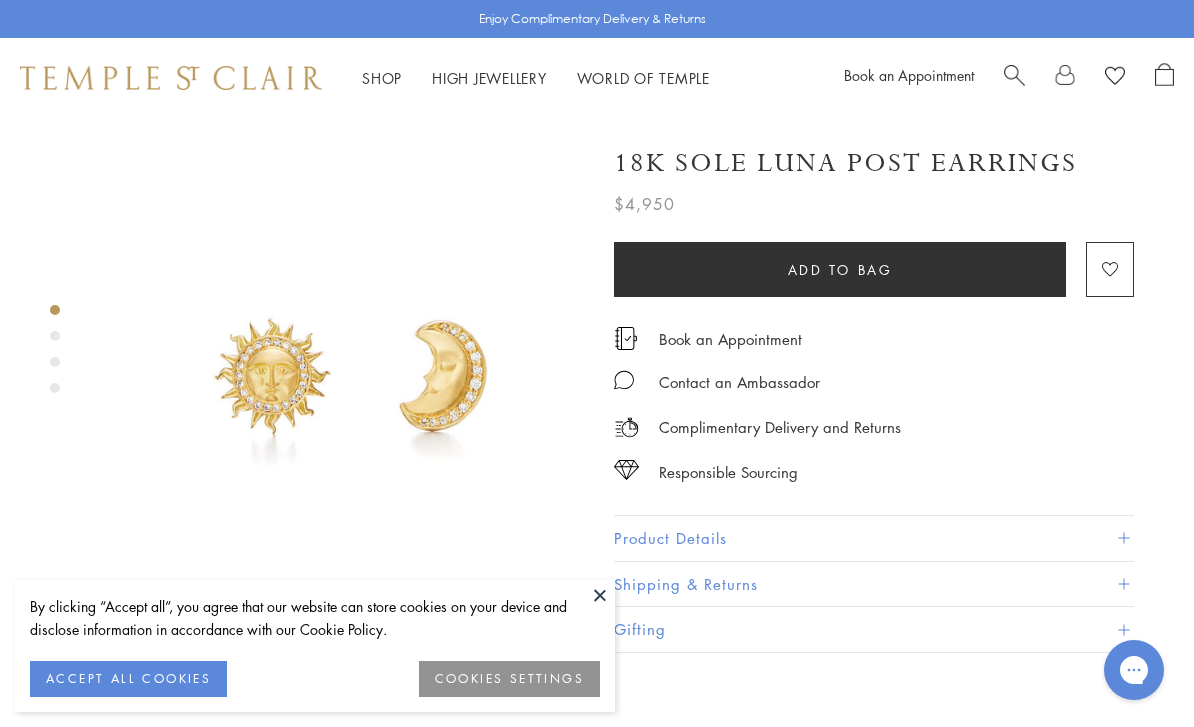 scroll, scrollTop: 0, scrollLeft: 0, axis: both 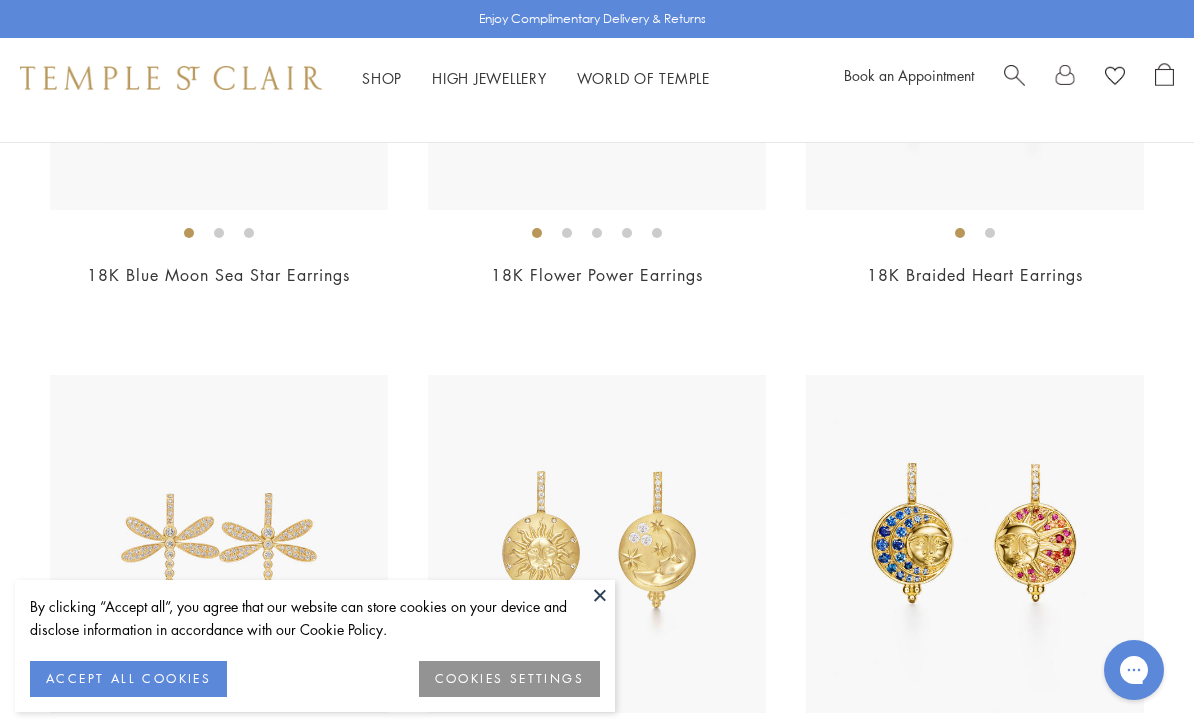 click at bounding box center [600, 595] 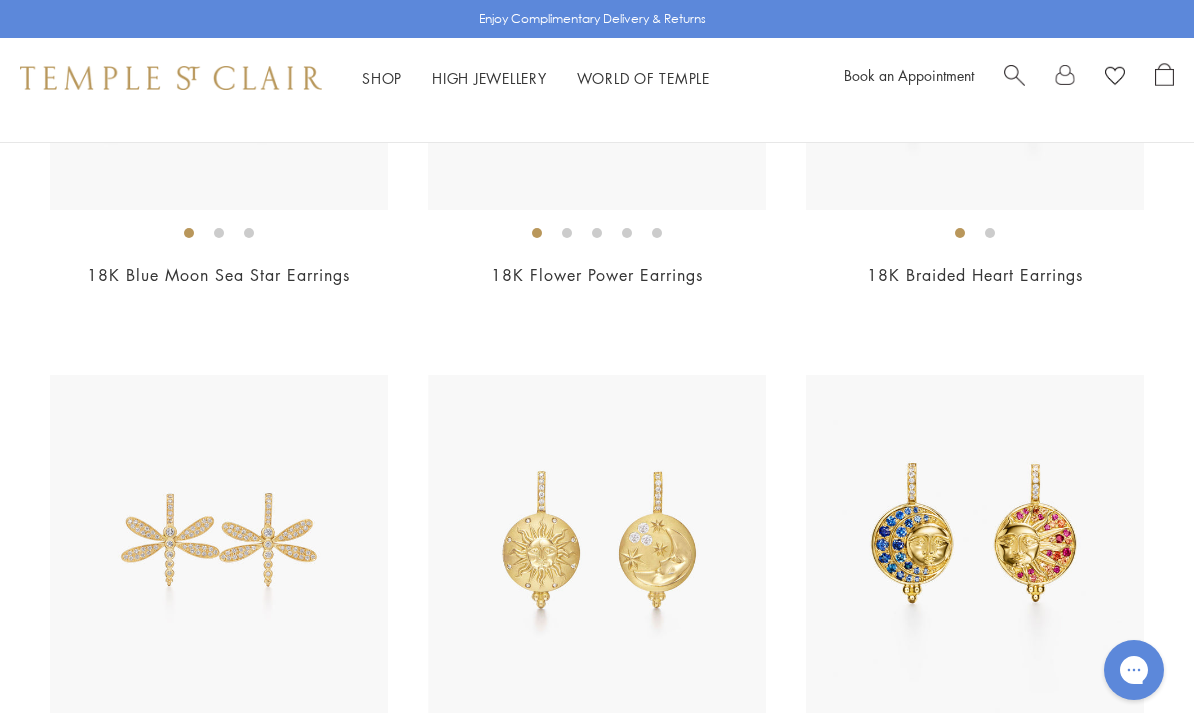 click at bounding box center [597, 544] 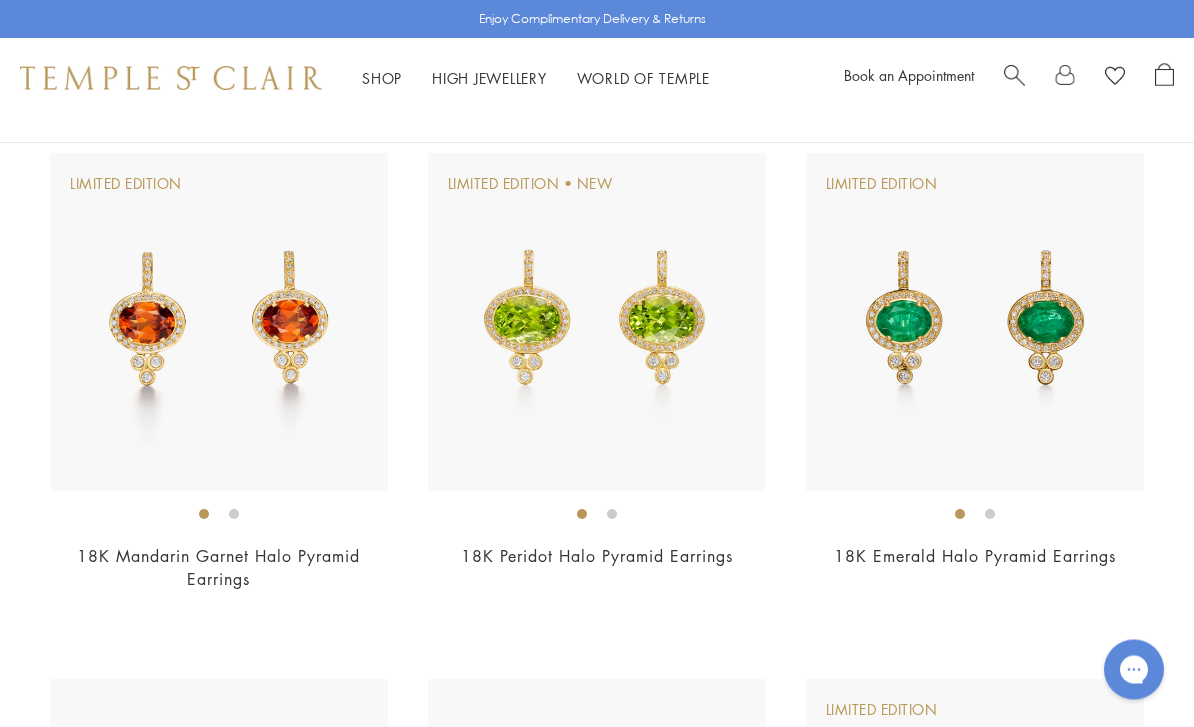 scroll, scrollTop: 2253, scrollLeft: 0, axis: vertical 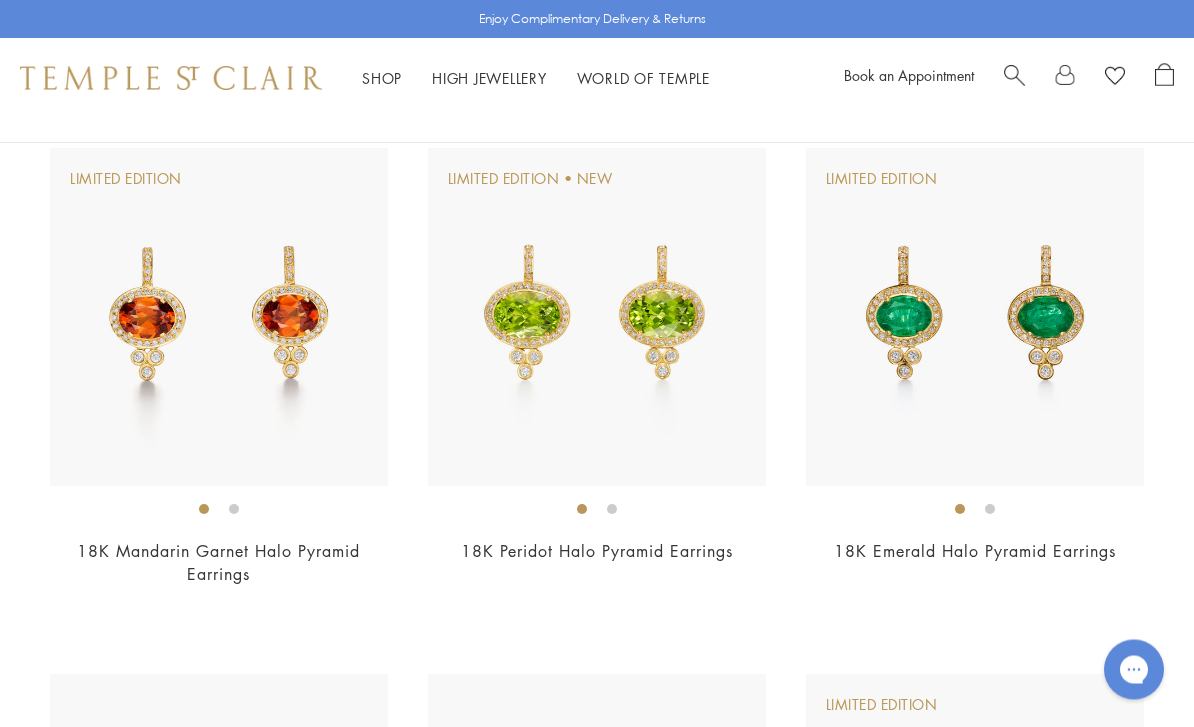 click at bounding box center (975, 318) 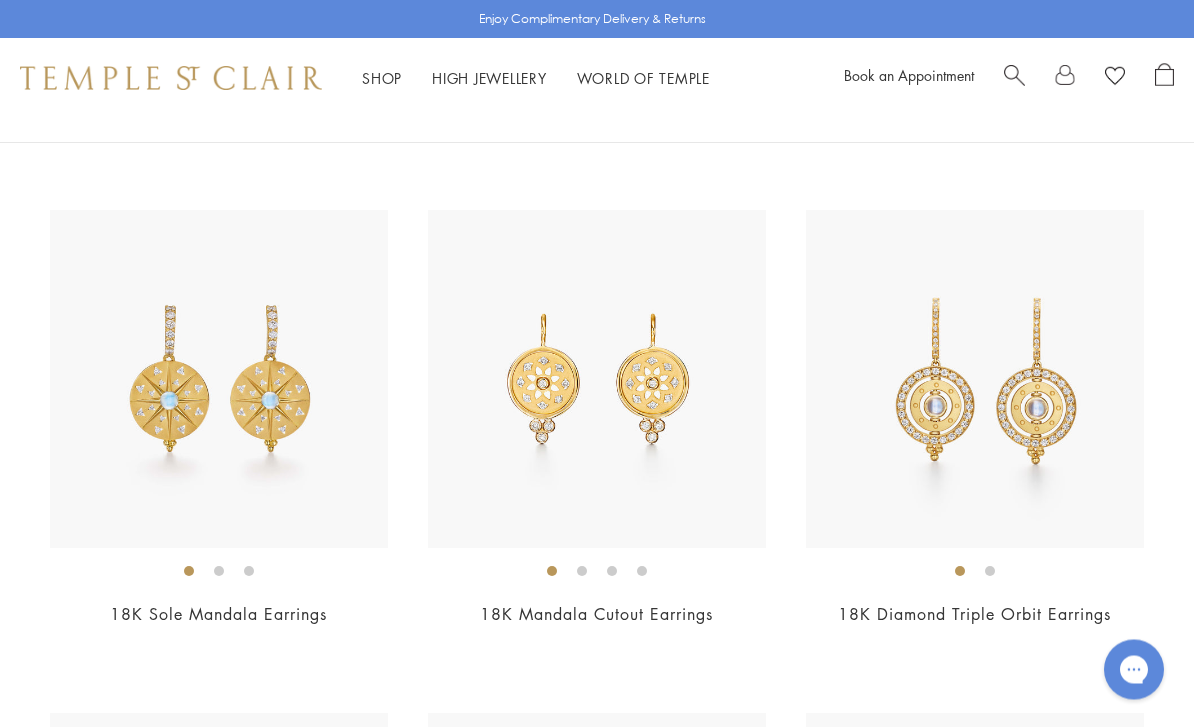scroll, scrollTop: 7340, scrollLeft: 0, axis: vertical 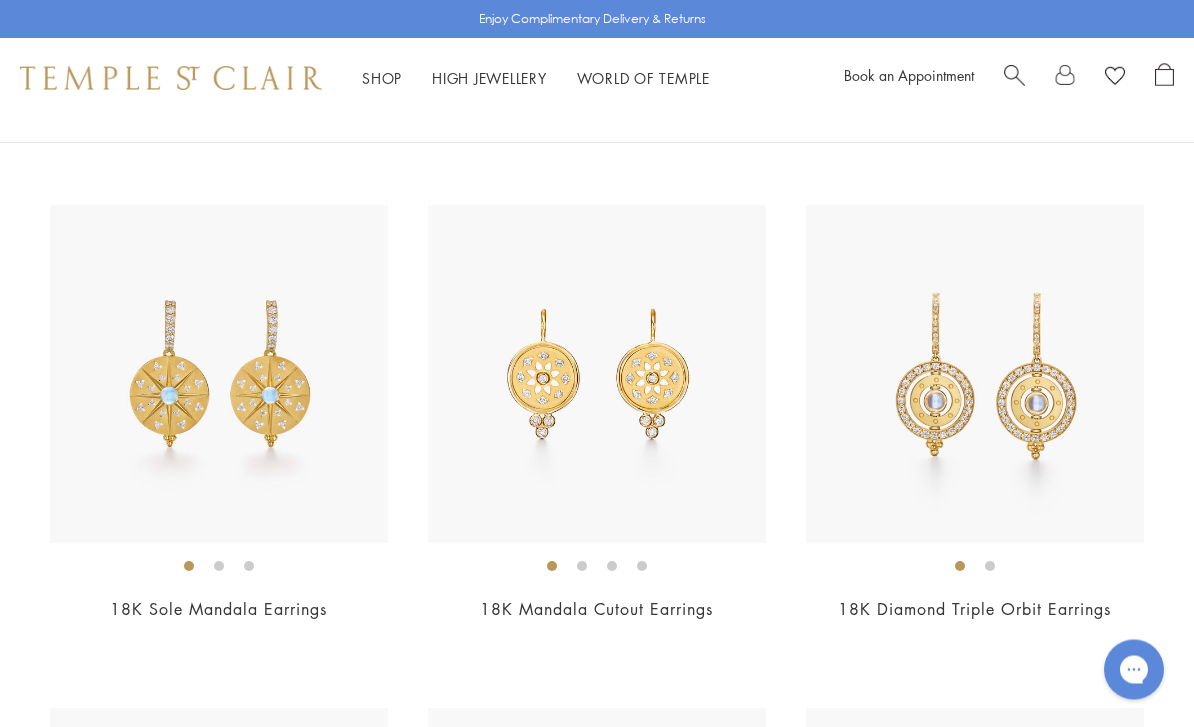 click at bounding box center (597, 375) 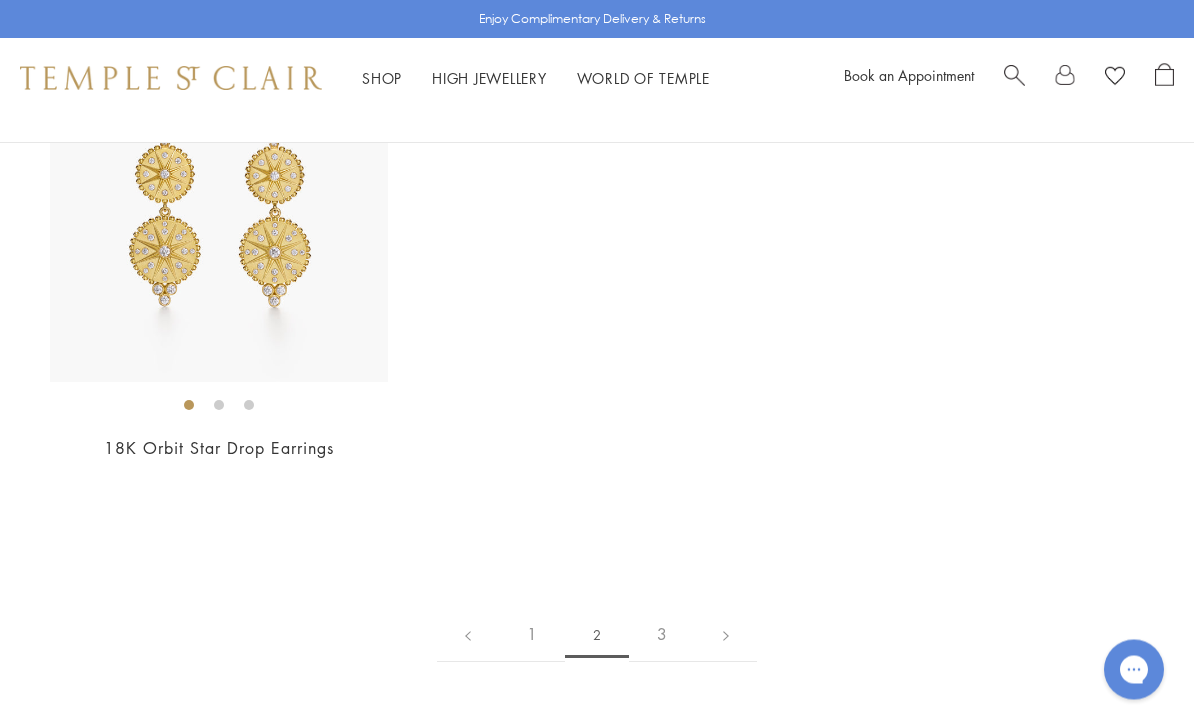 scroll, scrollTop: 8599, scrollLeft: 0, axis: vertical 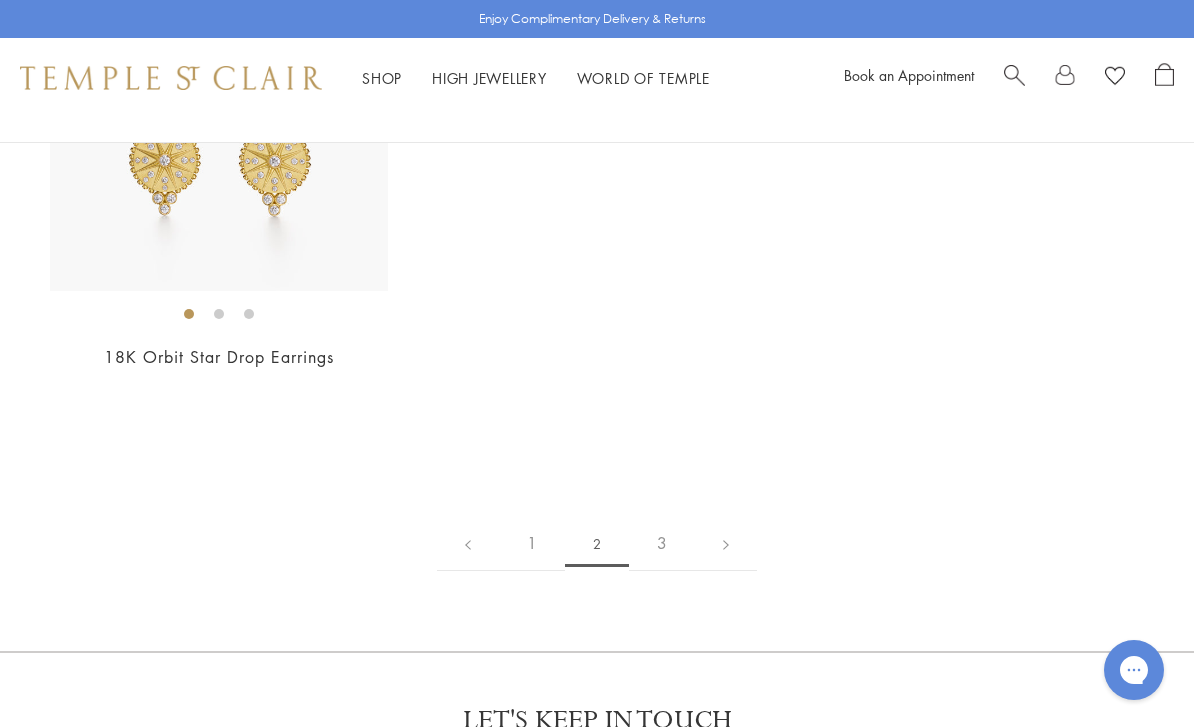 click on "3" at bounding box center [662, 543] 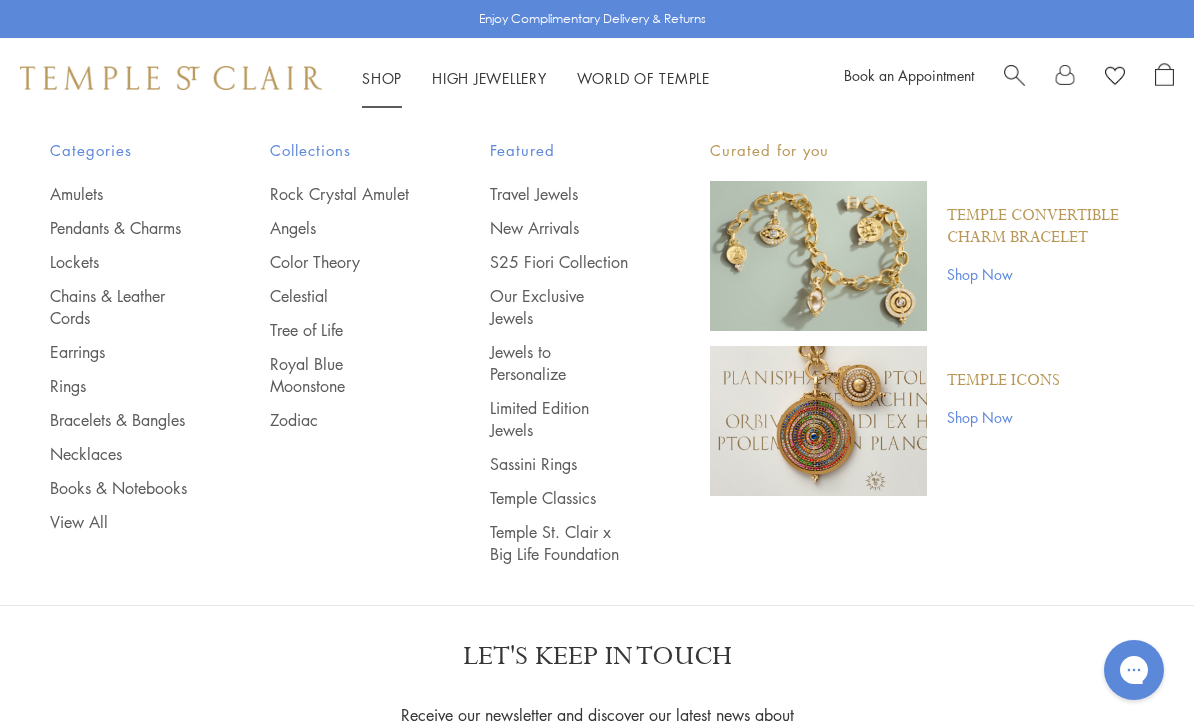 click on "Rings" at bounding box center (120, 386) 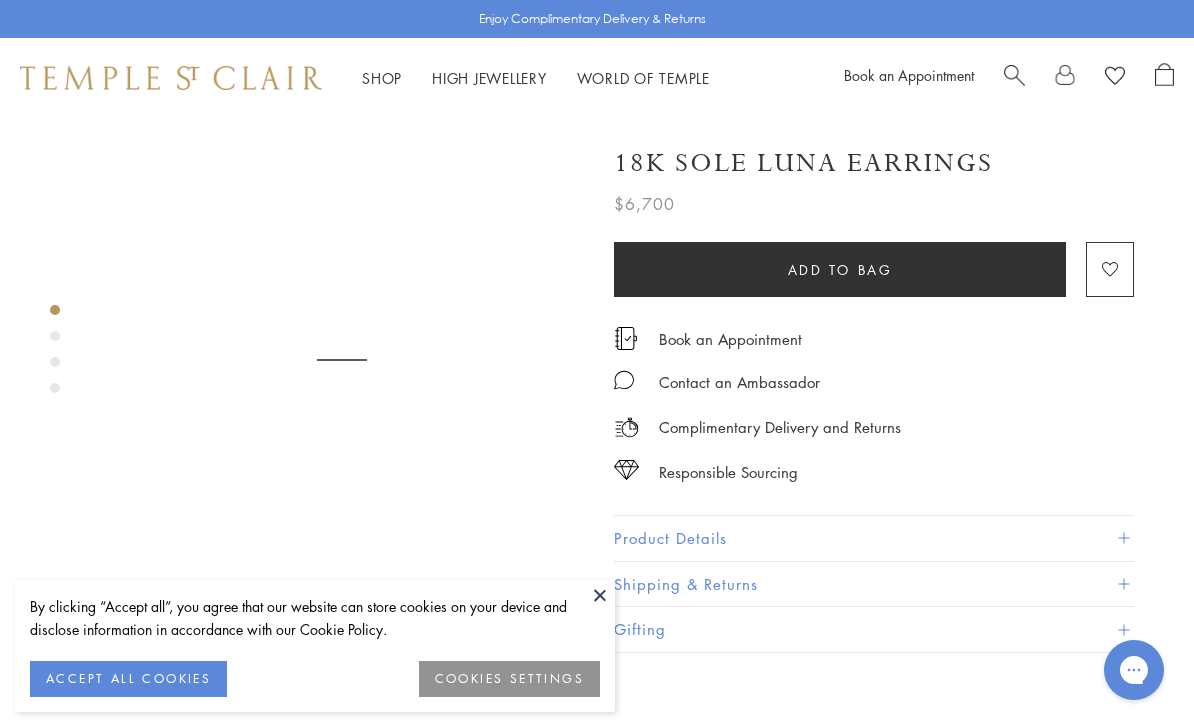 scroll, scrollTop: 0, scrollLeft: 0, axis: both 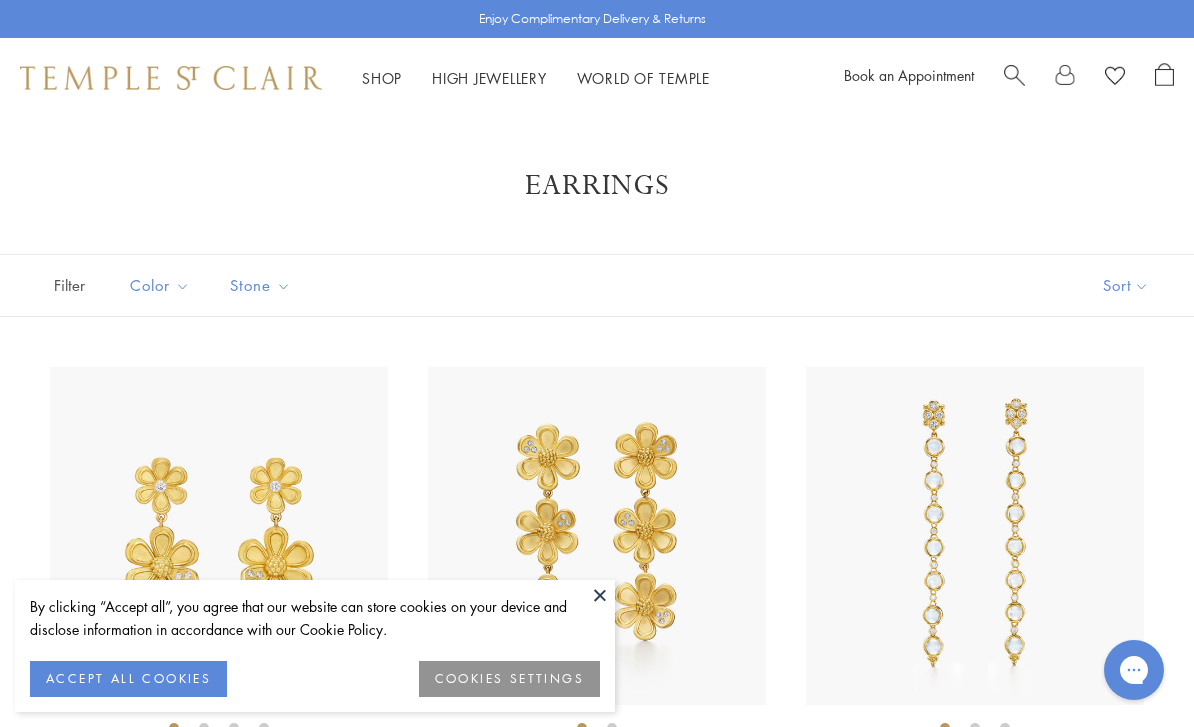 click at bounding box center [600, 595] 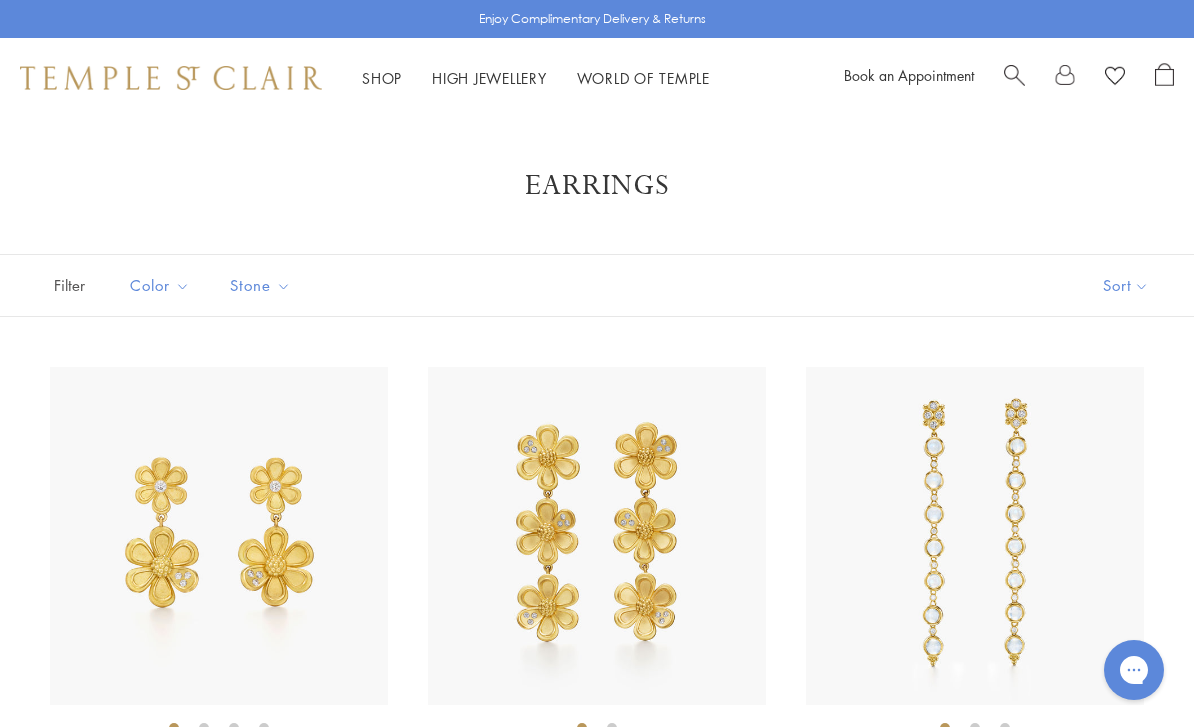 click at bounding box center [975, 536] 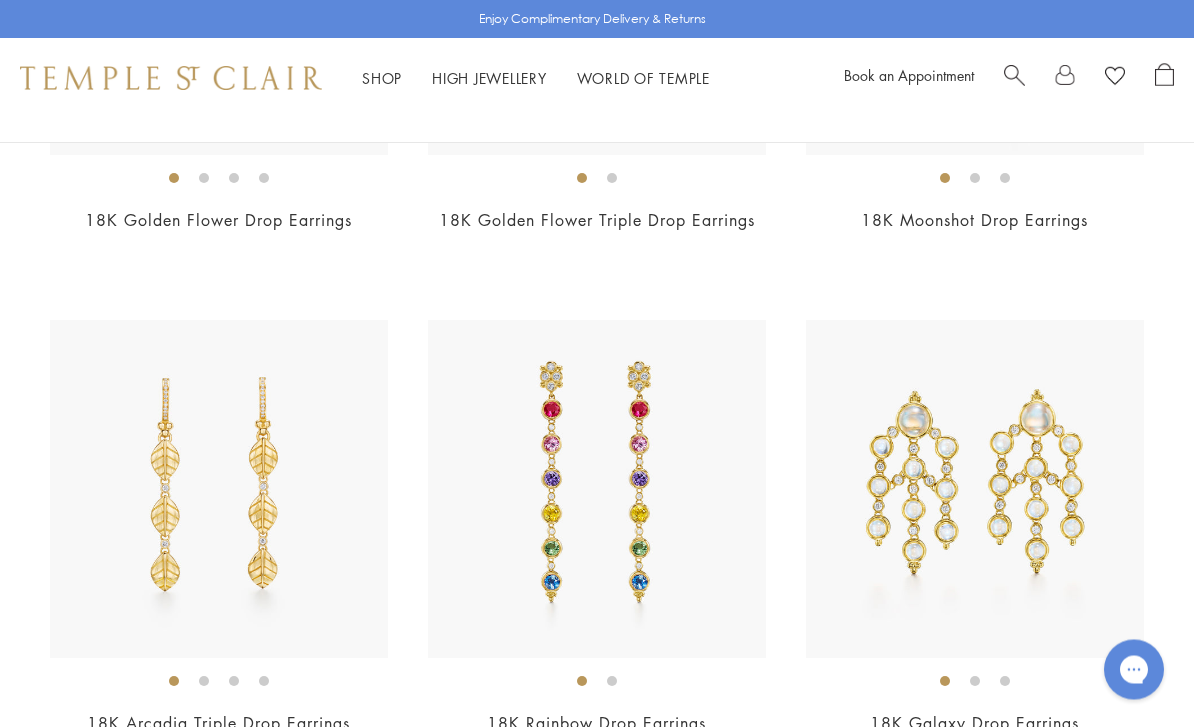 scroll, scrollTop: 516, scrollLeft: 0, axis: vertical 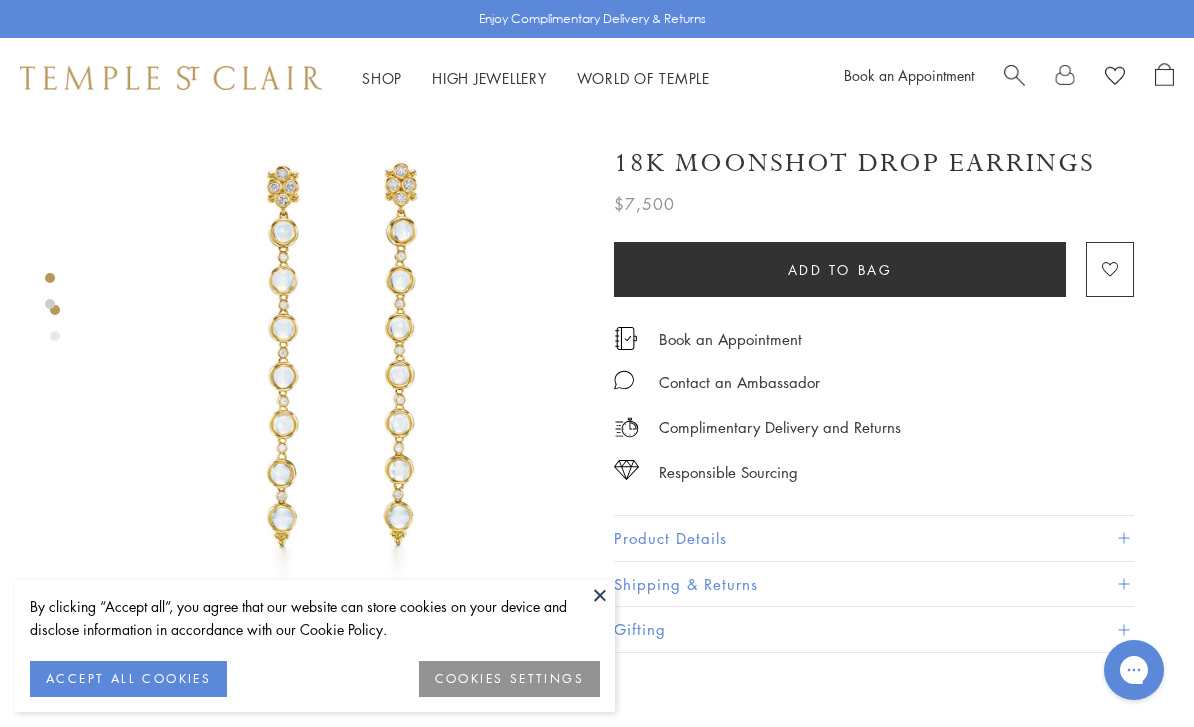 click at bounding box center [600, 595] 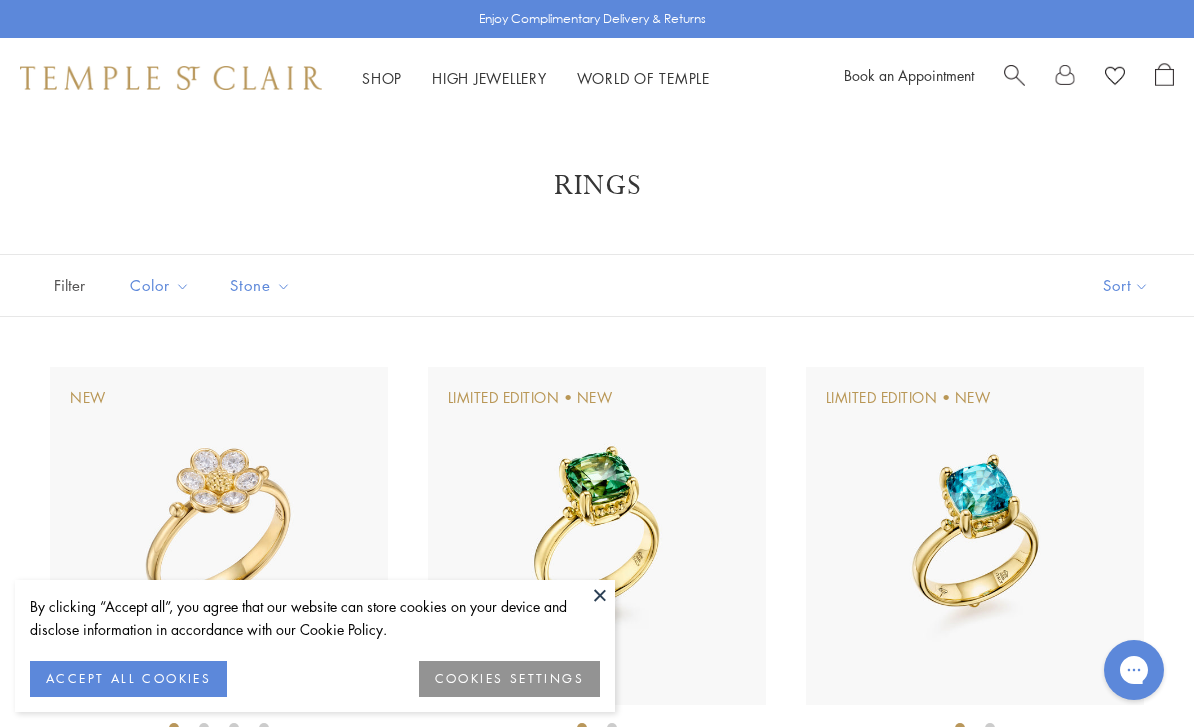 scroll, scrollTop: 0, scrollLeft: 0, axis: both 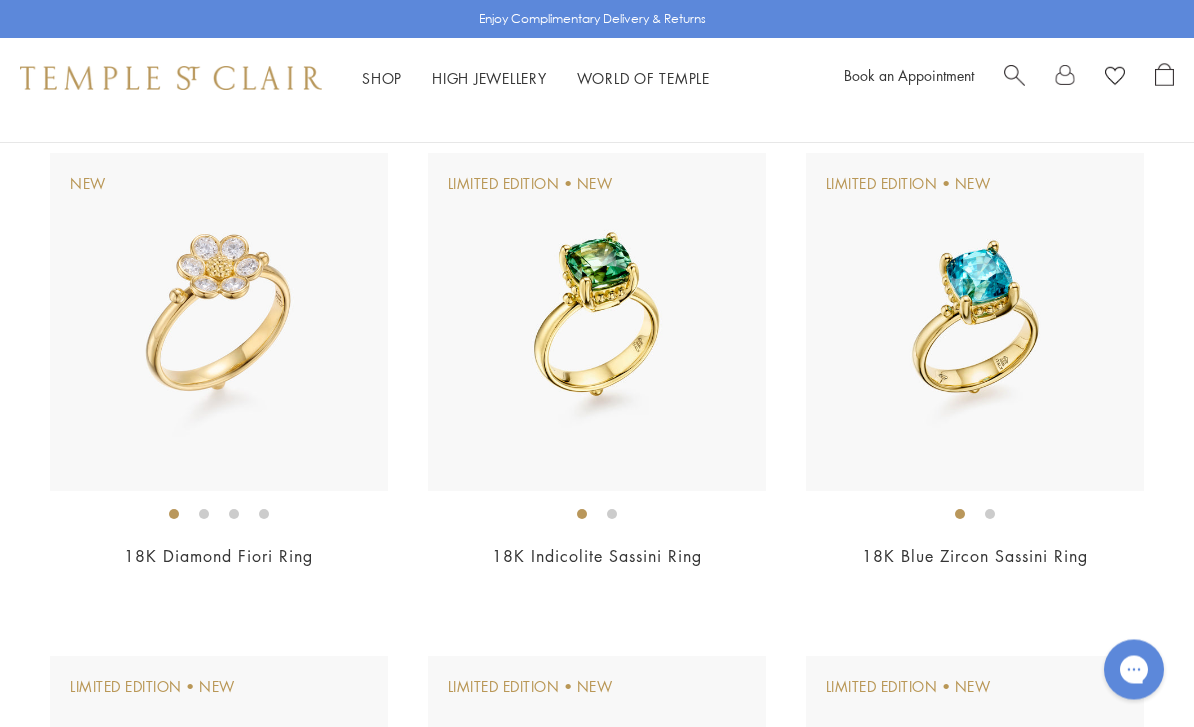 click at bounding box center (597, 323) 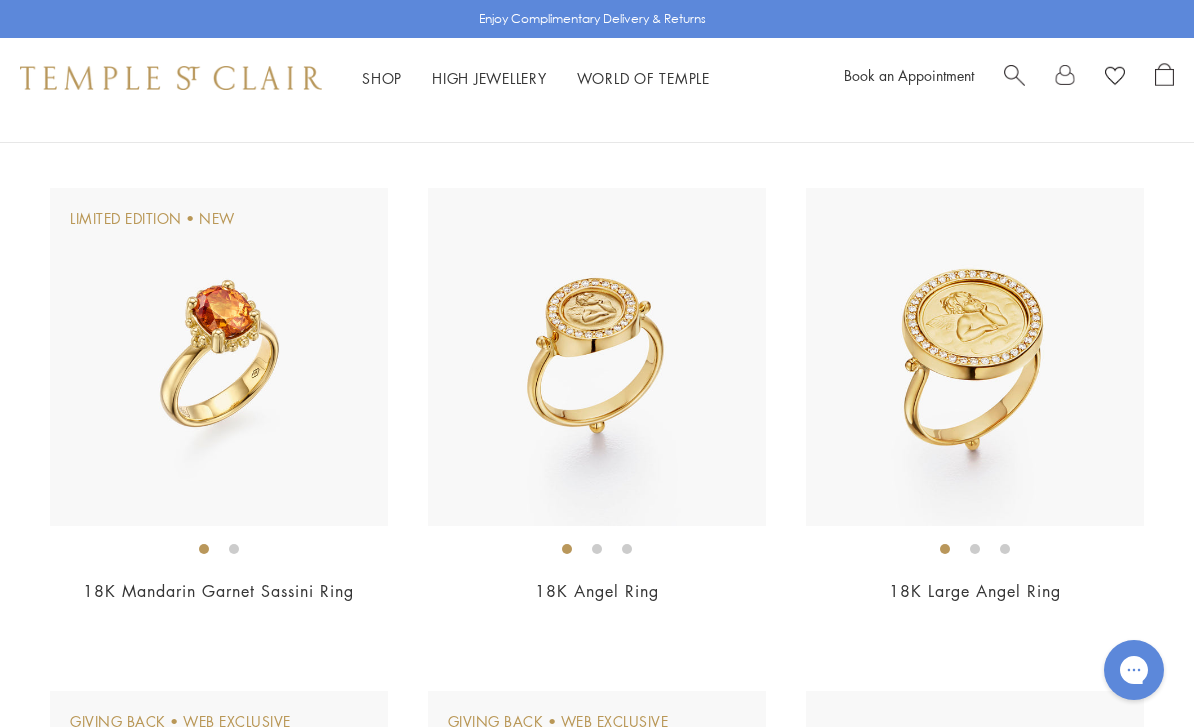 scroll, scrollTop: 1188, scrollLeft: 0, axis: vertical 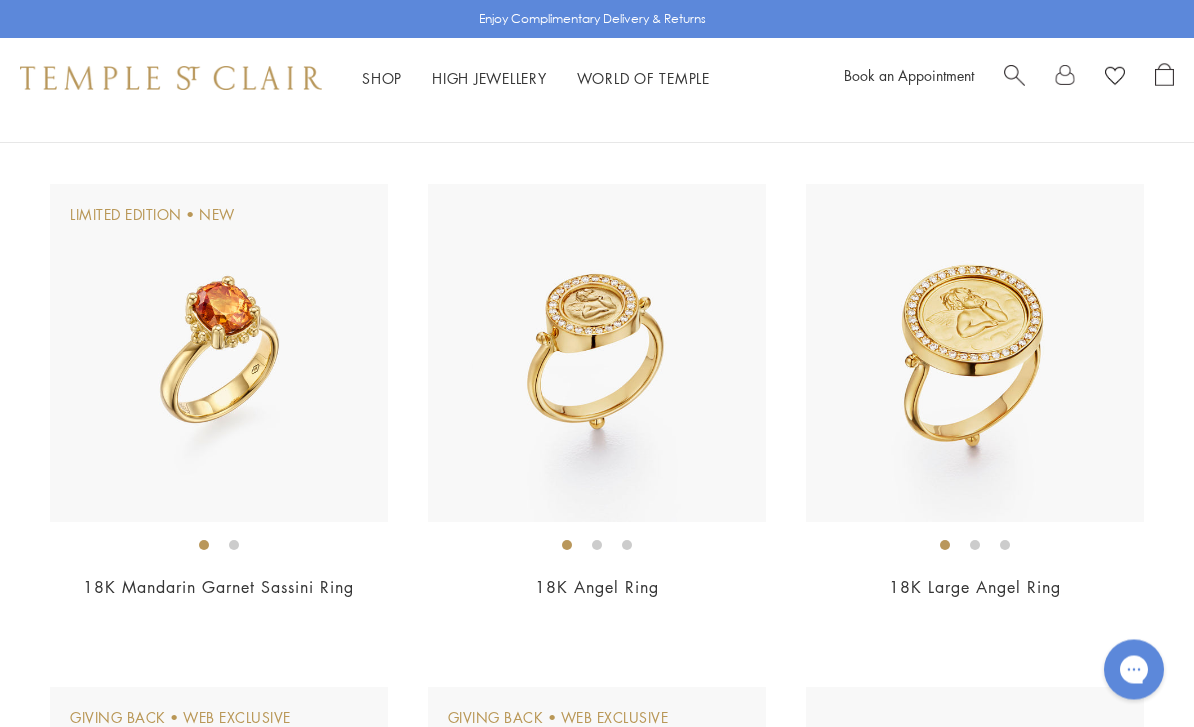 click at bounding box center [975, 354] 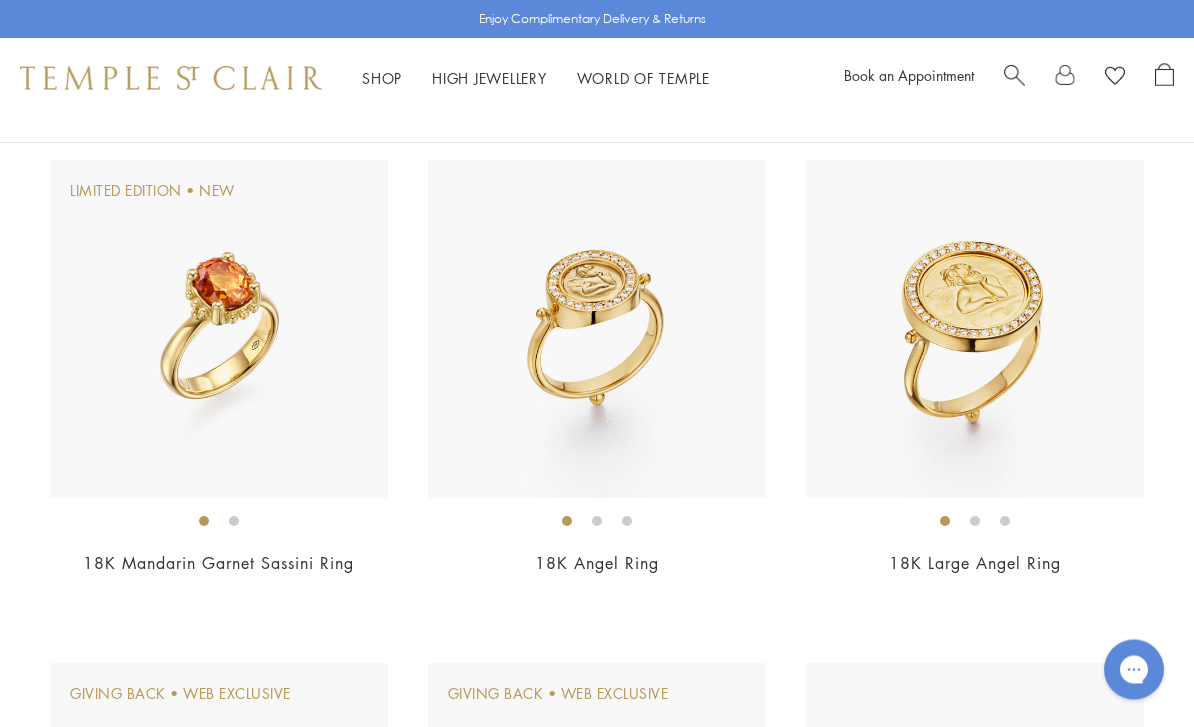 scroll, scrollTop: 1213, scrollLeft: 0, axis: vertical 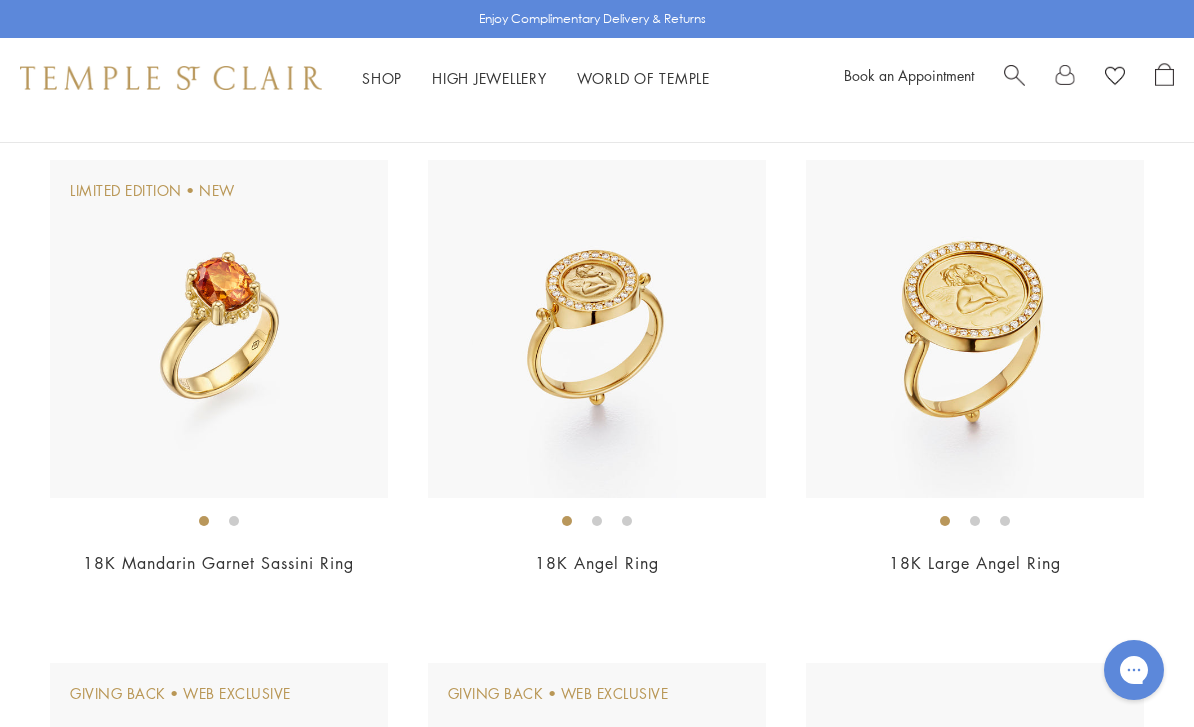 click at bounding box center (597, 329) 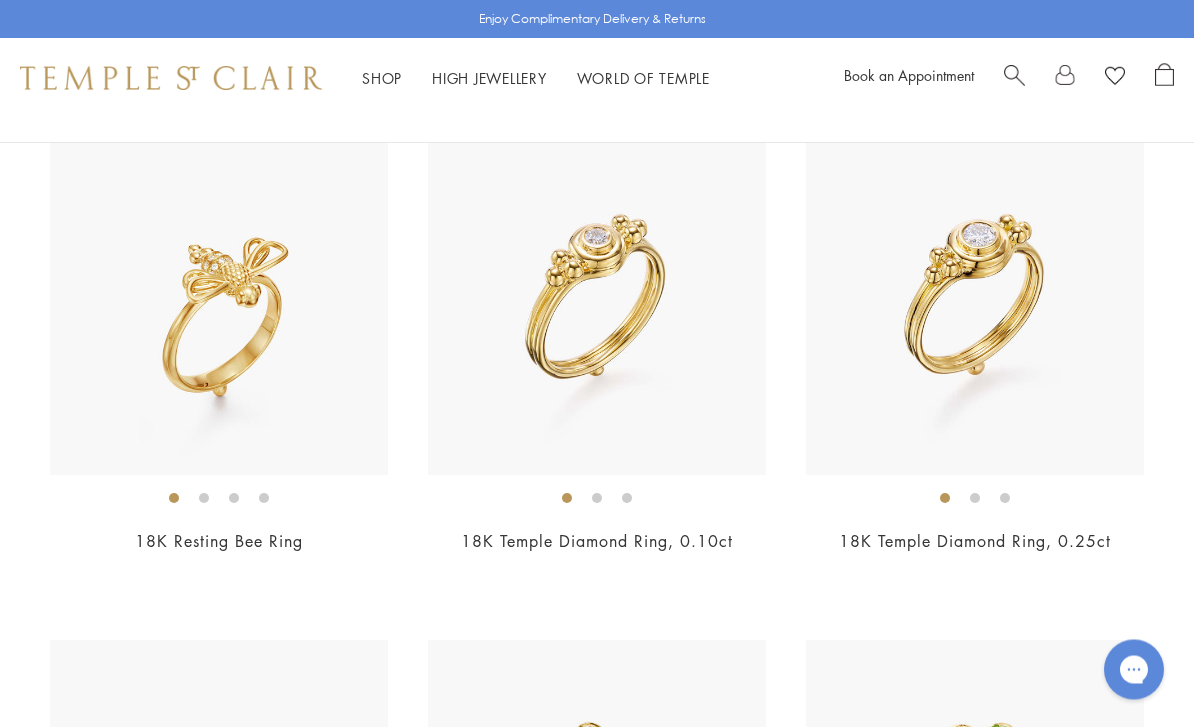 scroll, scrollTop: 2266, scrollLeft: 0, axis: vertical 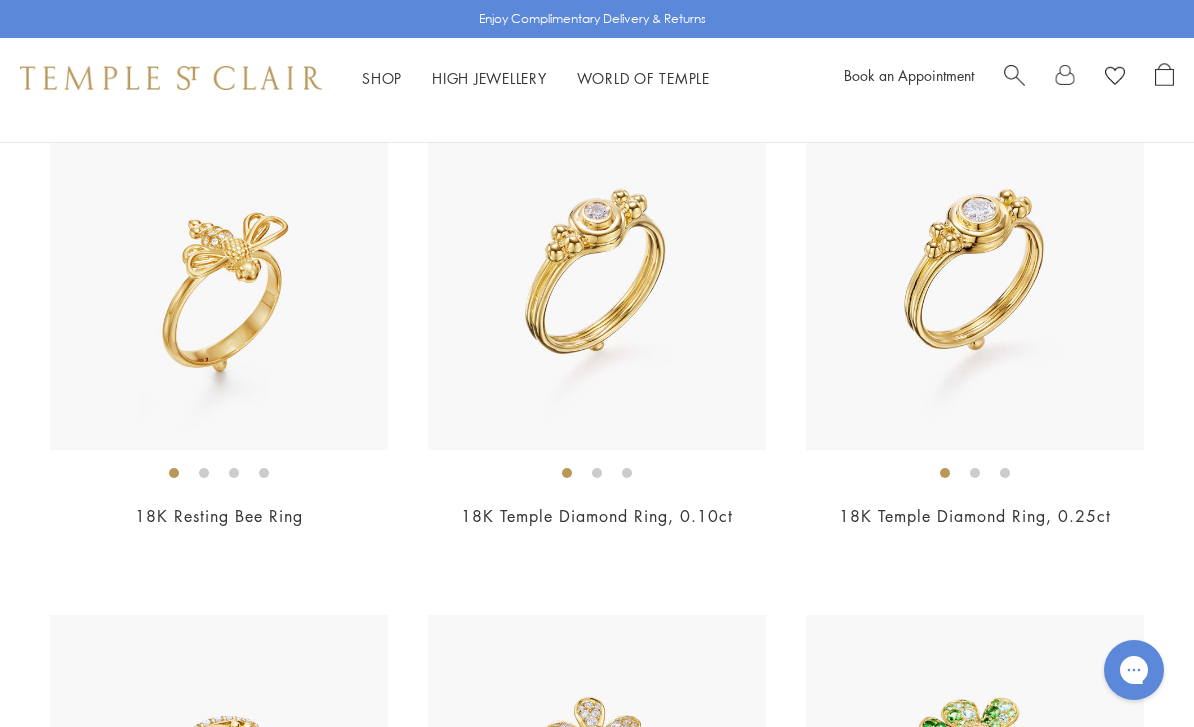 click at bounding box center [975, 281] 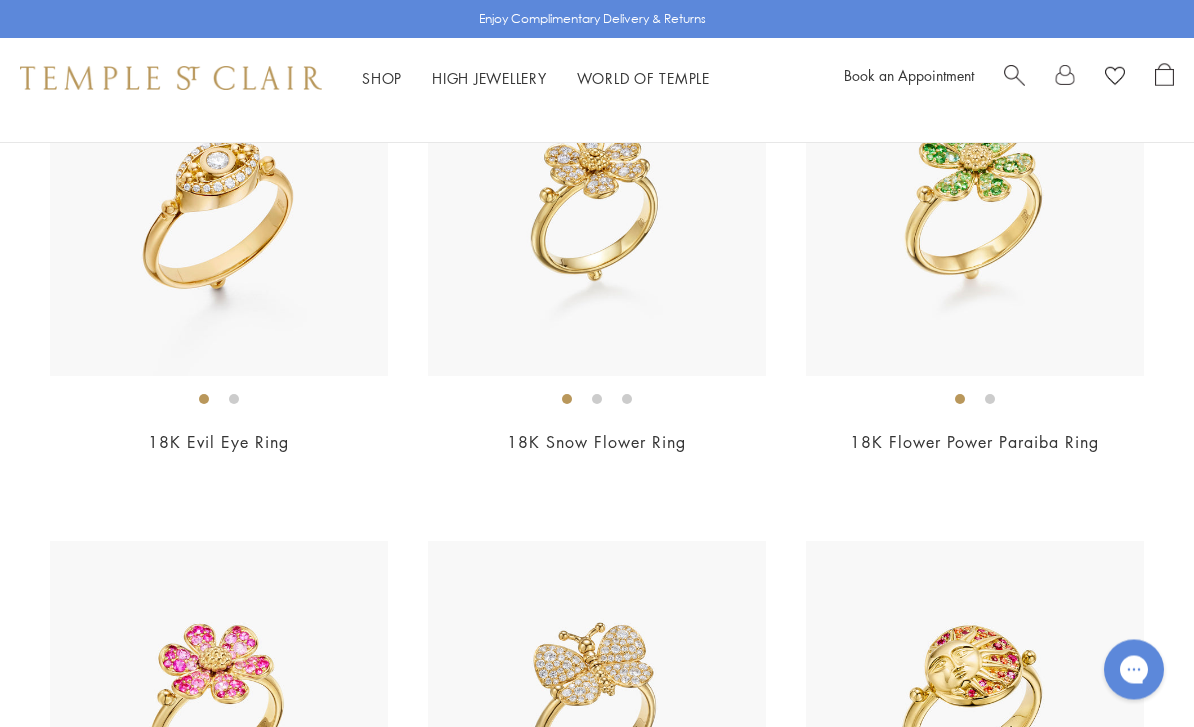 scroll, scrollTop: 2843, scrollLeft: 0, axis: vertical 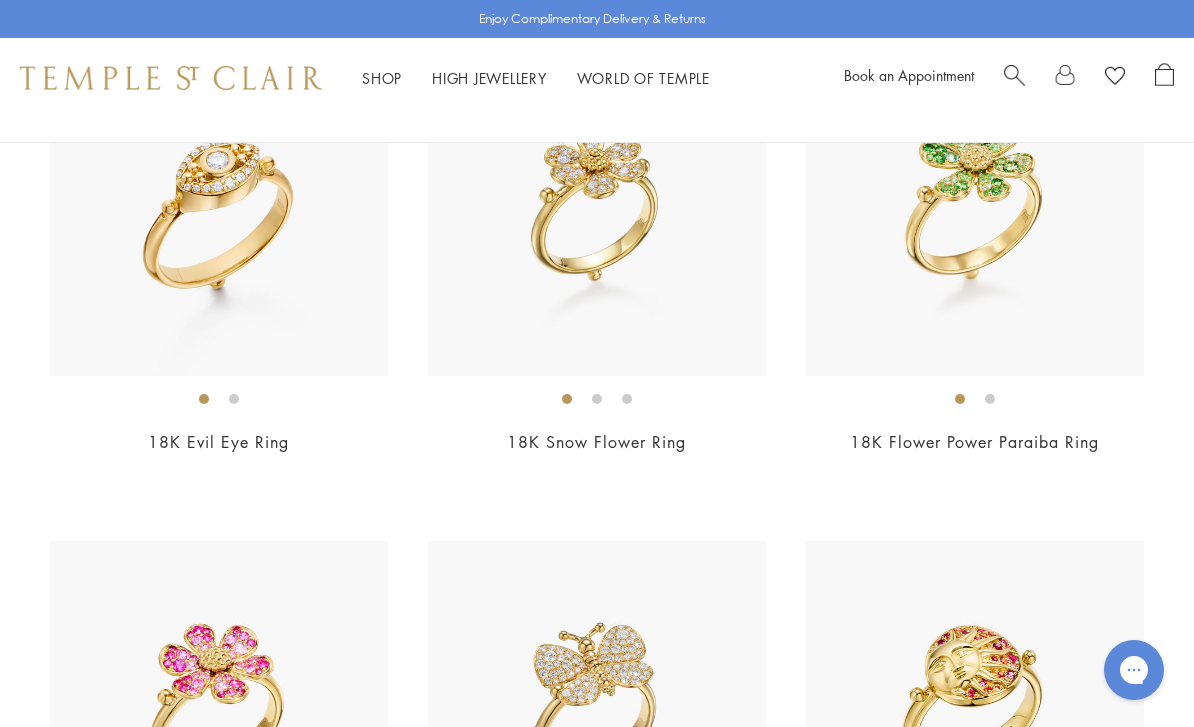 click at bounding box center (219, 207) 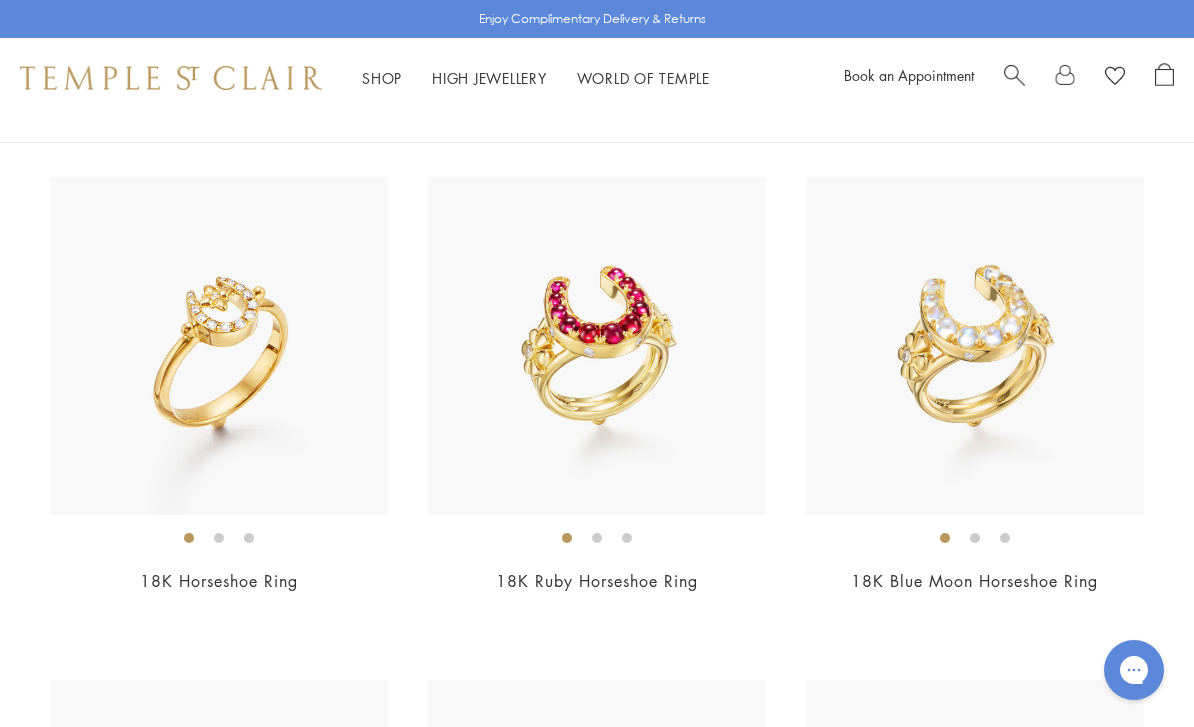 scroll, scrollTop: 4218, scrollLeft: 0, axis: vertical 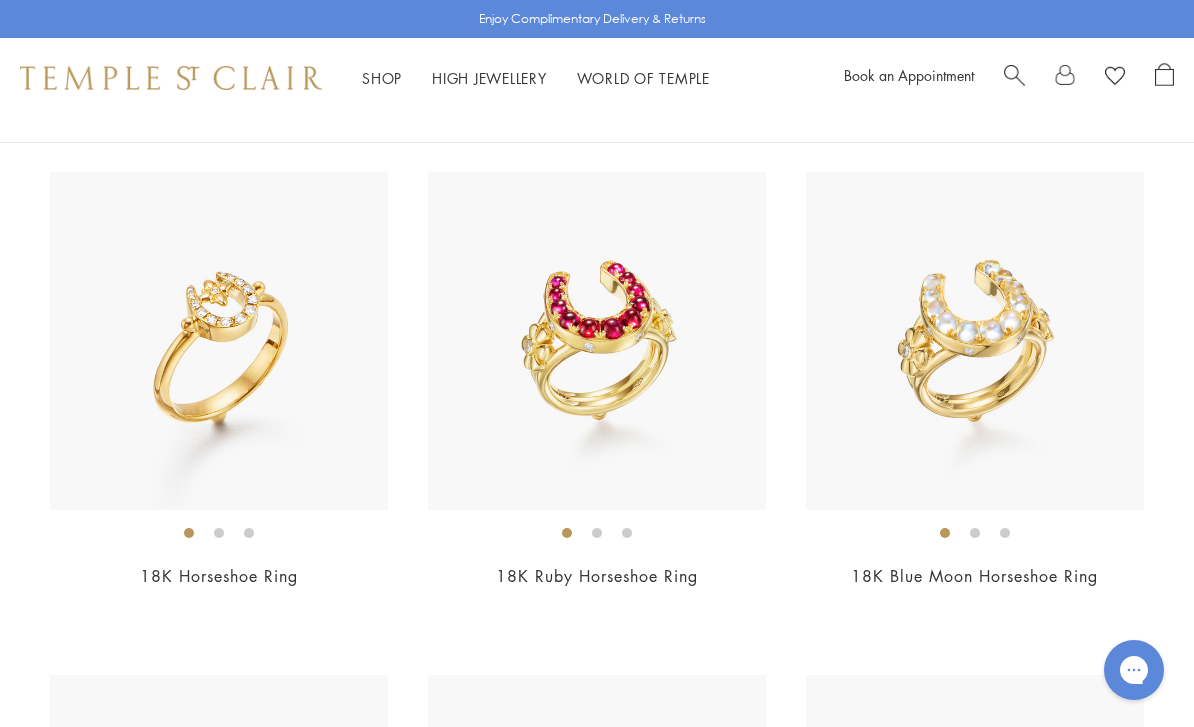 click at bounding box center (219, 341) 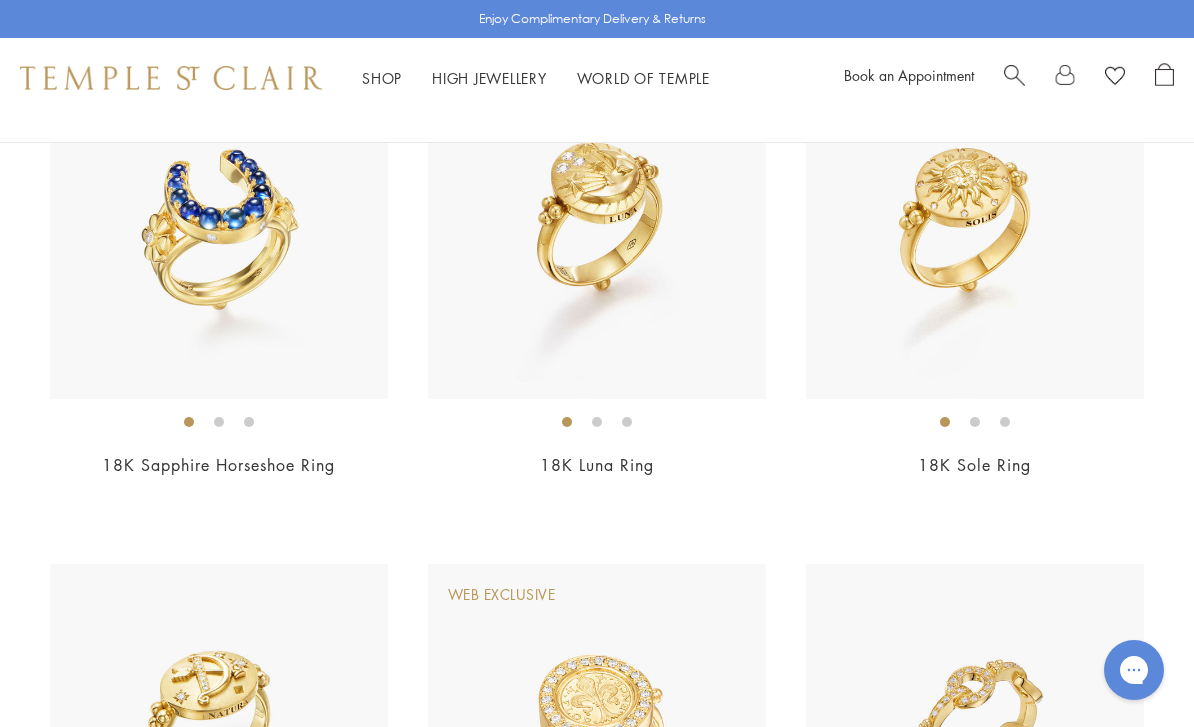 scroll, scrollTop: 4836, scrollLeft: 0, axis: vertical 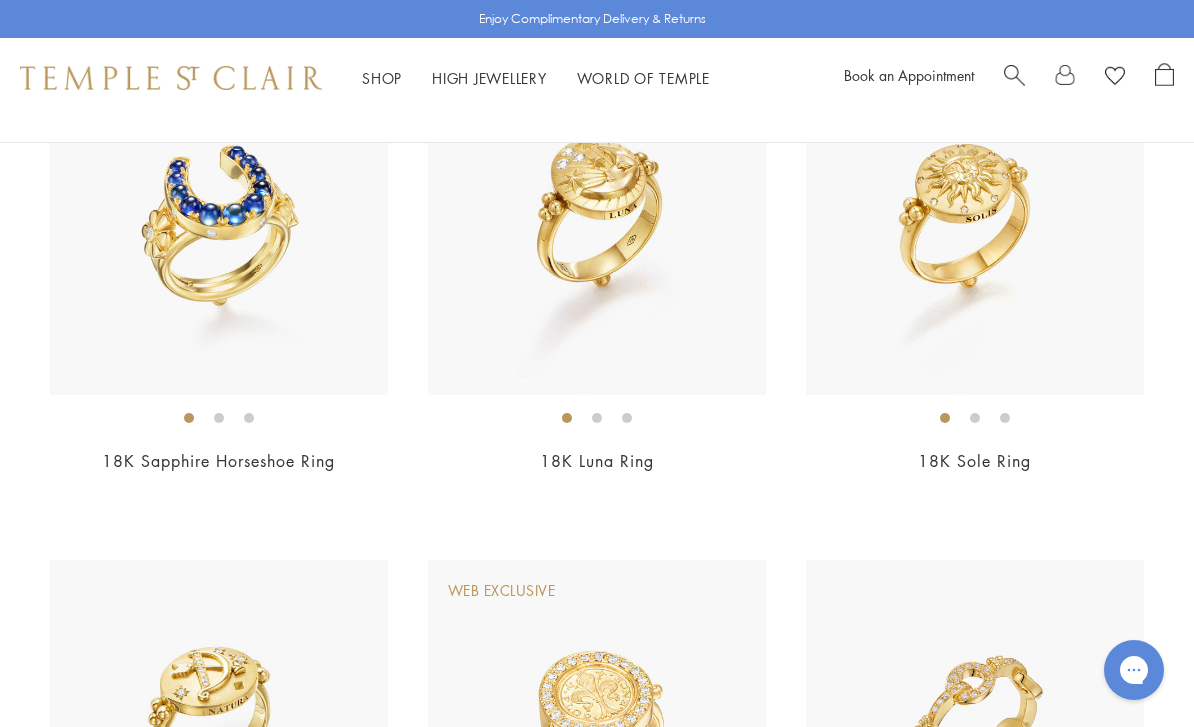 click at bounding box center (975, 226) 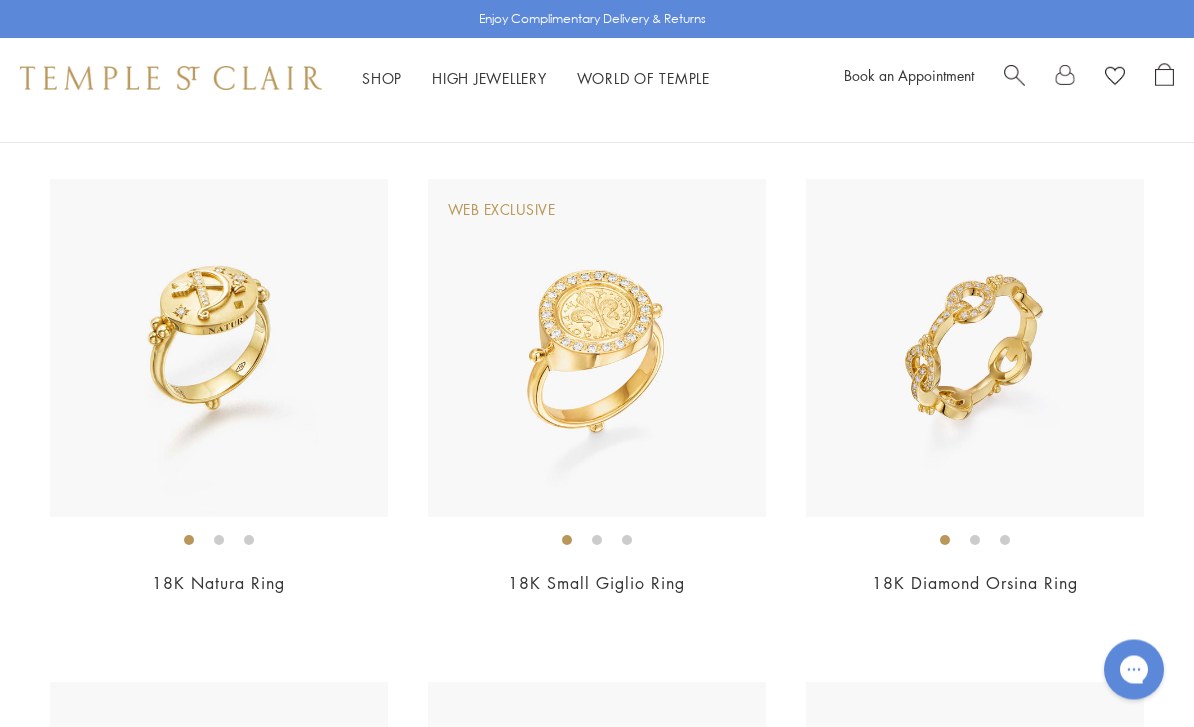 scroll, scrollTop: 5217, scrollLeft: 0, axis: vertical 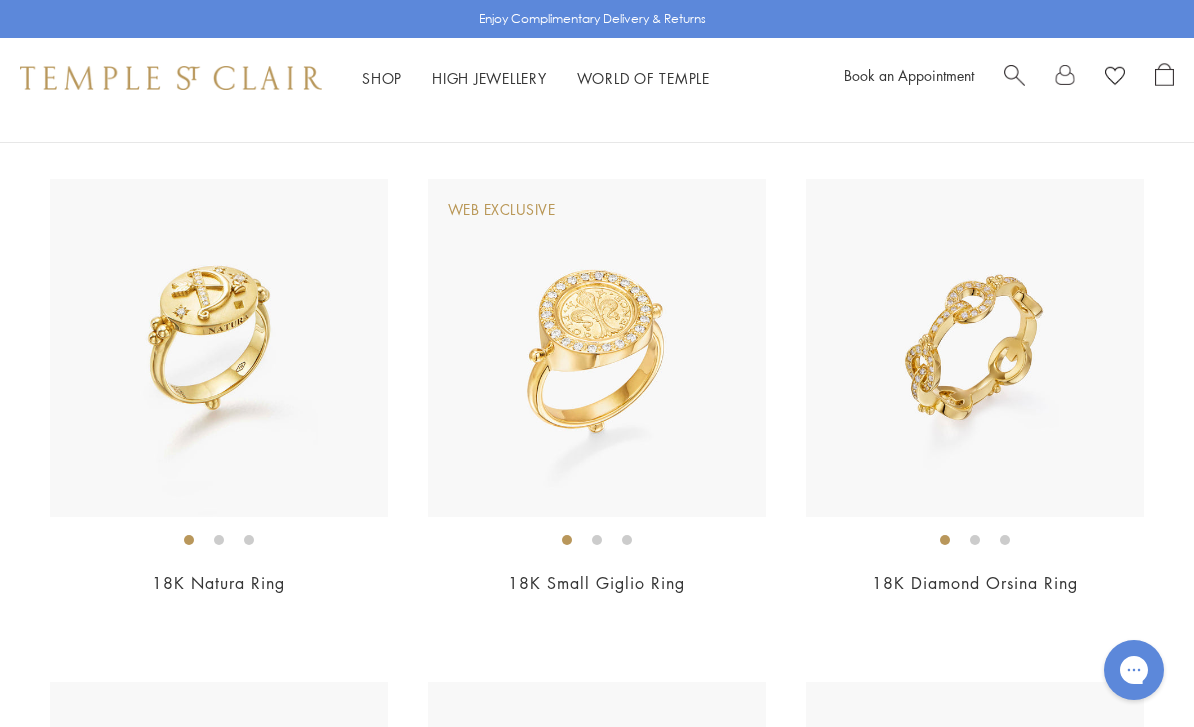 click at bounding box center (597, 348) 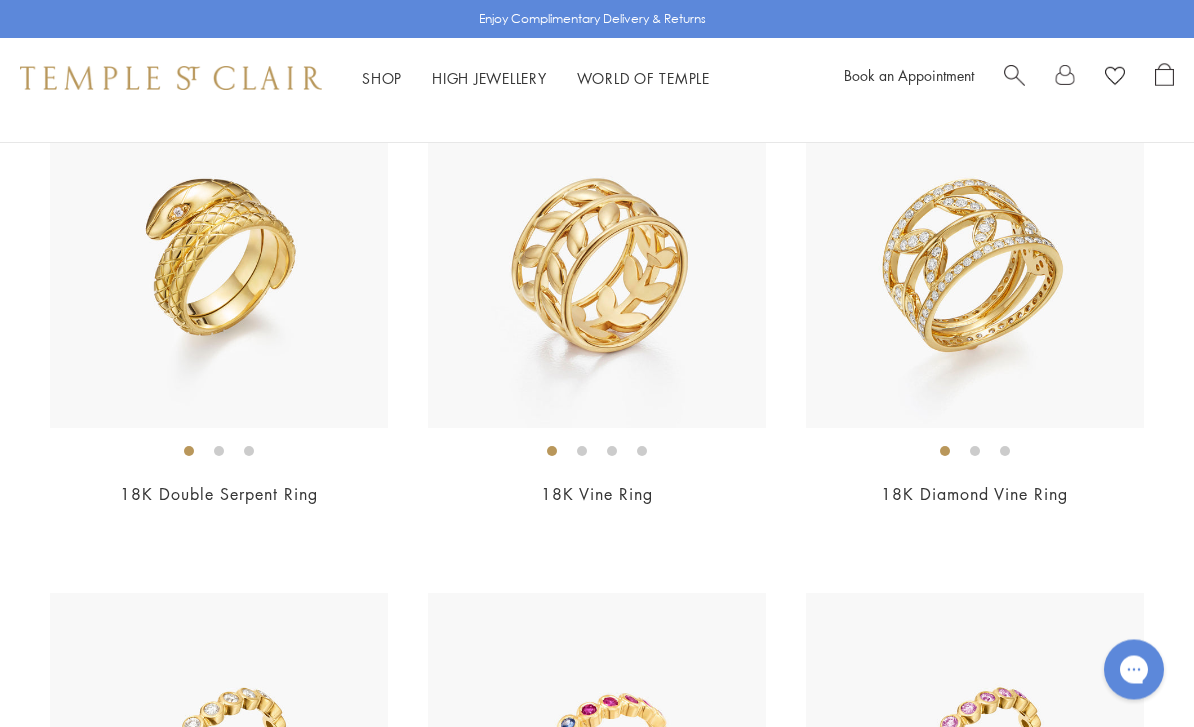 scroll, scrollTop: 6312, scrollLeft: 0, axis: vertical 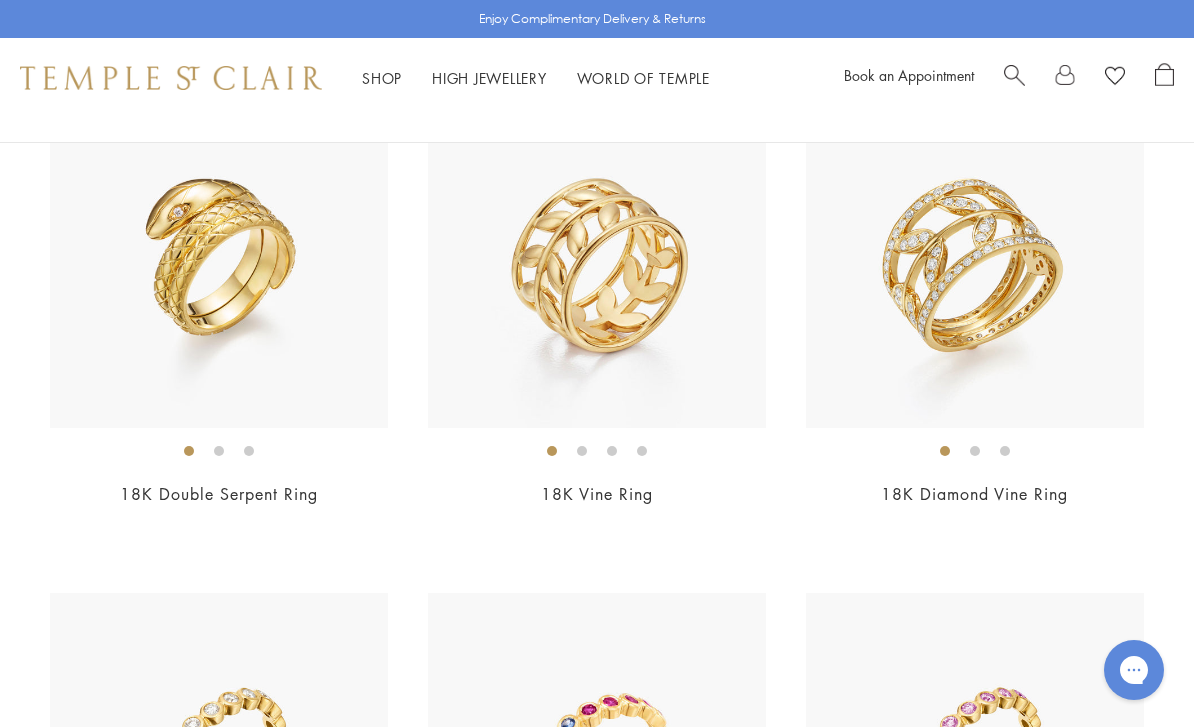 click at bounding box center (597, 259) 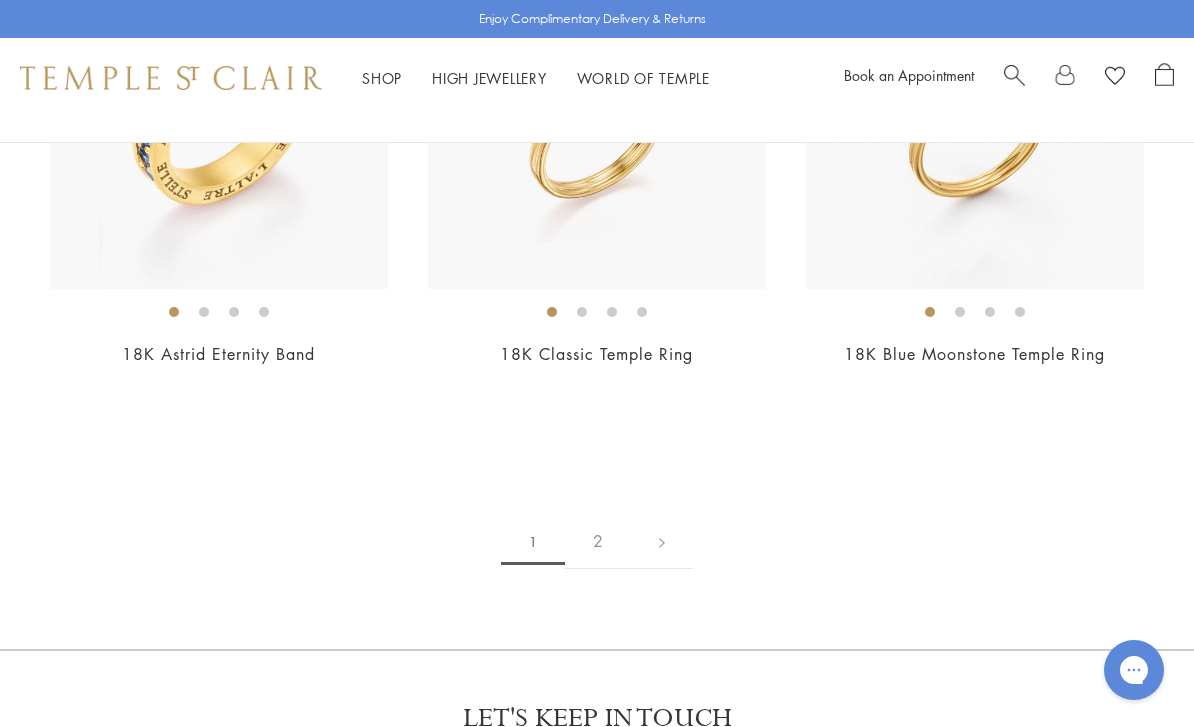 scroll, scrollTop: 7986, scrollLeft: 0, axis: vertical 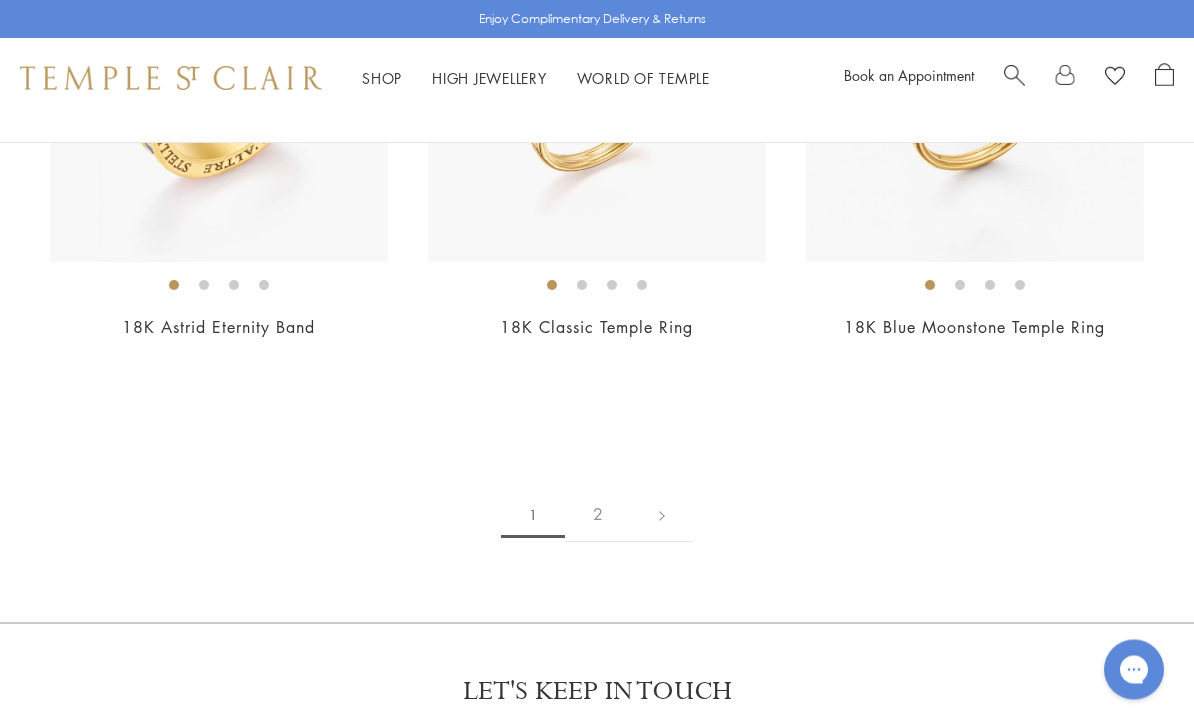click on "2" at bounding box center (598, 515) 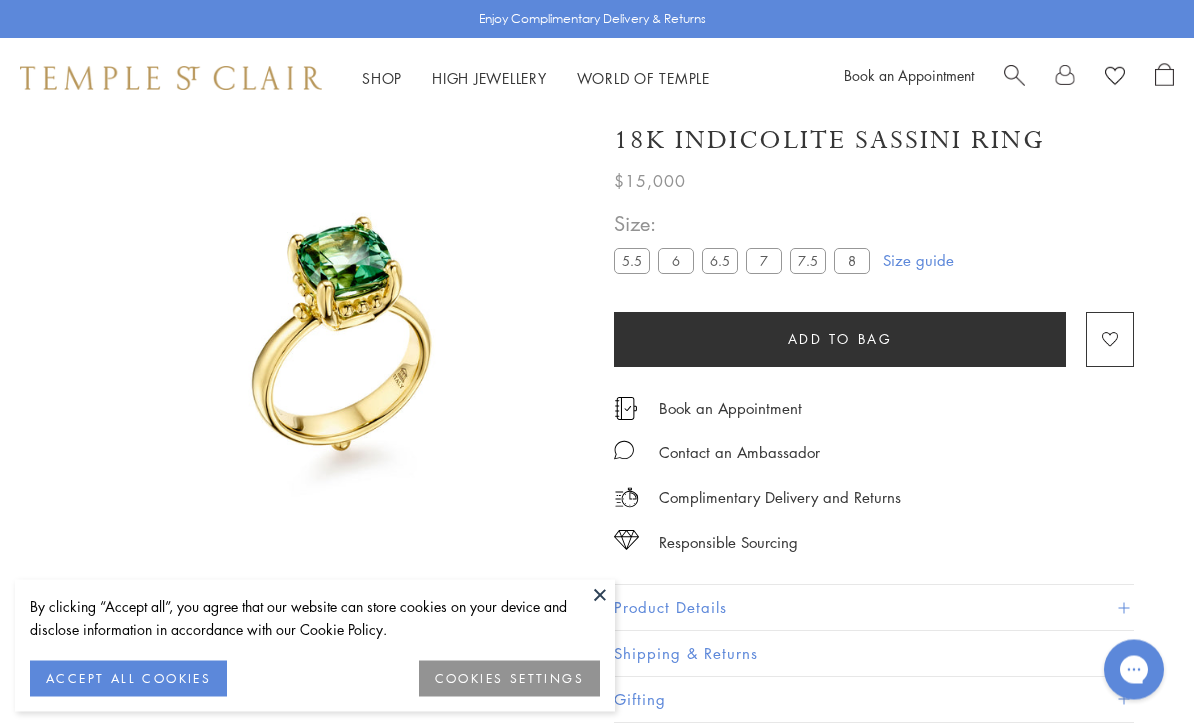 scroll, scrollTop: 0, scrollLeft: 0, axis: both 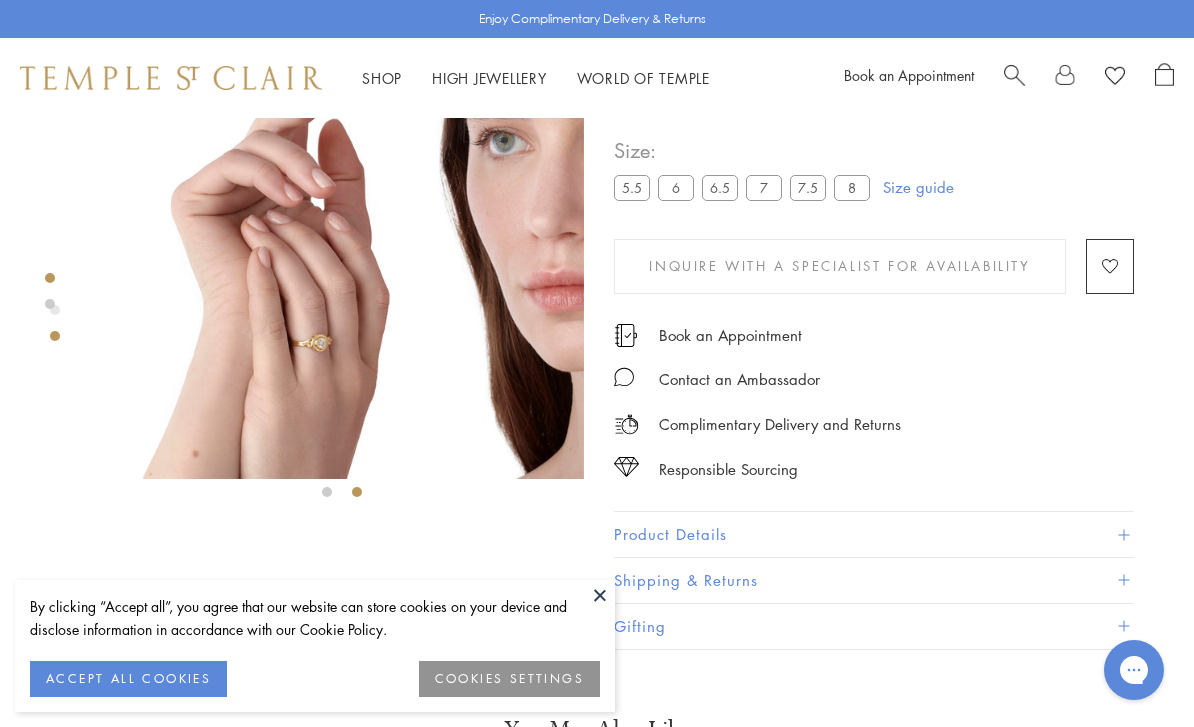 click at bounding box center [342, 237] 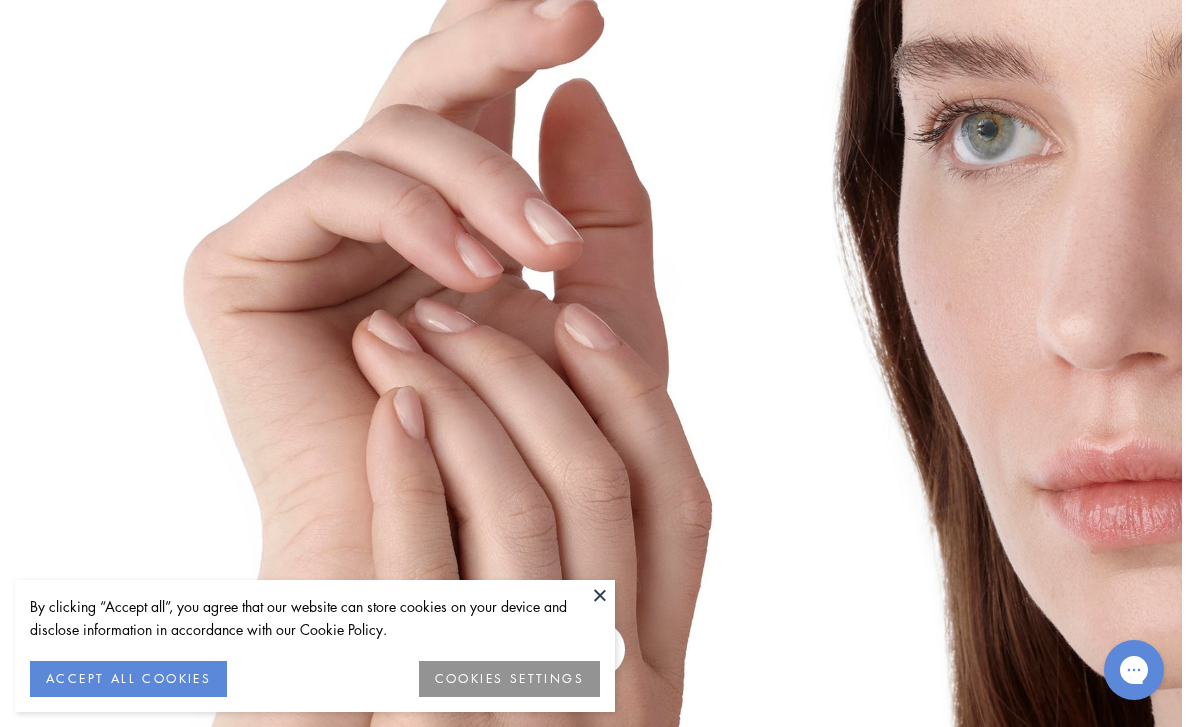 click at bounding box center (600, 595) 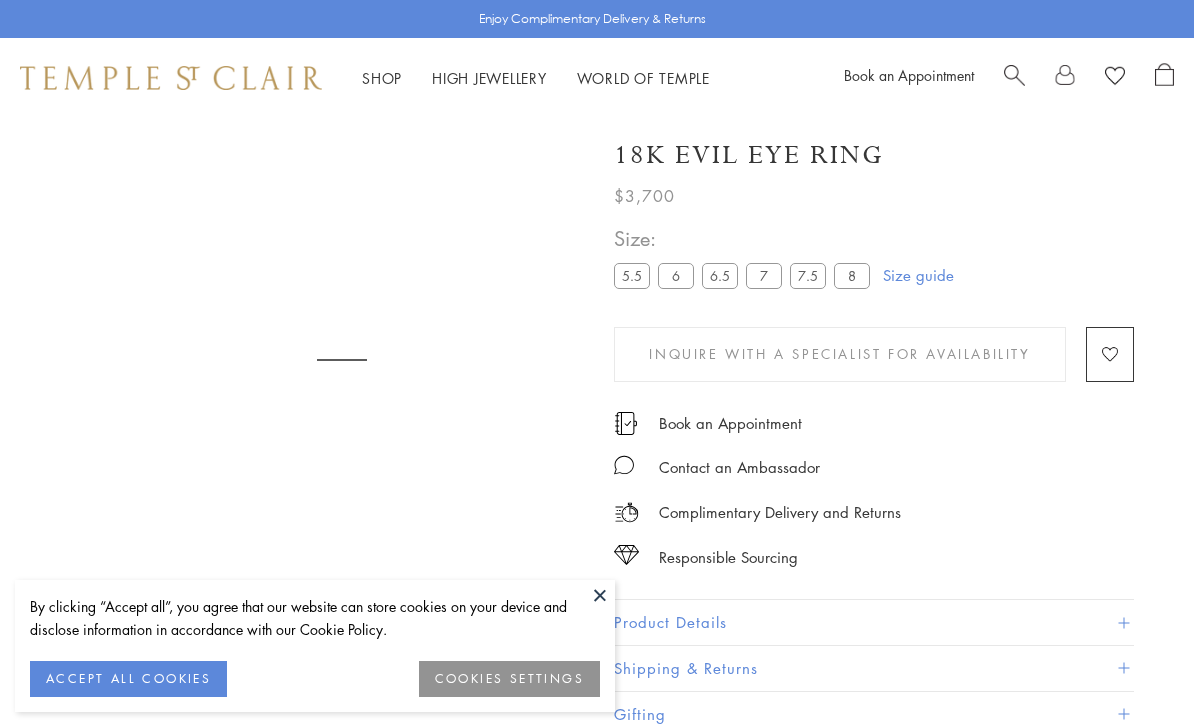 scroll, scrollTop: 21, scrollLeft: 0, axis: vertical 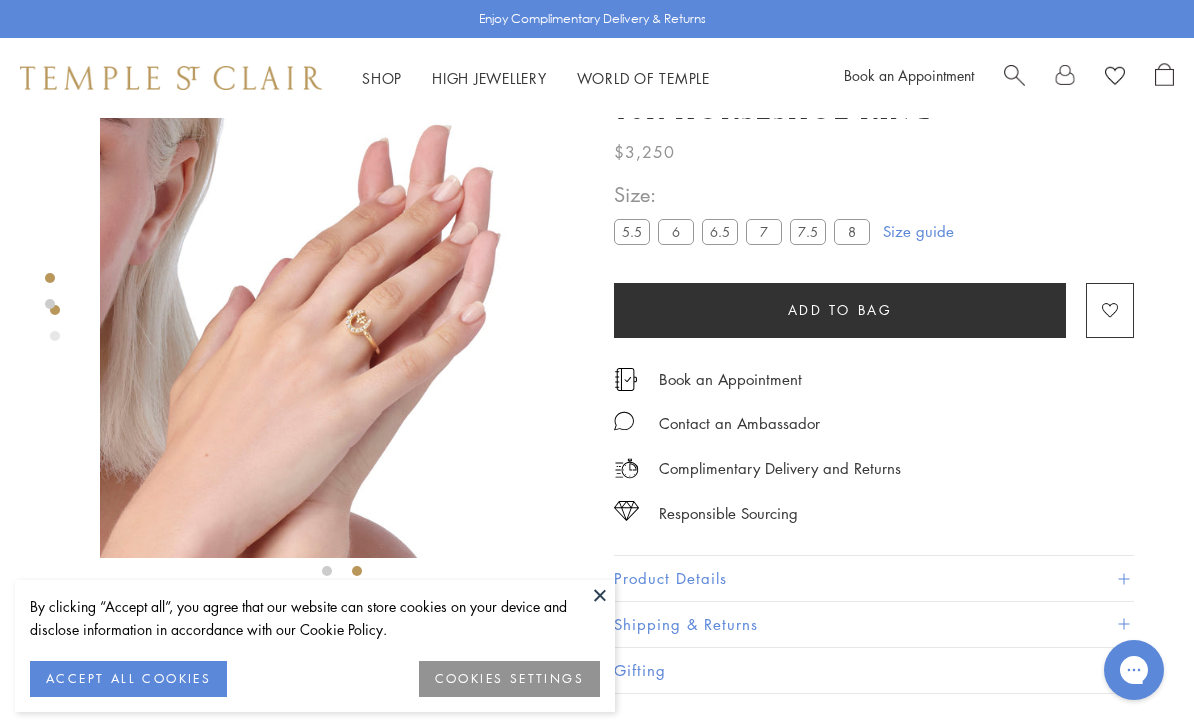 click at bounding box center (342, 316) 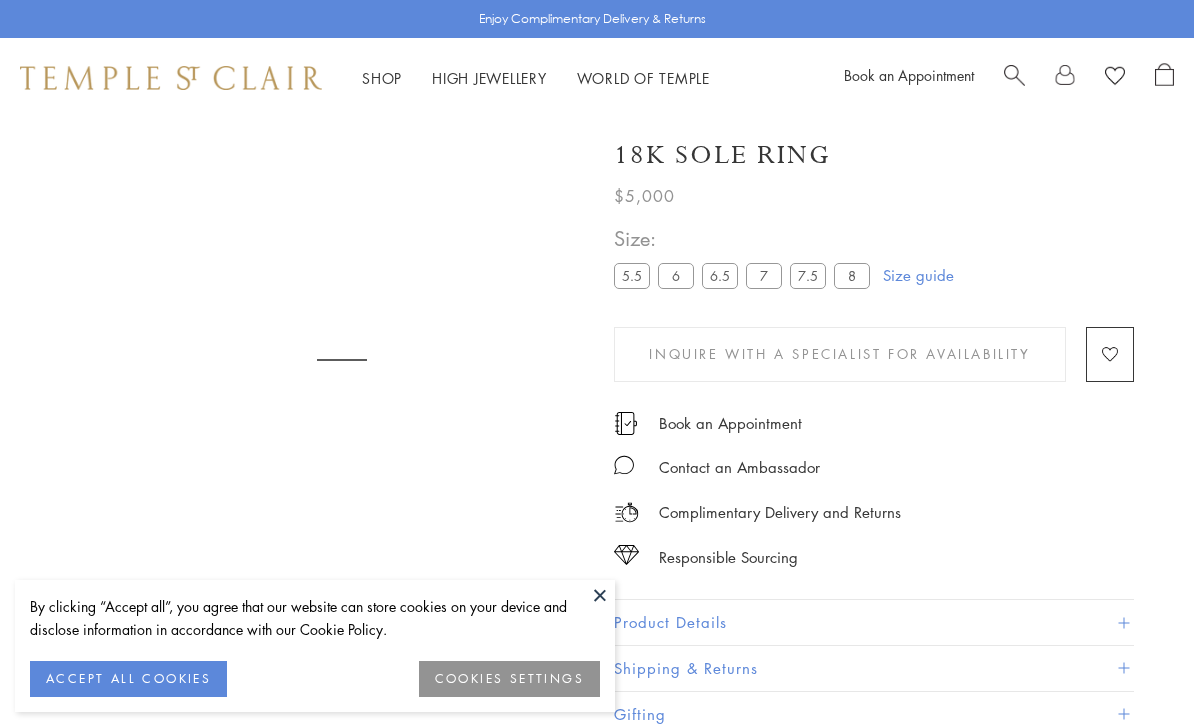scroll, scrollTop: 45, scrollLeft: 0, axis: vertical 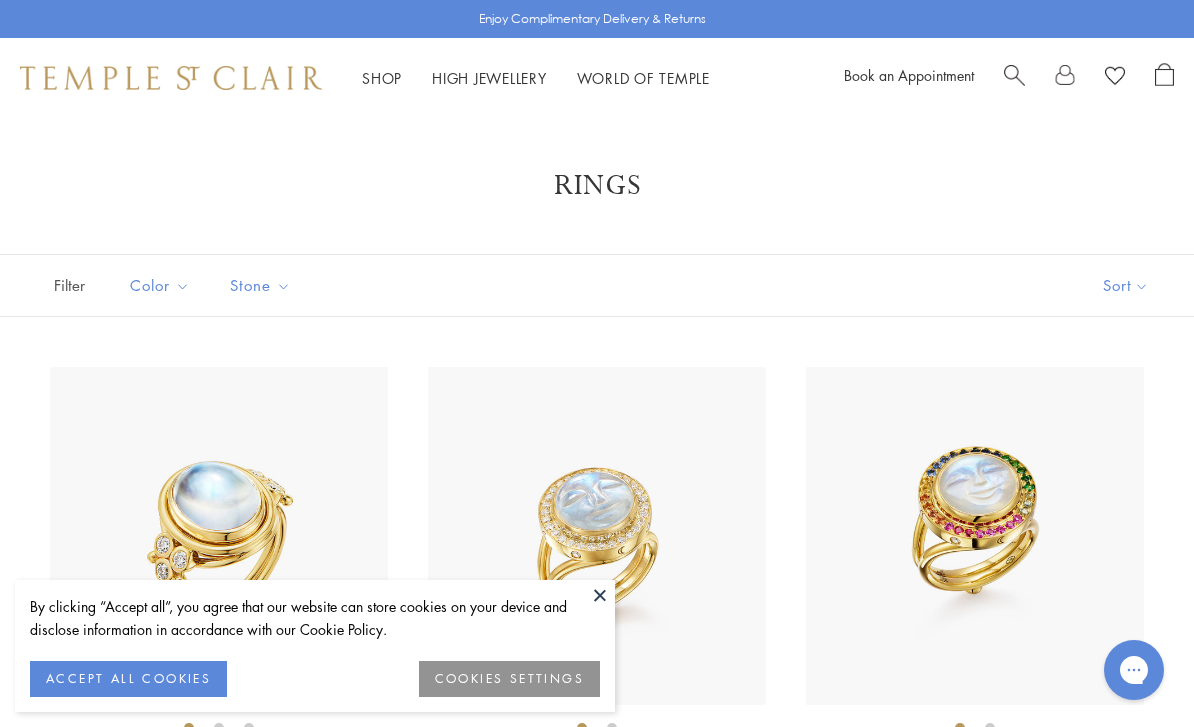 click at bounding box center (600, 595) 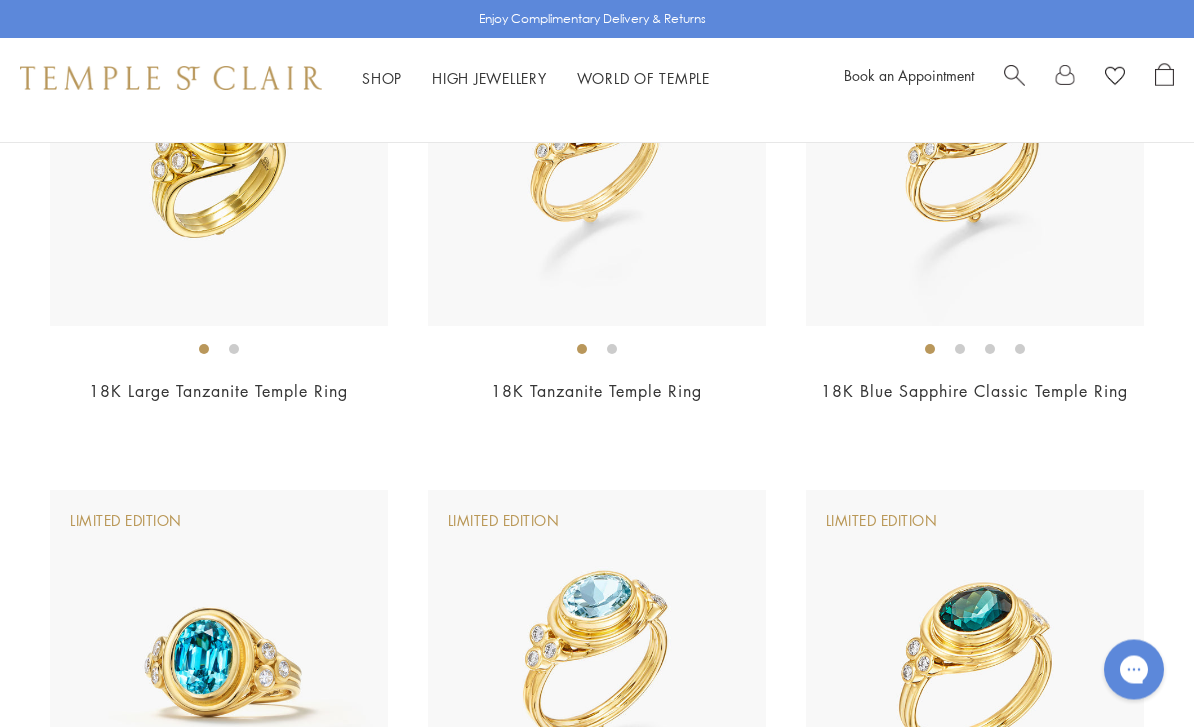 scroll, scrollTop: 1888, scrollLeft: 0, axis: vertical 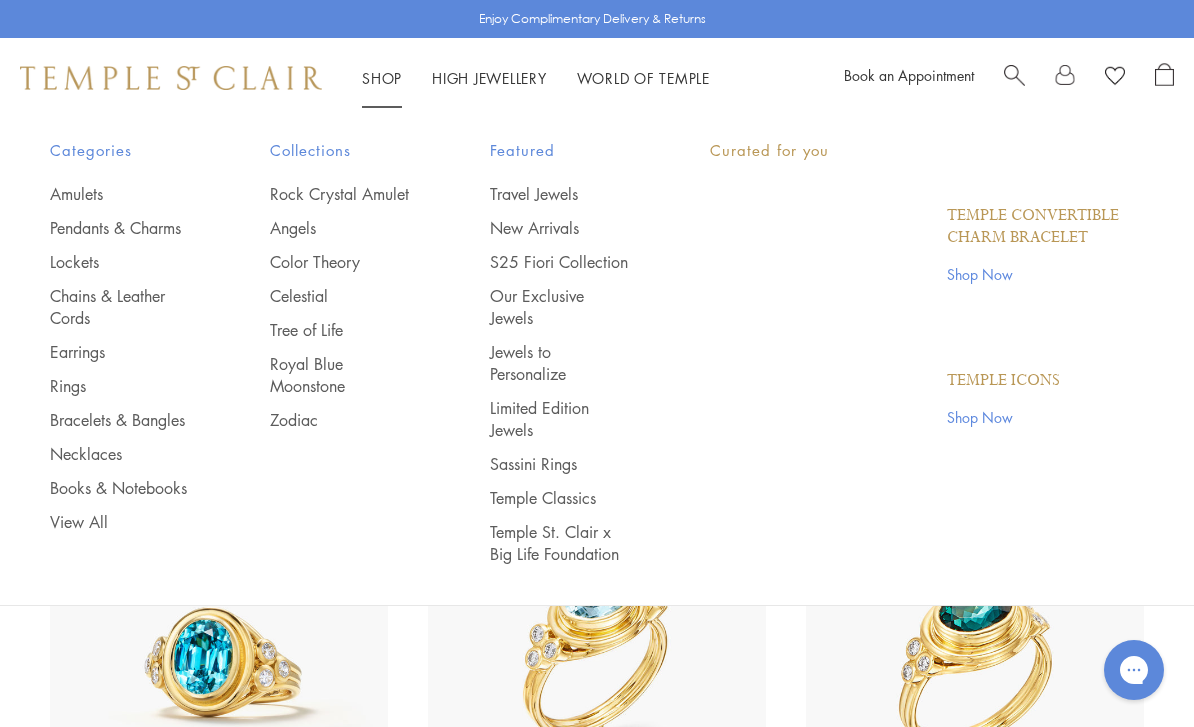 click on "Shop Shop" at bounding box center [382, 78] 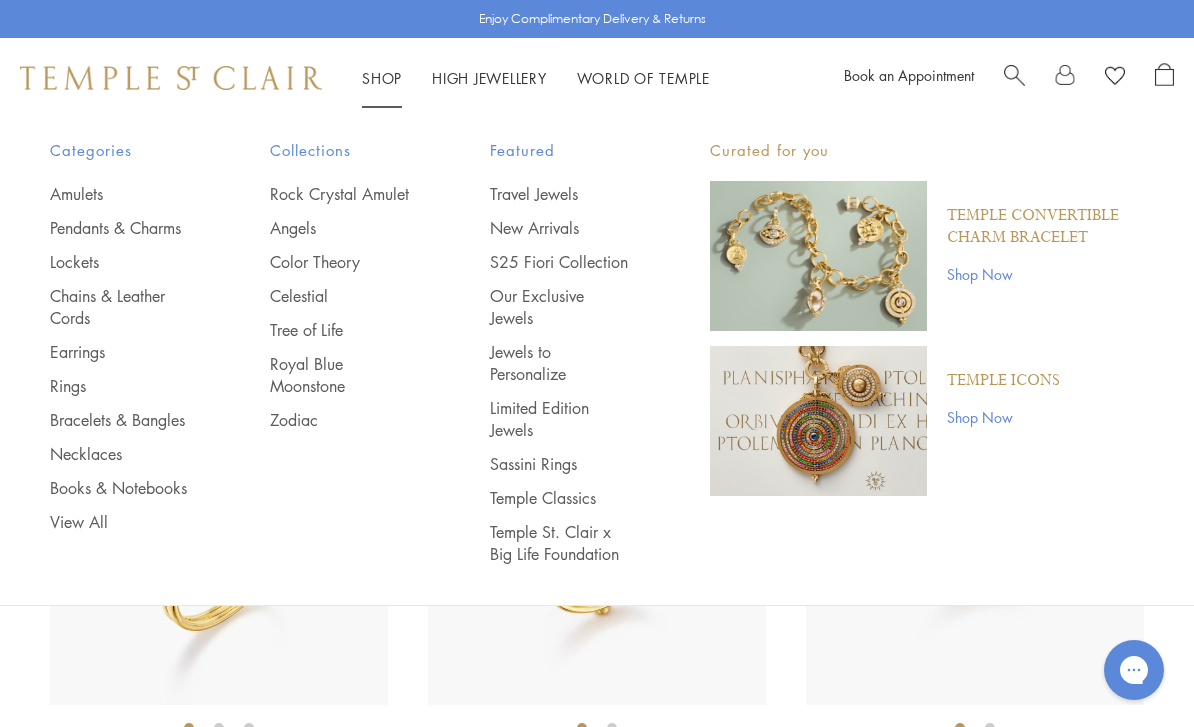 click on "Necklaces" at bounding box center (120, 454) 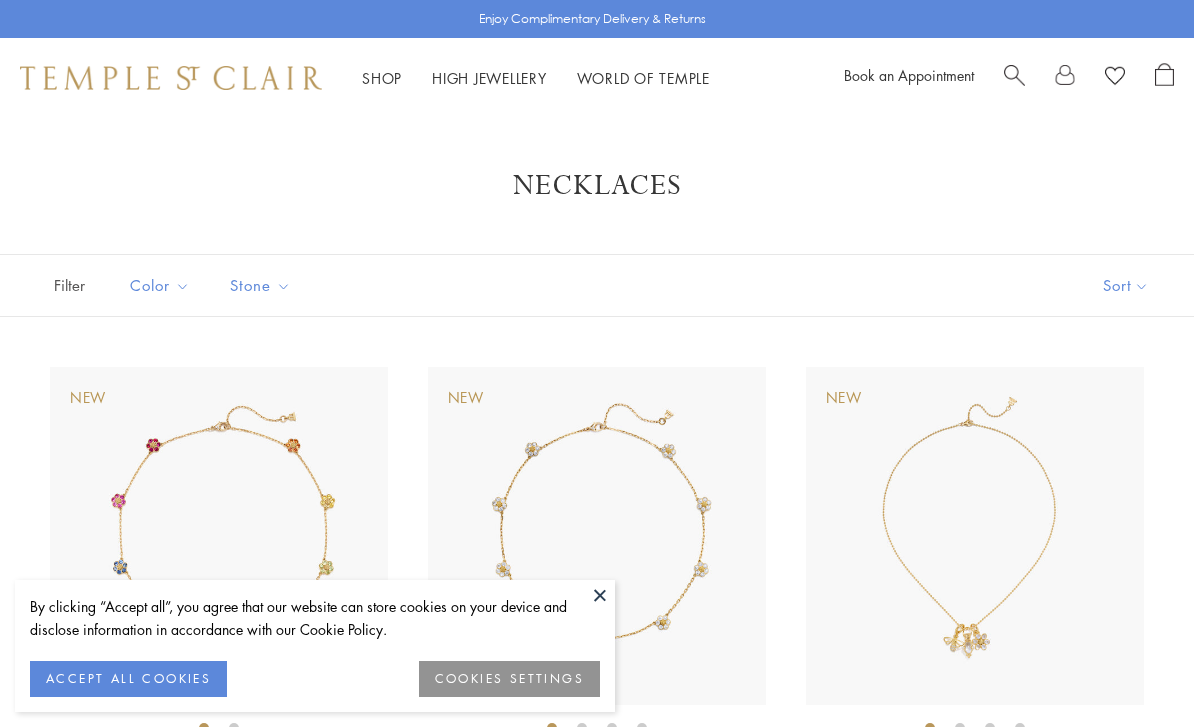 scroll, scrollTop: 0, scrollLeft: 0, axis: both 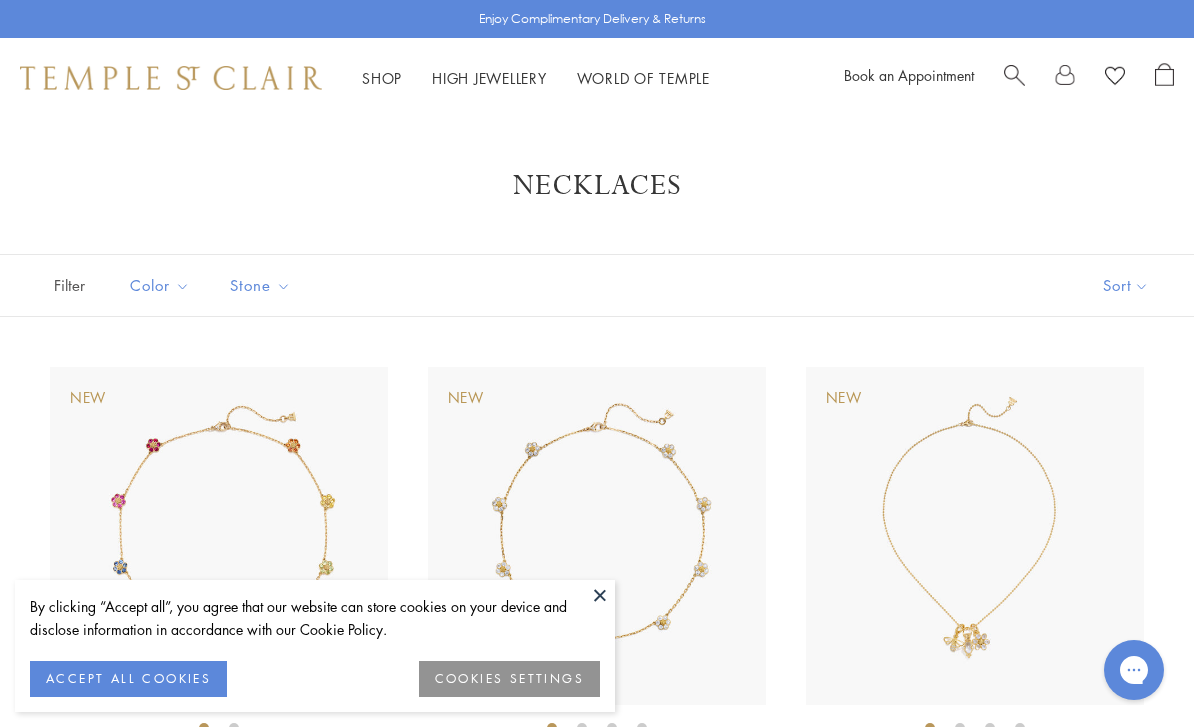 click at bounding box center (600, 595) 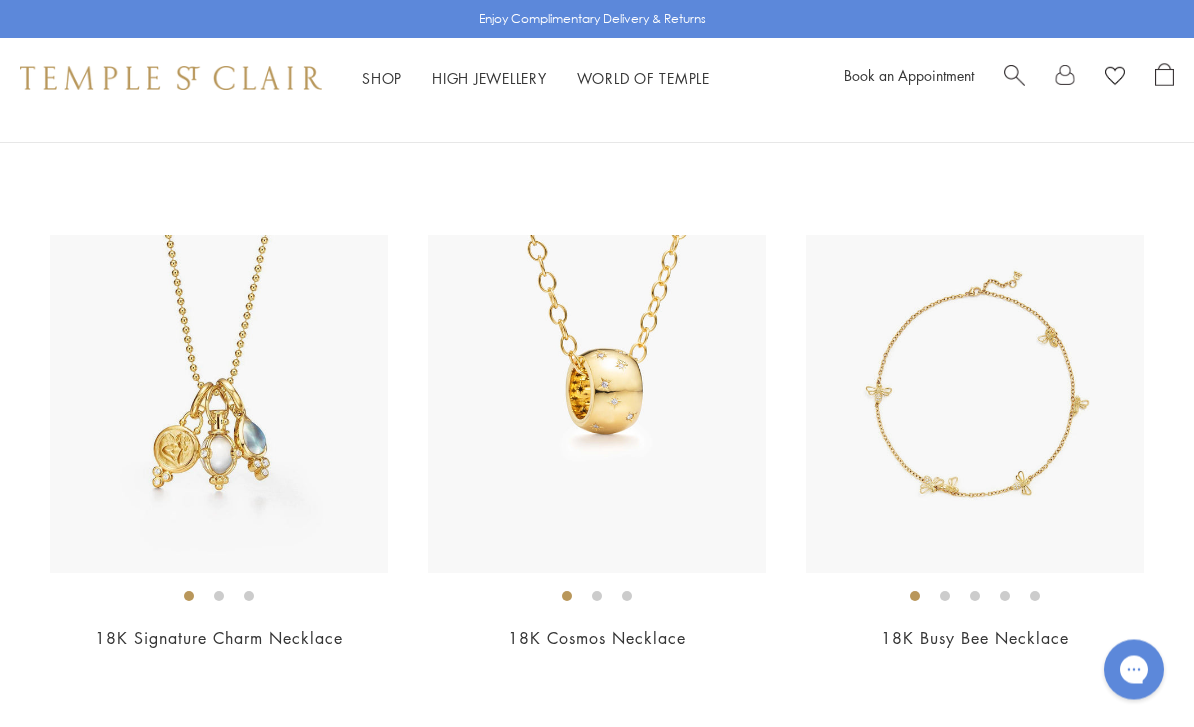 scroll, scrollTop: 636, scrollLeft: 0, axis: vertical 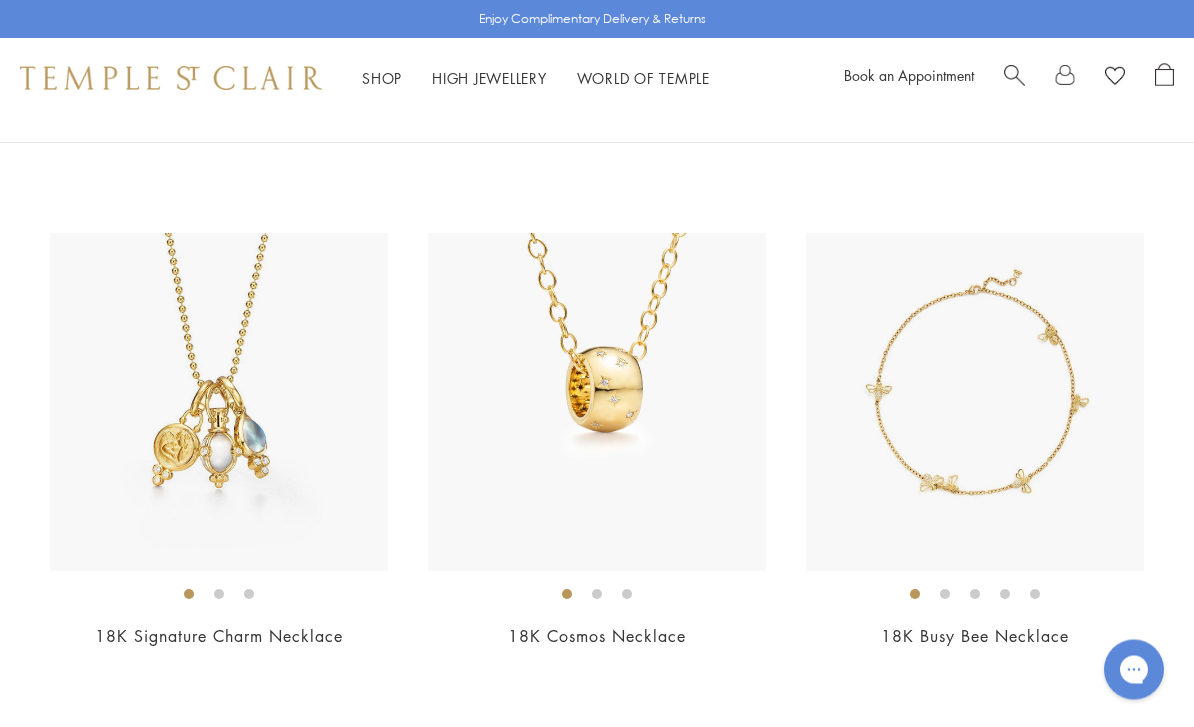 click at bounding box center [597, 403] 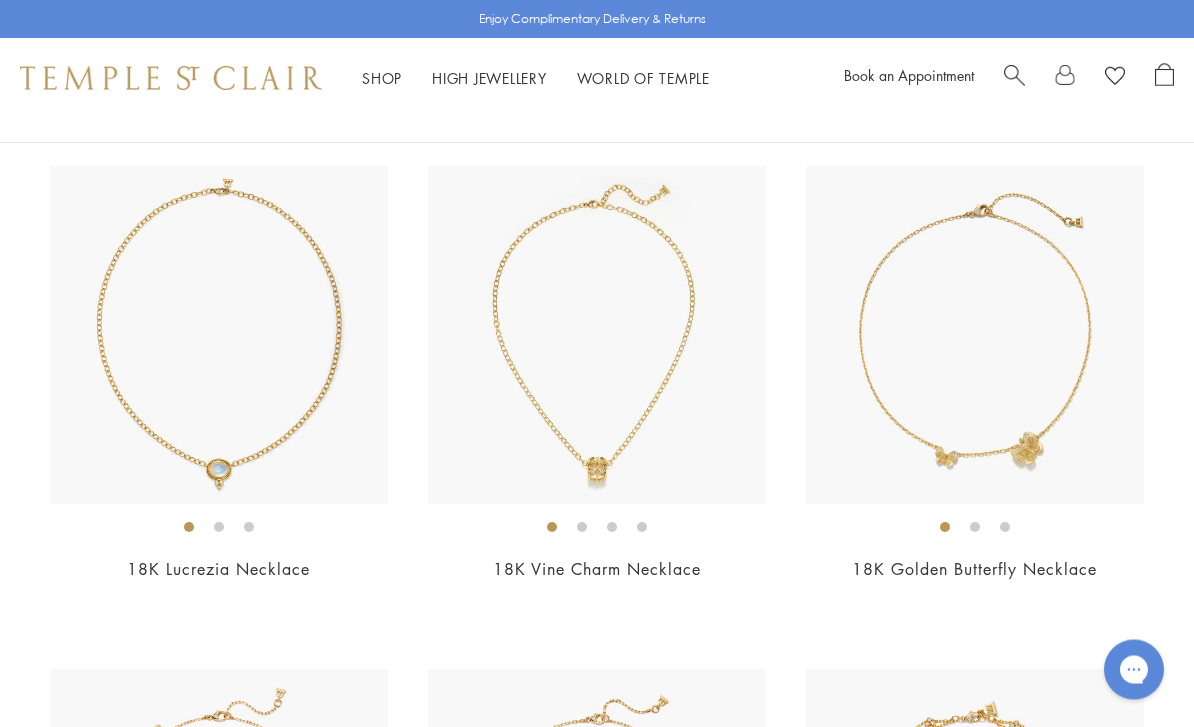 scroll, scrollTop: 1210, scrollLeft: 0, axis: vertical 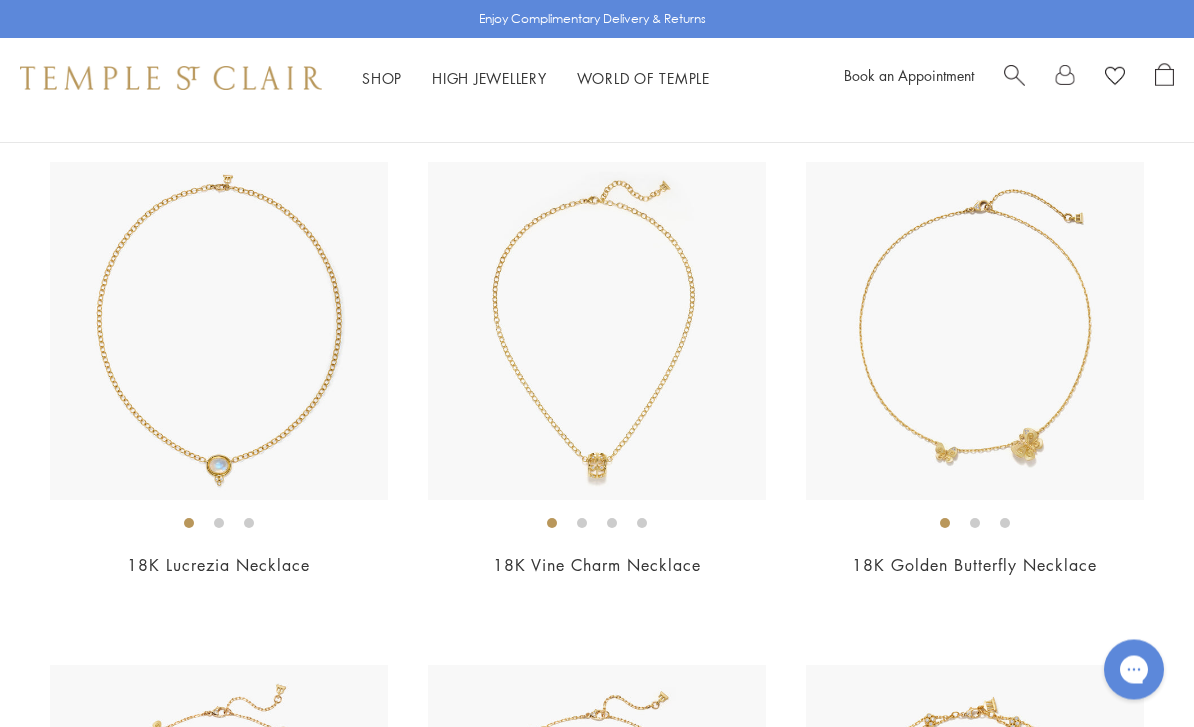 click at bounding box center (597, 332) 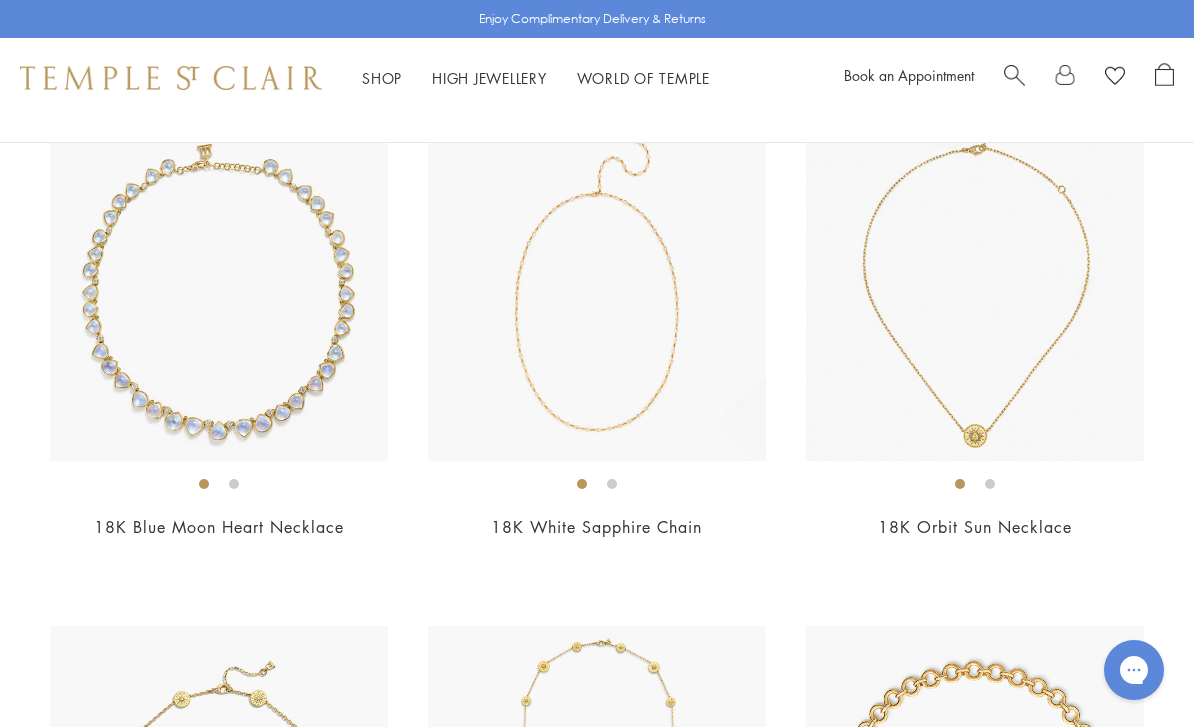 scroll, scrollTop: 3260, scrollLeft: 0, axis: vertical 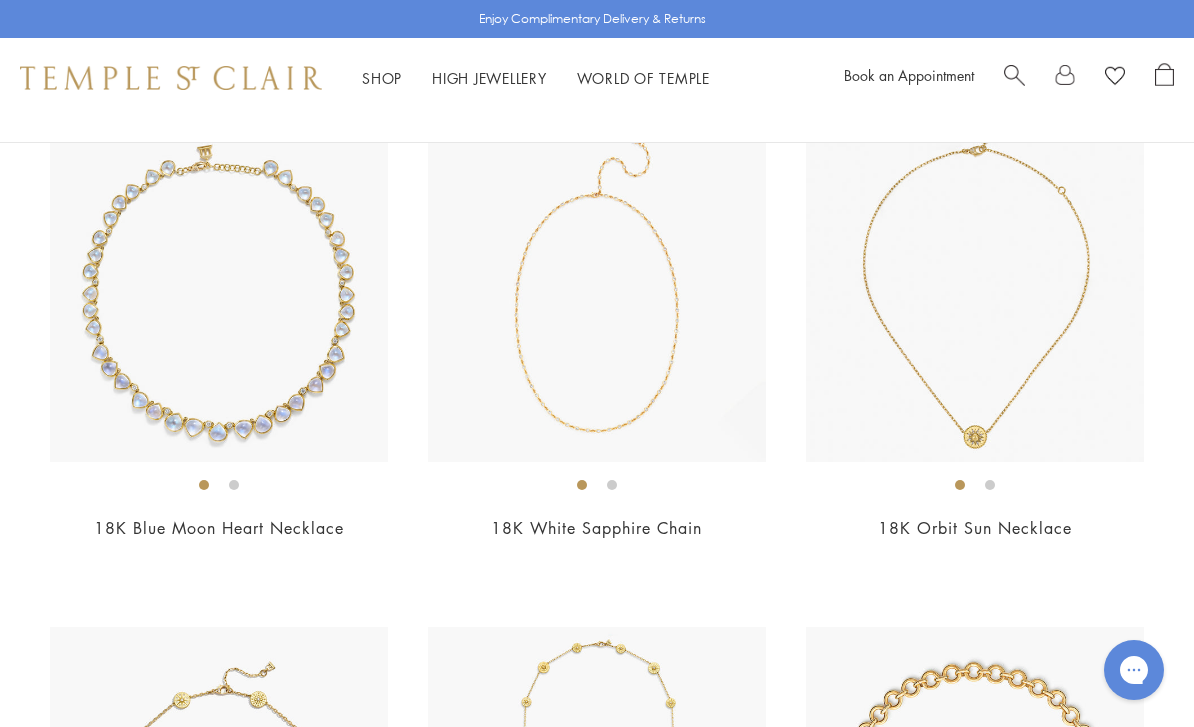 click at bounding box center [597, 293] 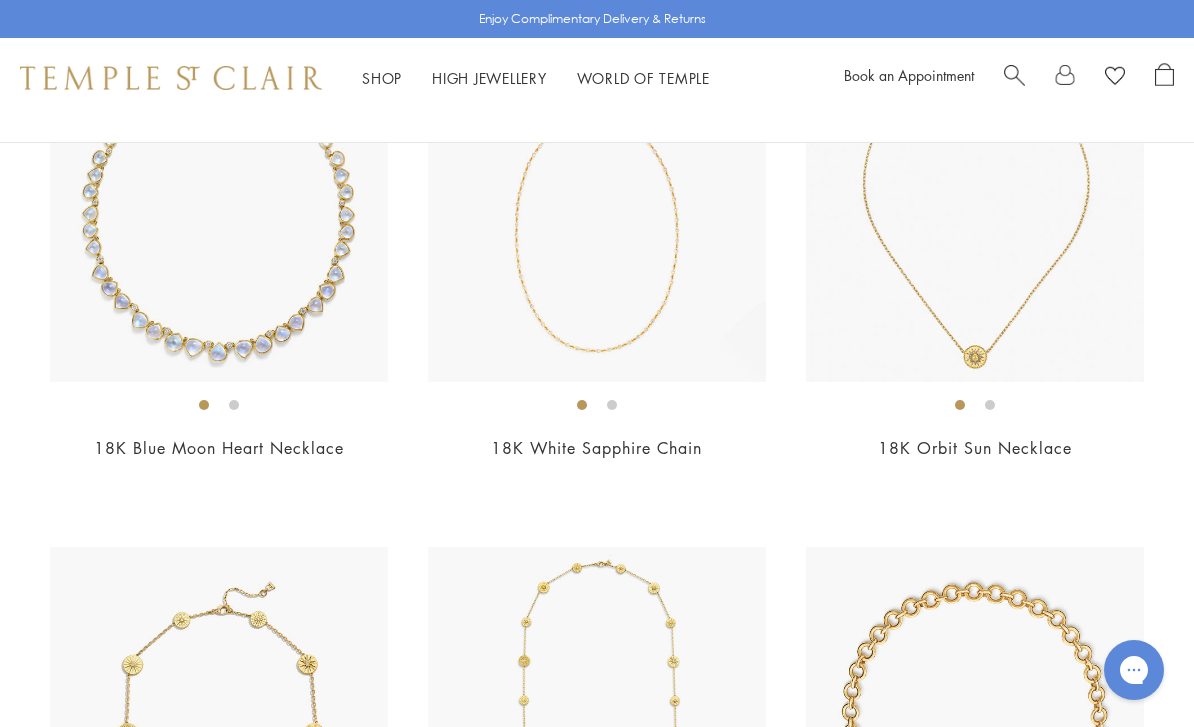 scroll, scrollTop: 3338, scrollLeft: 0, axis: vertical 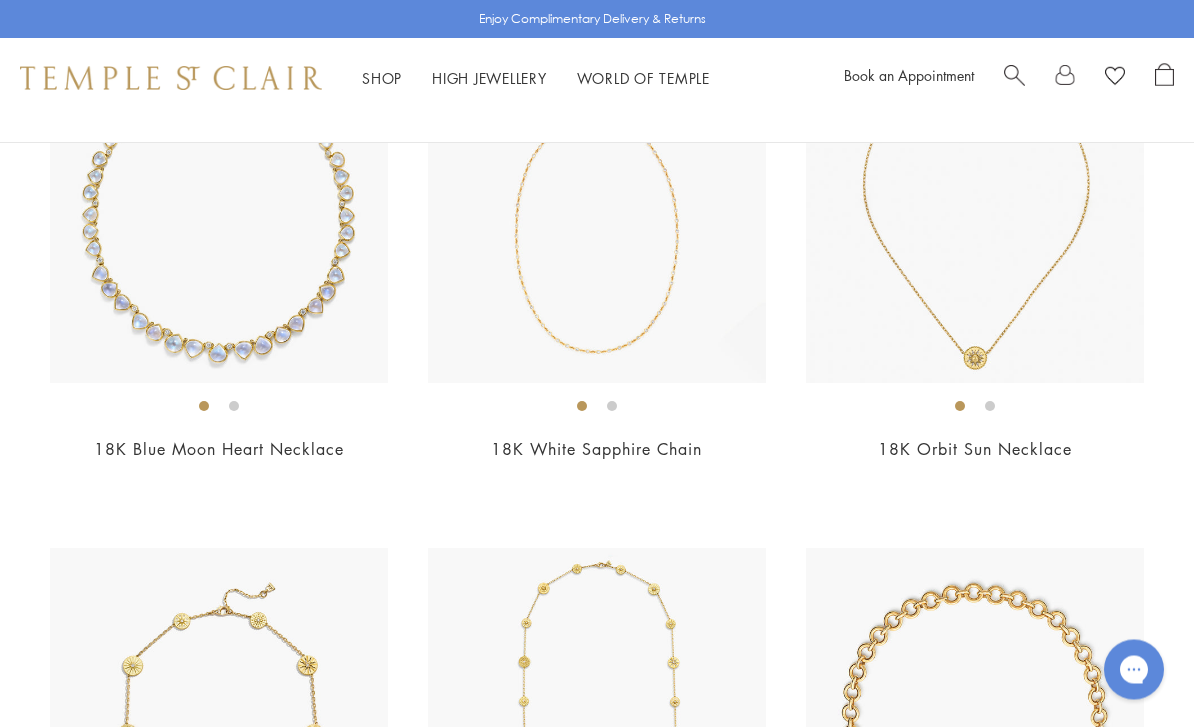 click at bounding box center [975, 215] 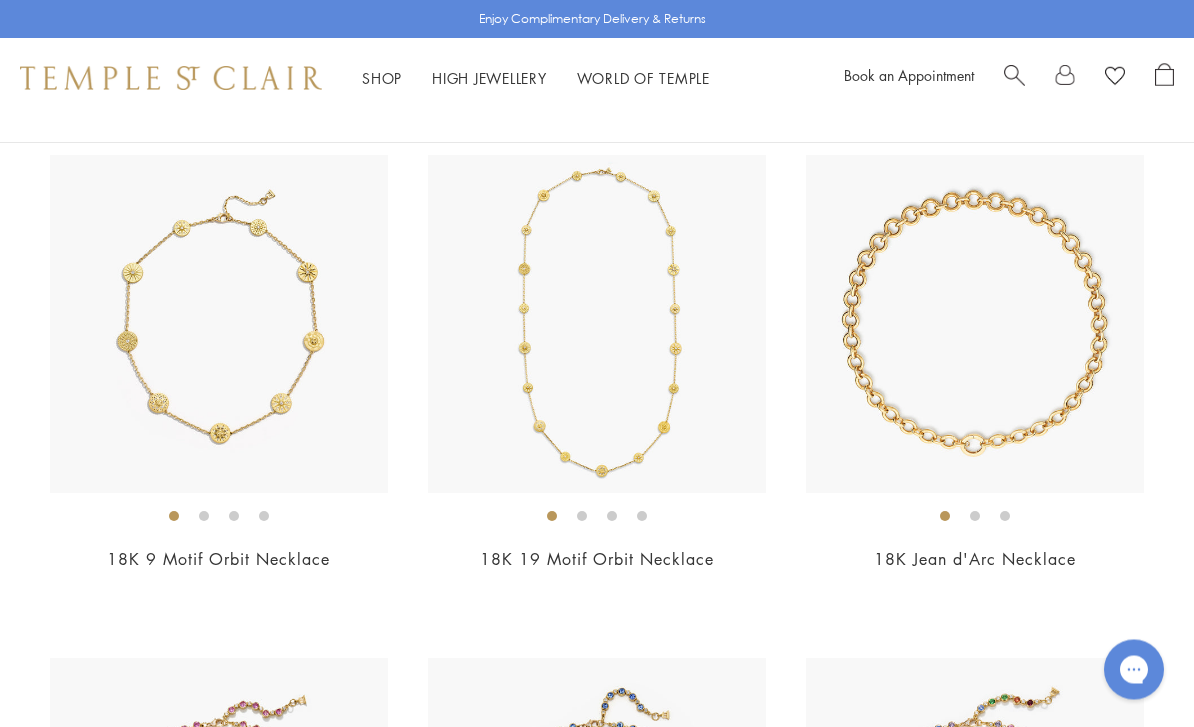 scroll, scrollTop: 3732, scrollLeft: 0, axis: vertical 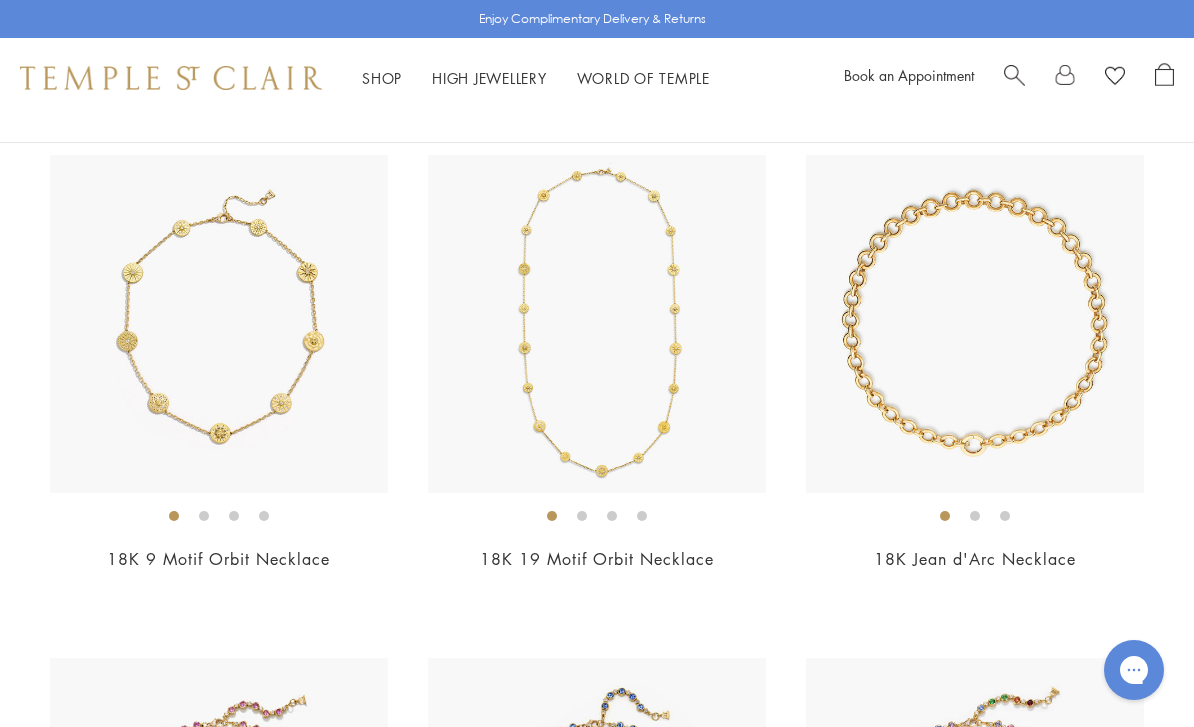 click on "18K 19 Motif Orbit Necklace" at bounding box center (597, 559) 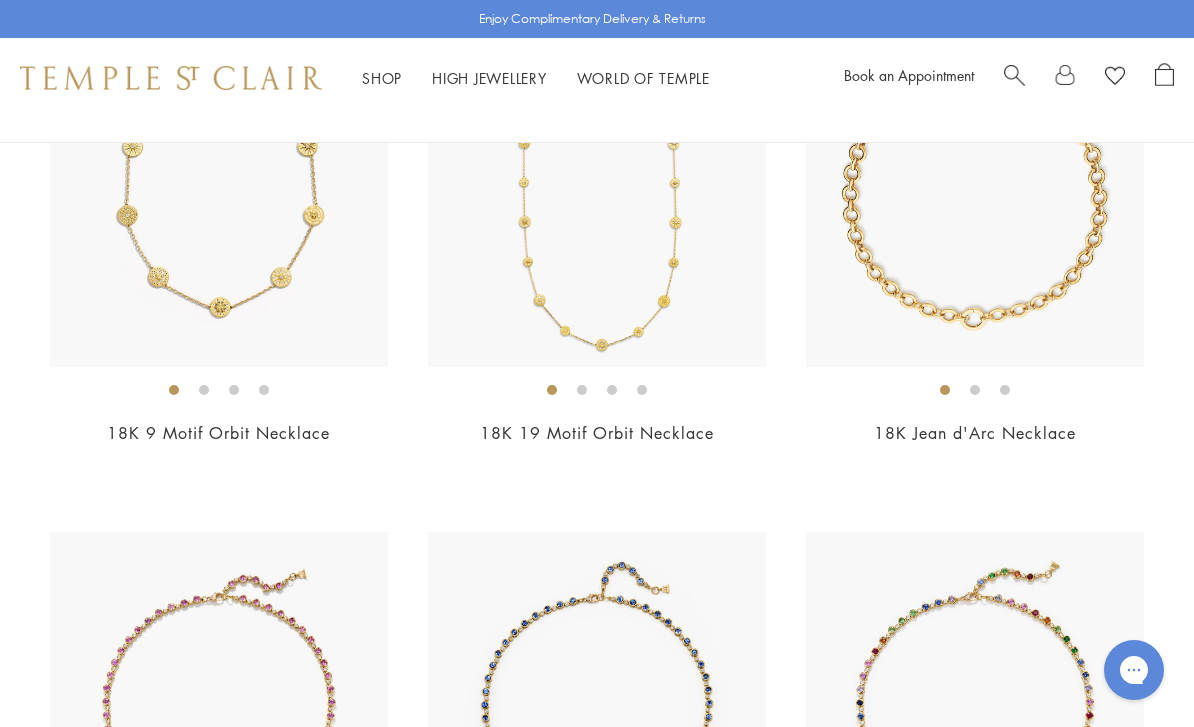 scroll, scrollTop: 3860, scrollLeft: 0, axis: vertical 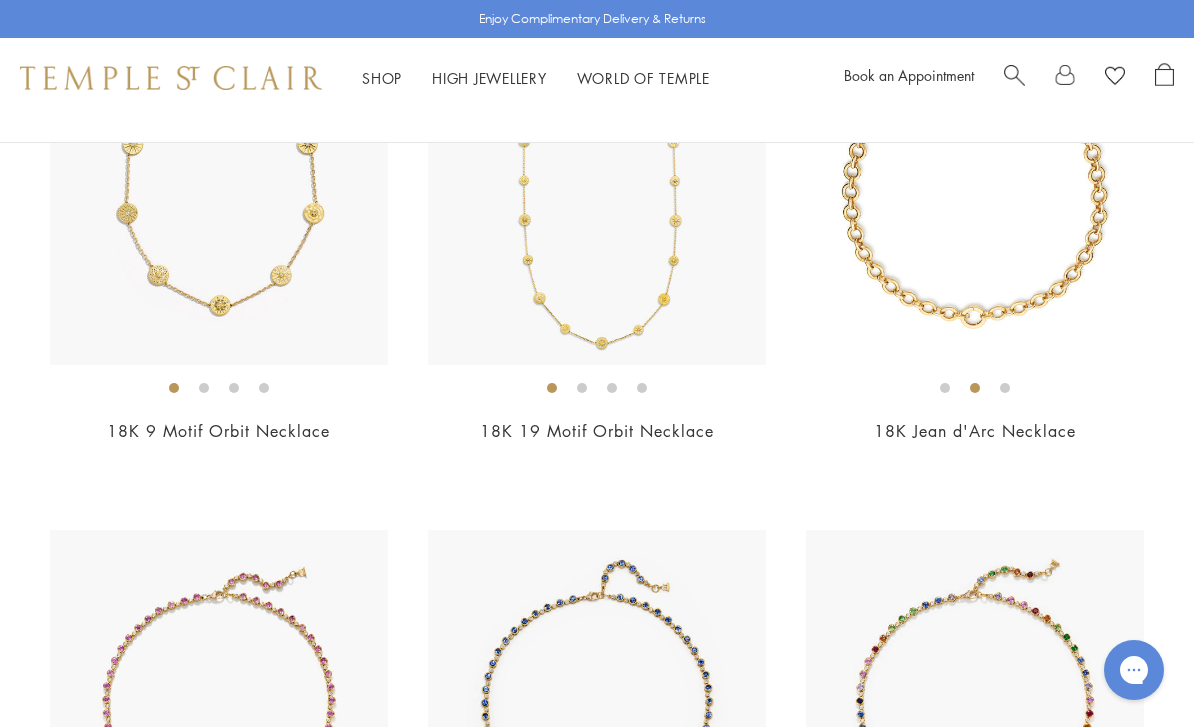 click at bounding box center [975, 196] 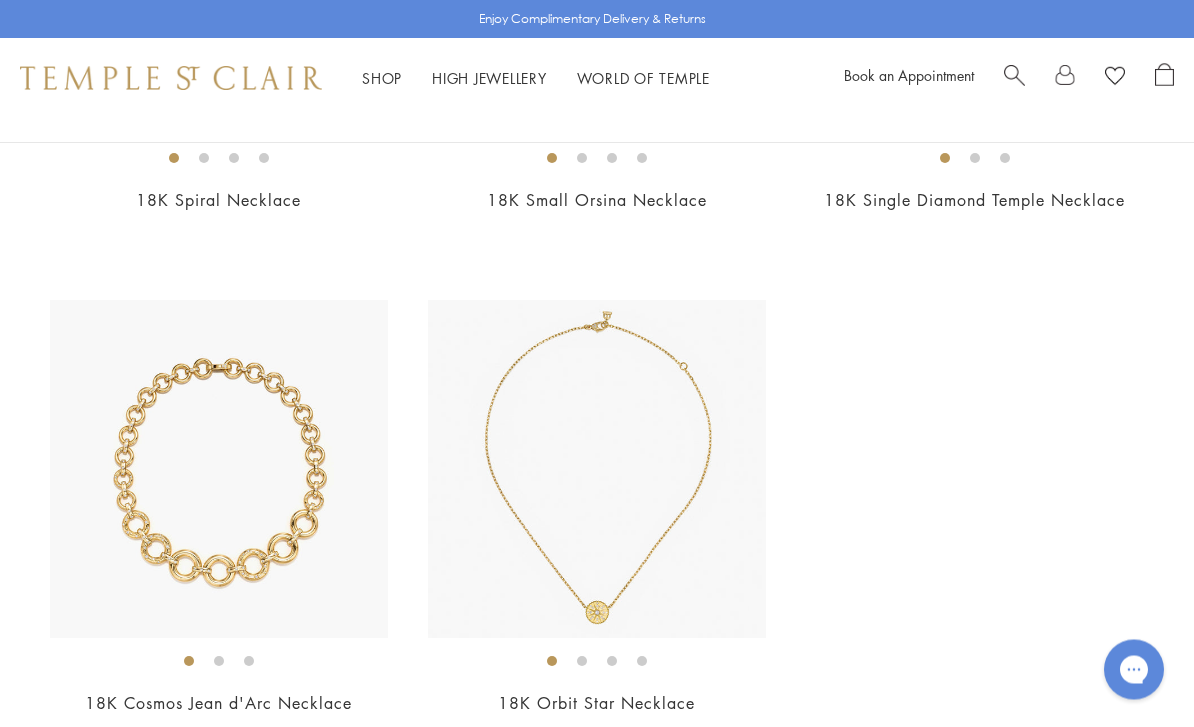 scroll, scrollTop: 7611, scrollLeft: 0, axis: vertical 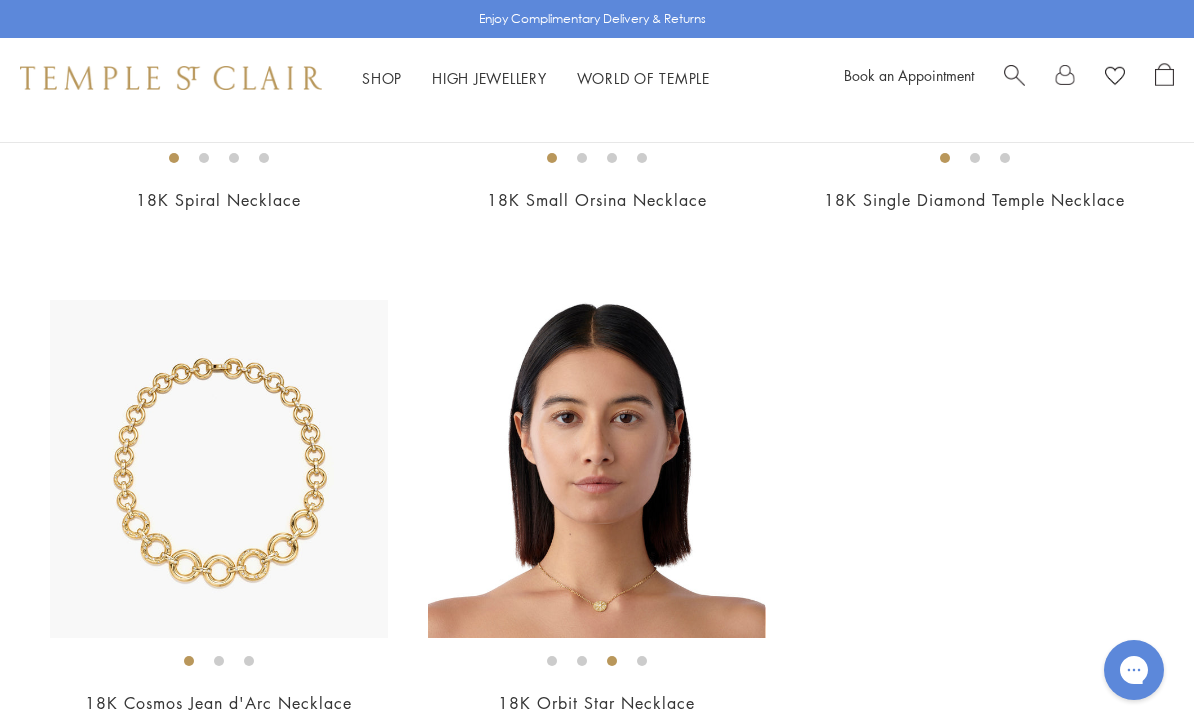 click at bounding box center [596, 469] 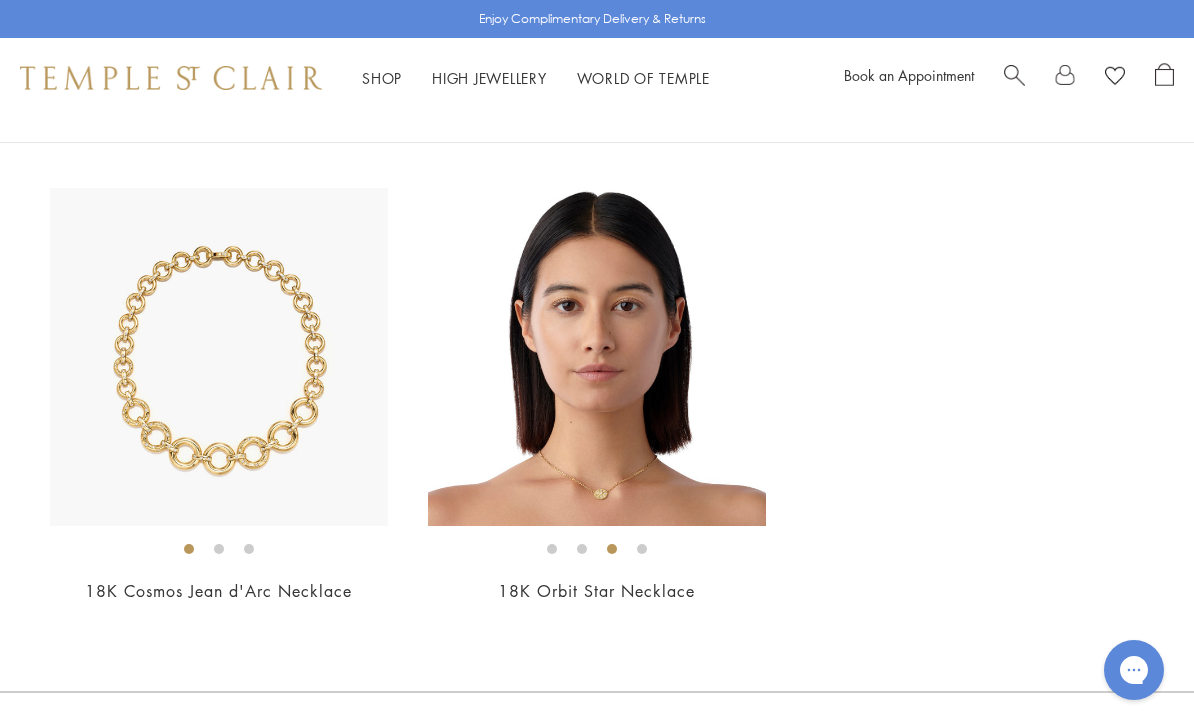 scroll, scrollTop: 7722, scrollLeft: 0, axis: vertical 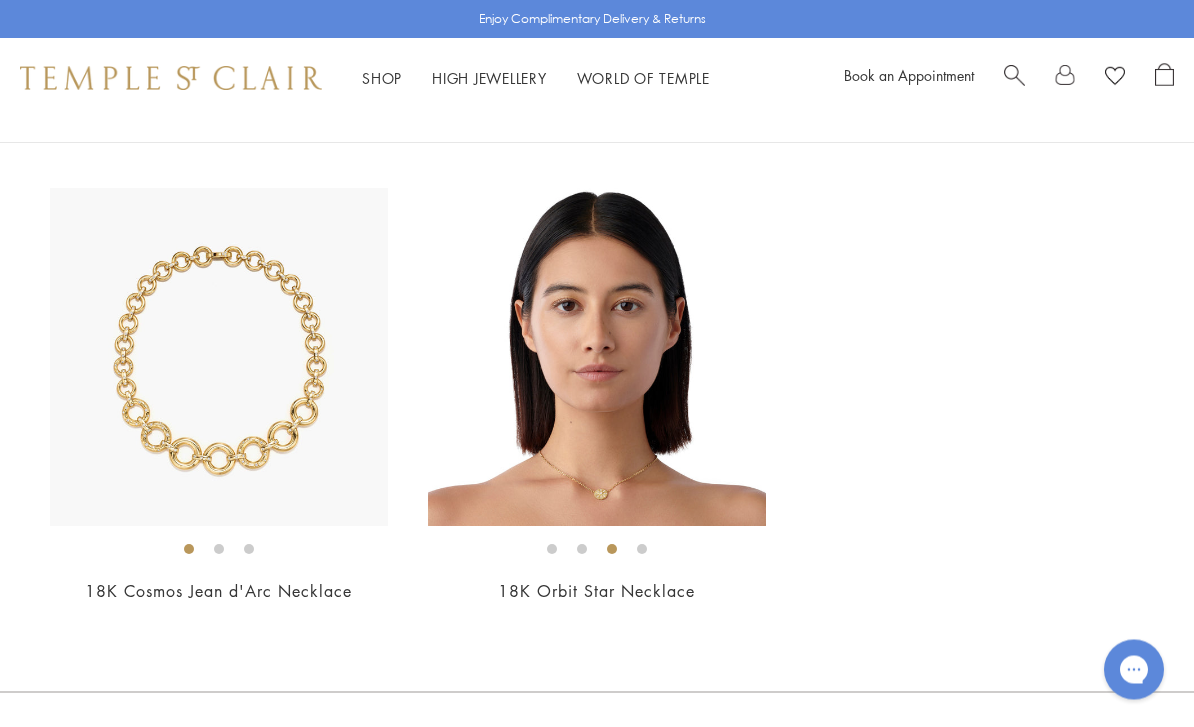 click at bounding box center (219, 358) 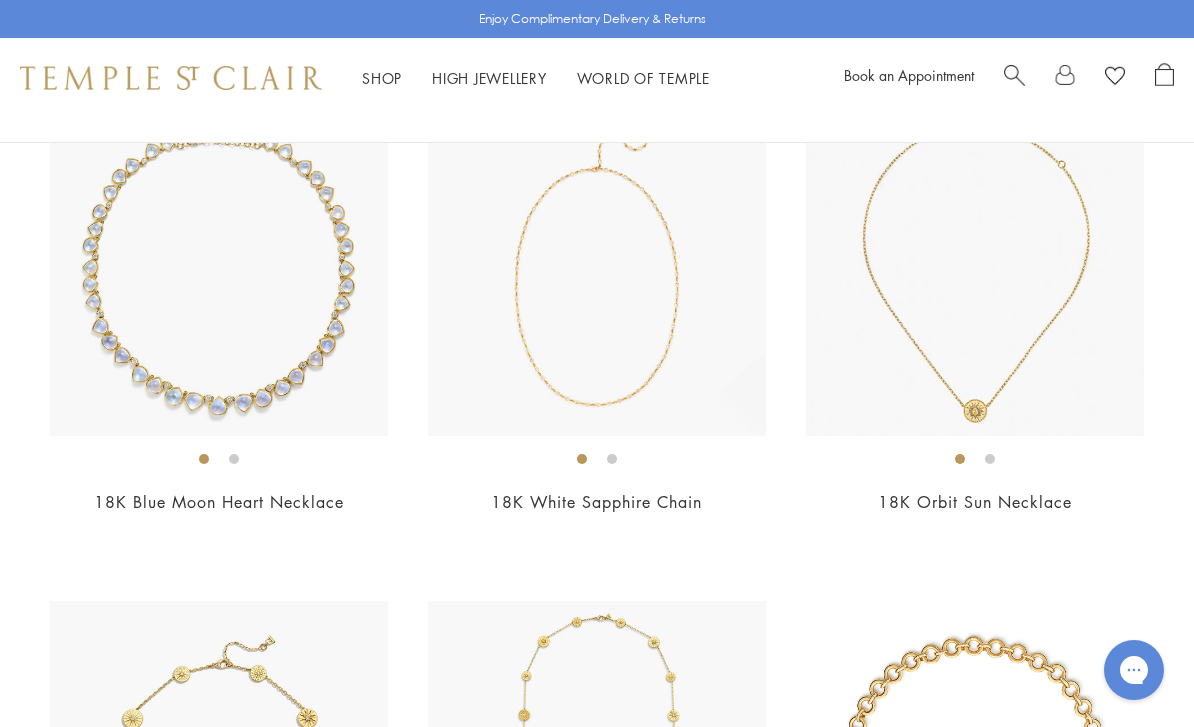 scroll, scrollTop: 3377, scrollLeft: 0, axis: vertical 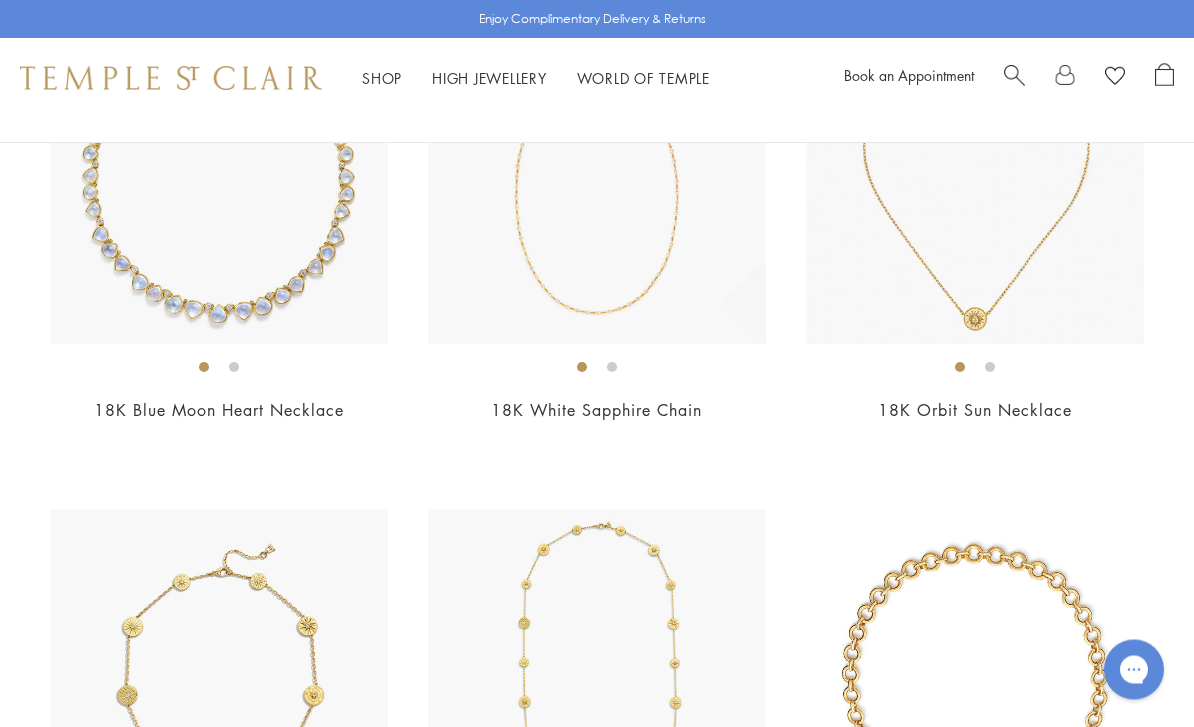 click at bounding box center [975, 176] 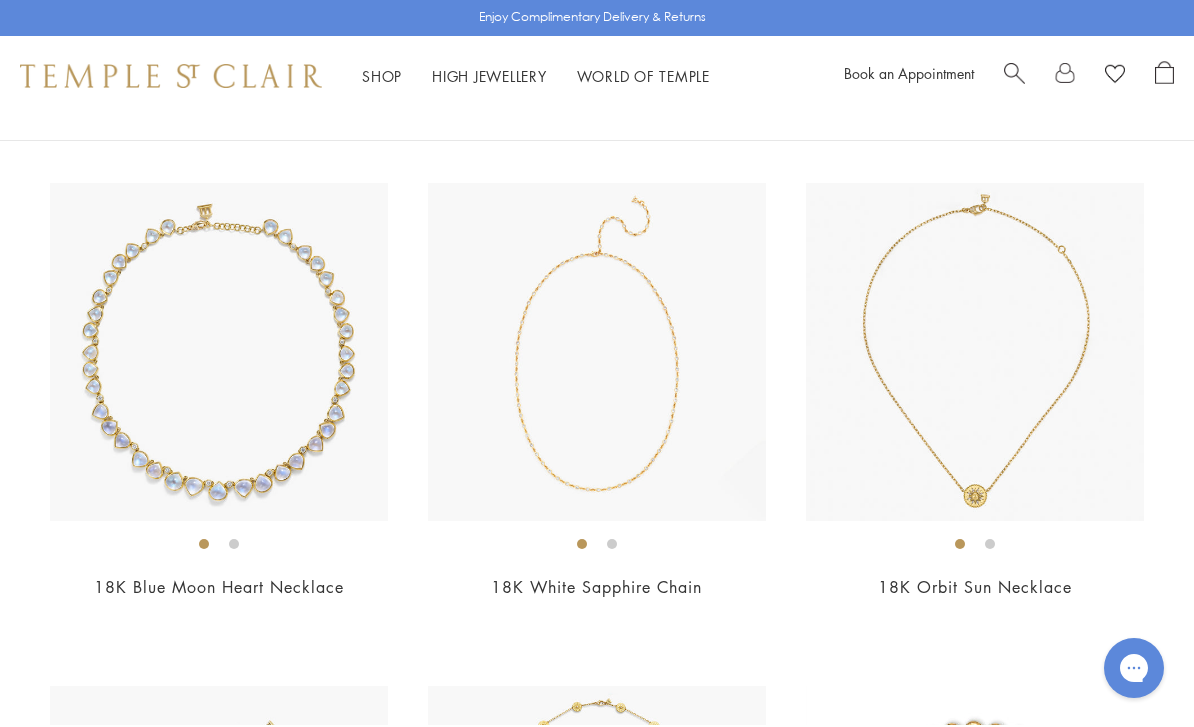 scroll, scrollTop: 3201, scrollLeft: 0, axis: vertical 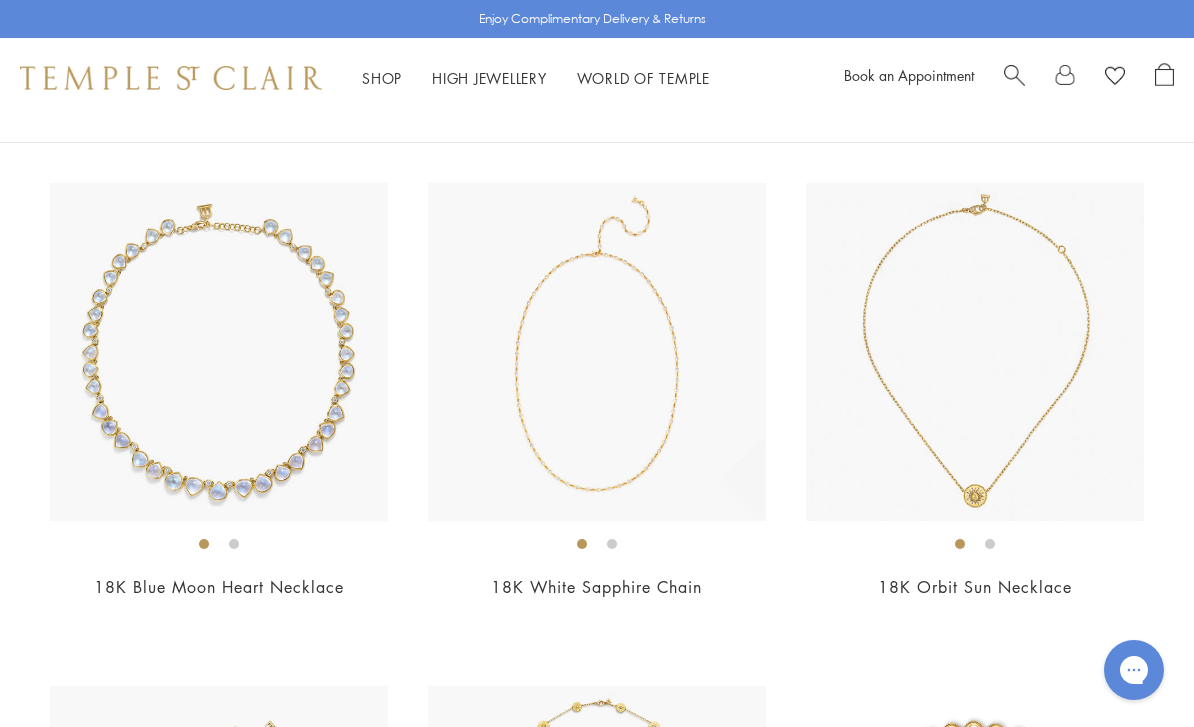 click at bounding box center [975, 352] 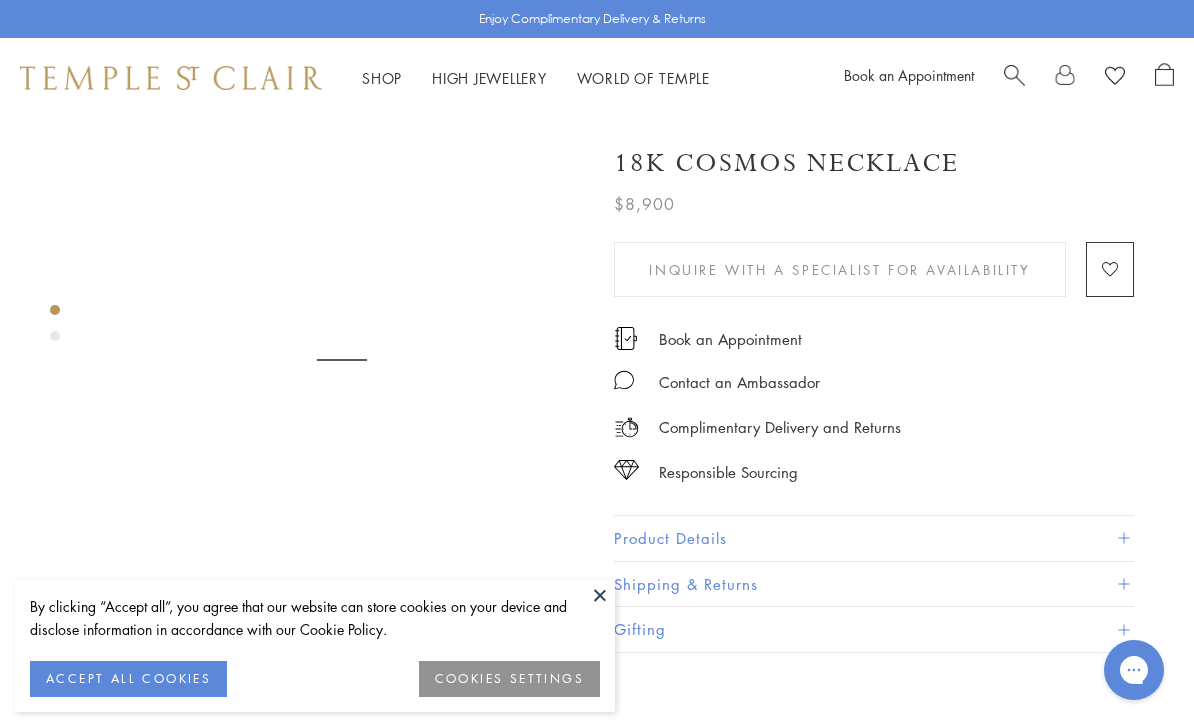 scroll, scrollTop: 0, scrollLeft: 0, axis: both 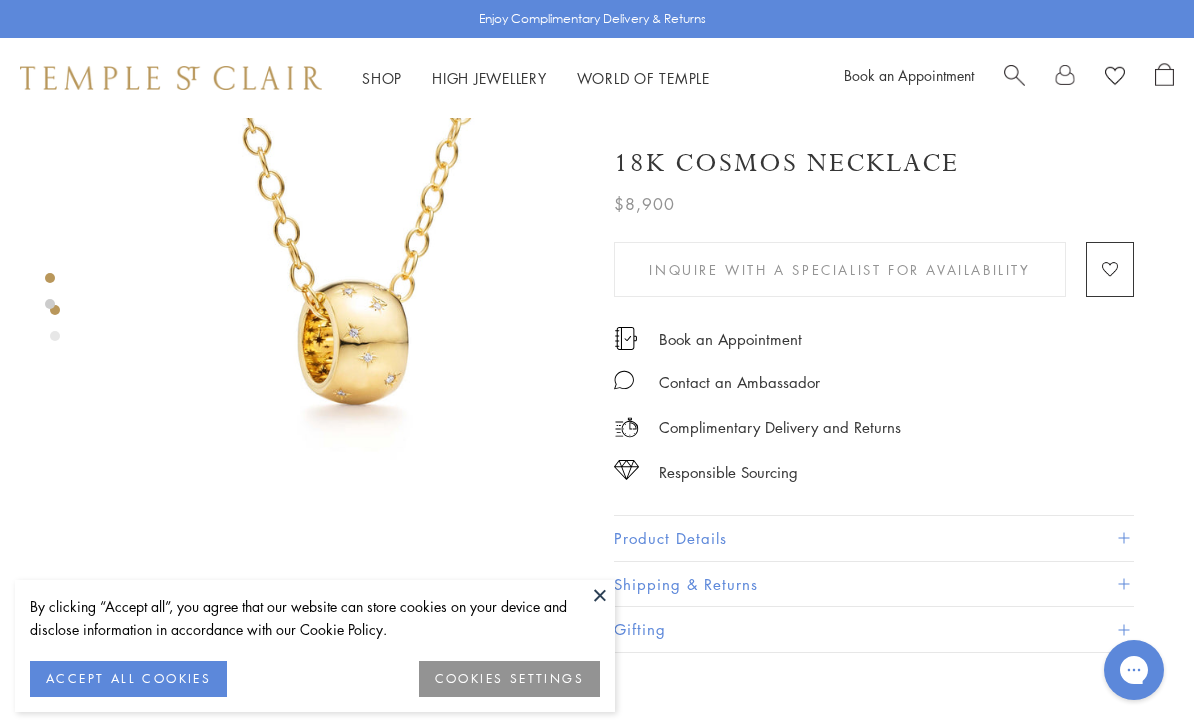click at bounding box center [600, 595] 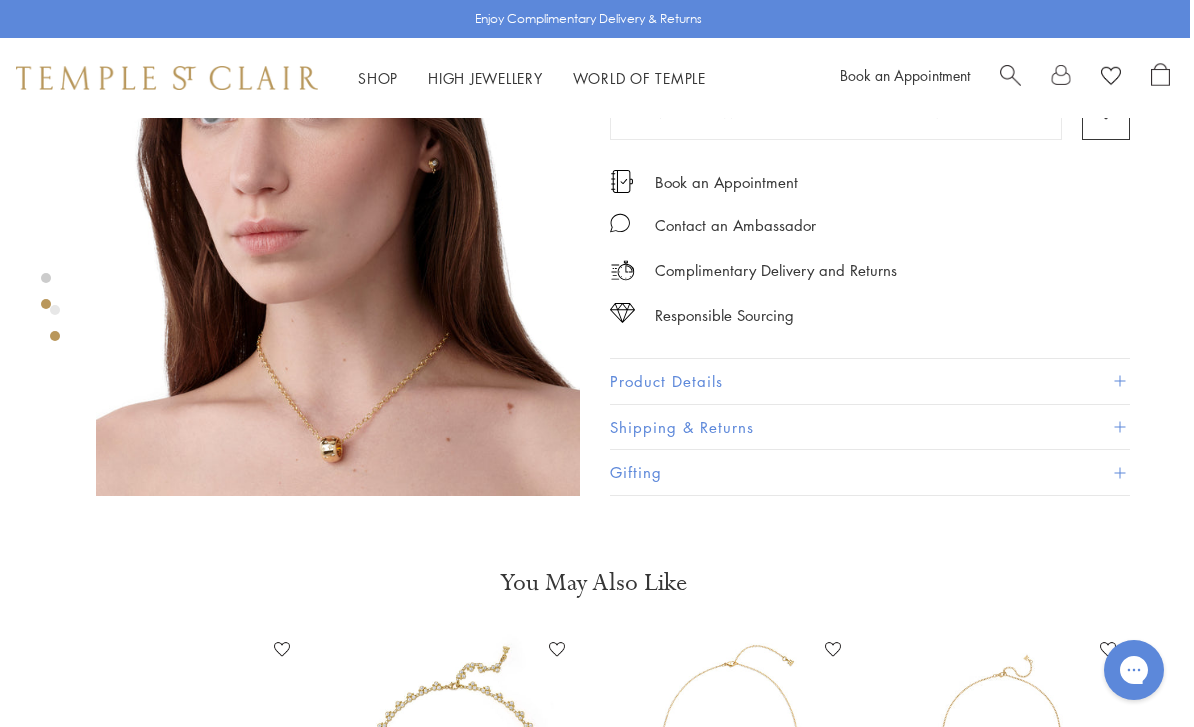 scroll, scrollTop: 623, scrollLeft: 4, axis: both 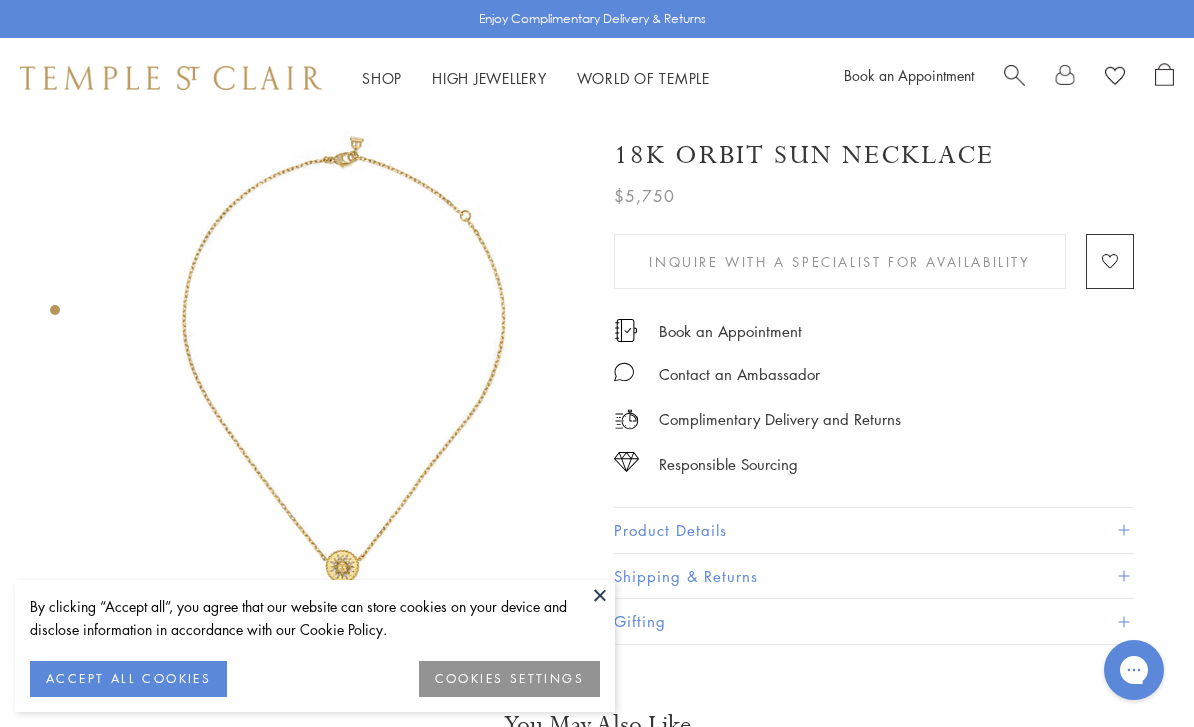 click at bounding box center (600, 595) 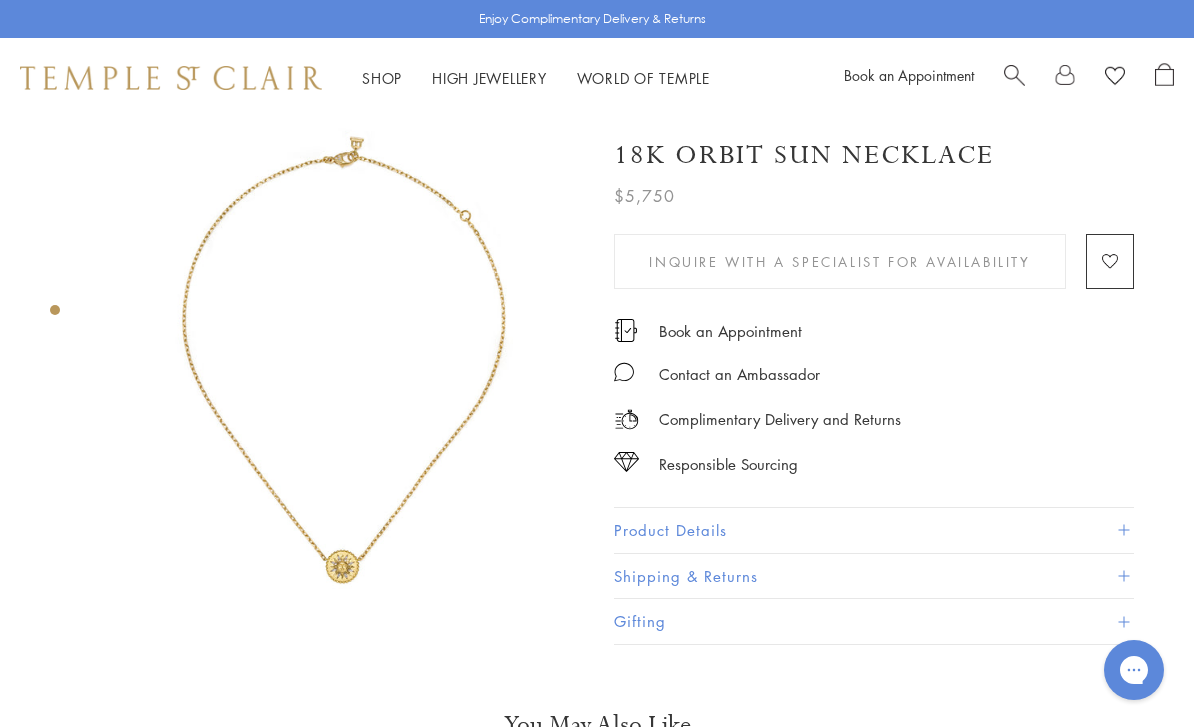 click at bounding box center (342, 360) 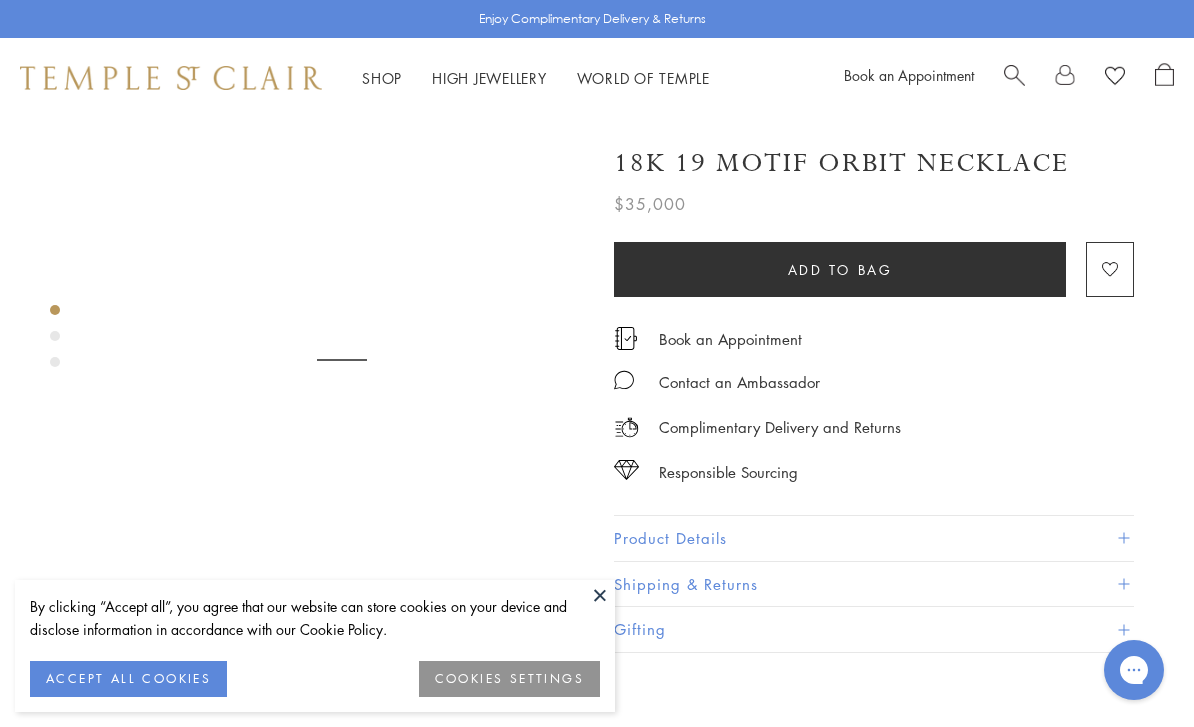 scroll, scrollTop: 0, scrollLeft: 0, axis: both 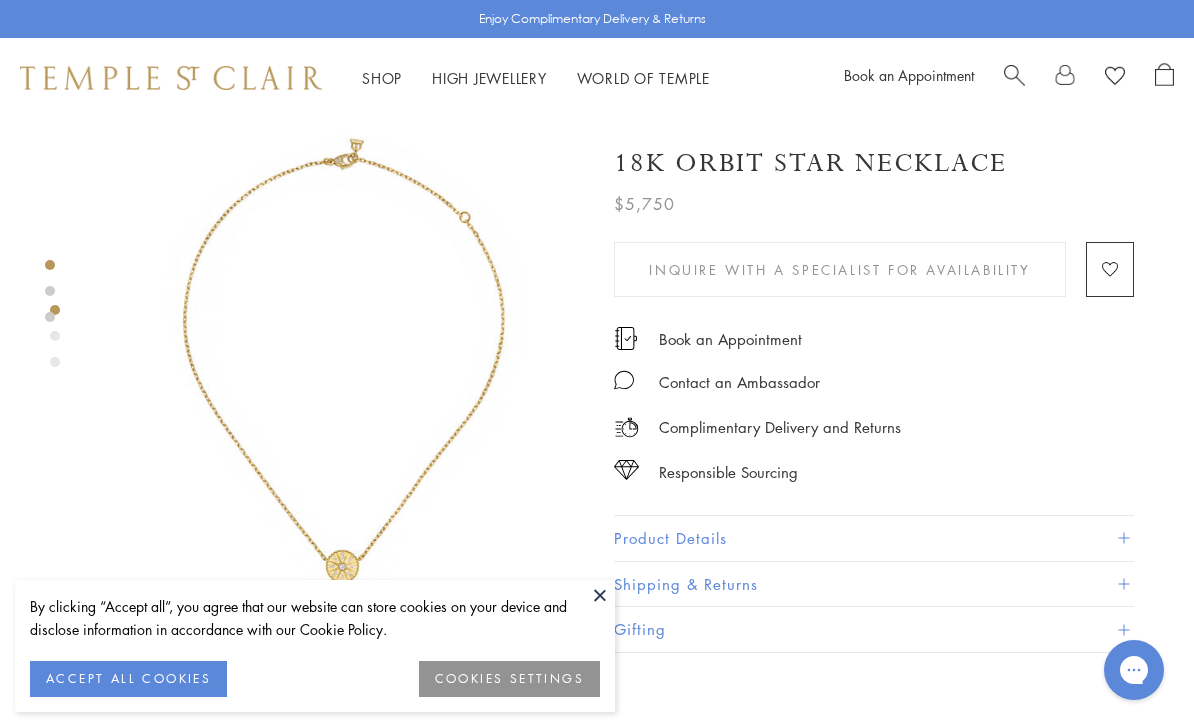 click at bounding box center [600, 595] 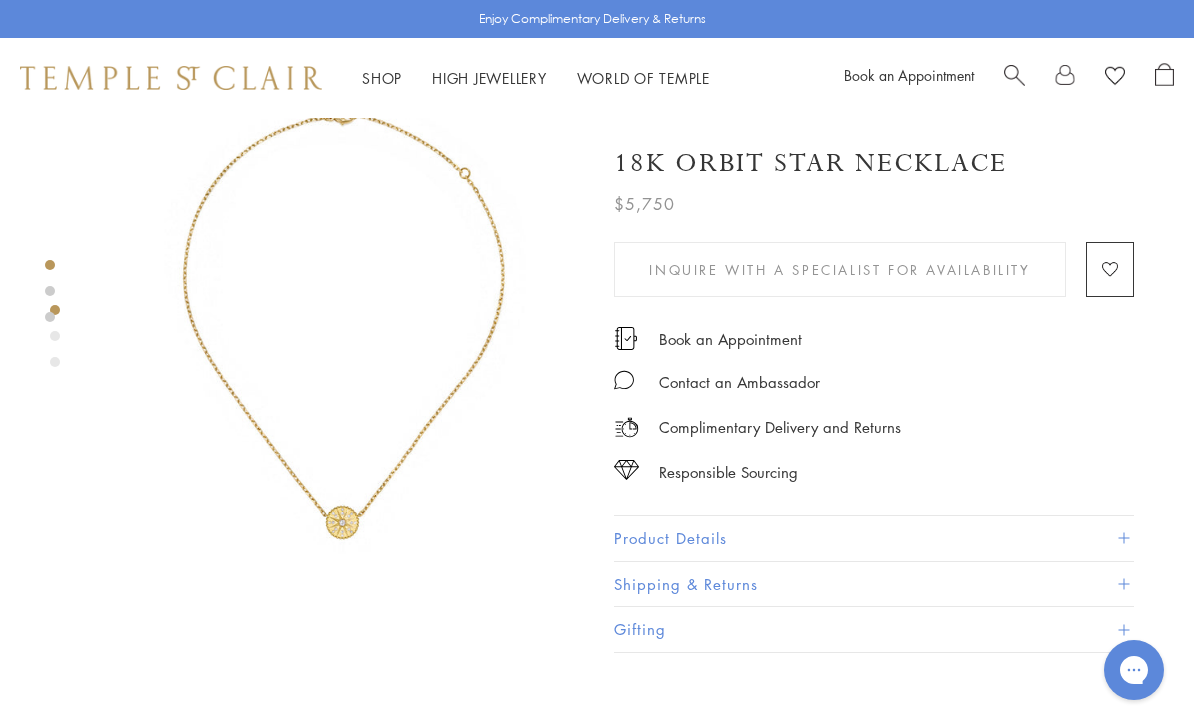 scroll, scrollTop: 53, scrollLeft: 0, axis: vertical 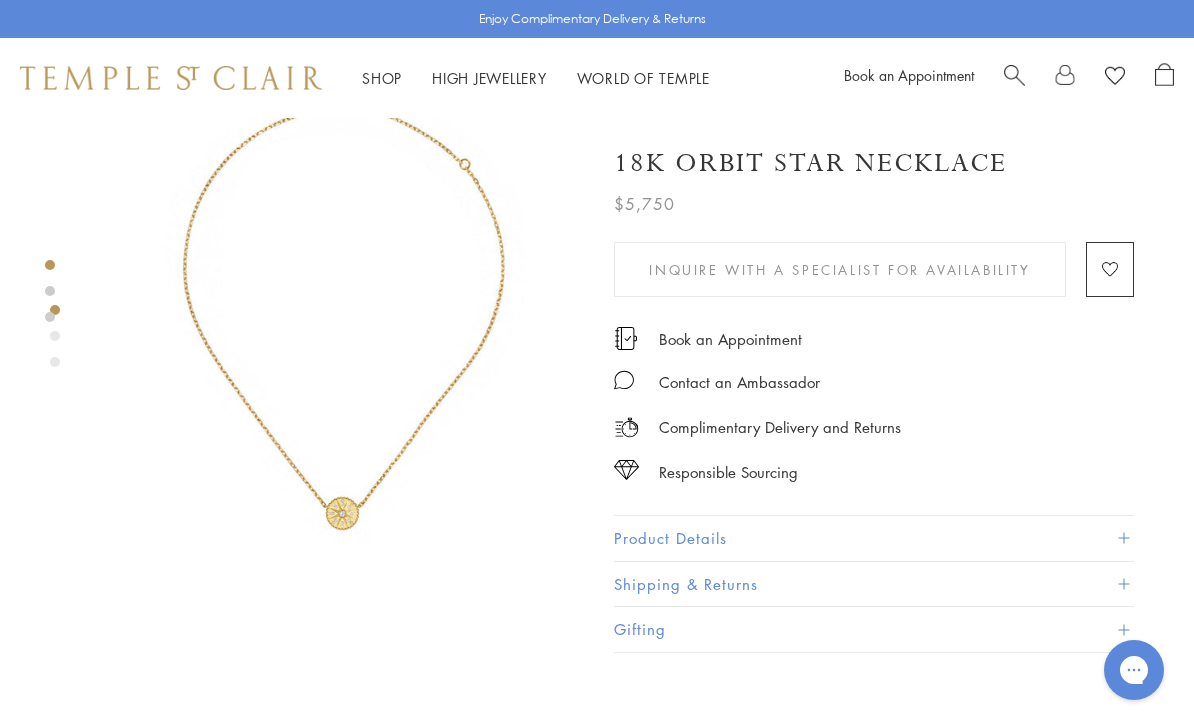 click at bounding box center [342, 307] 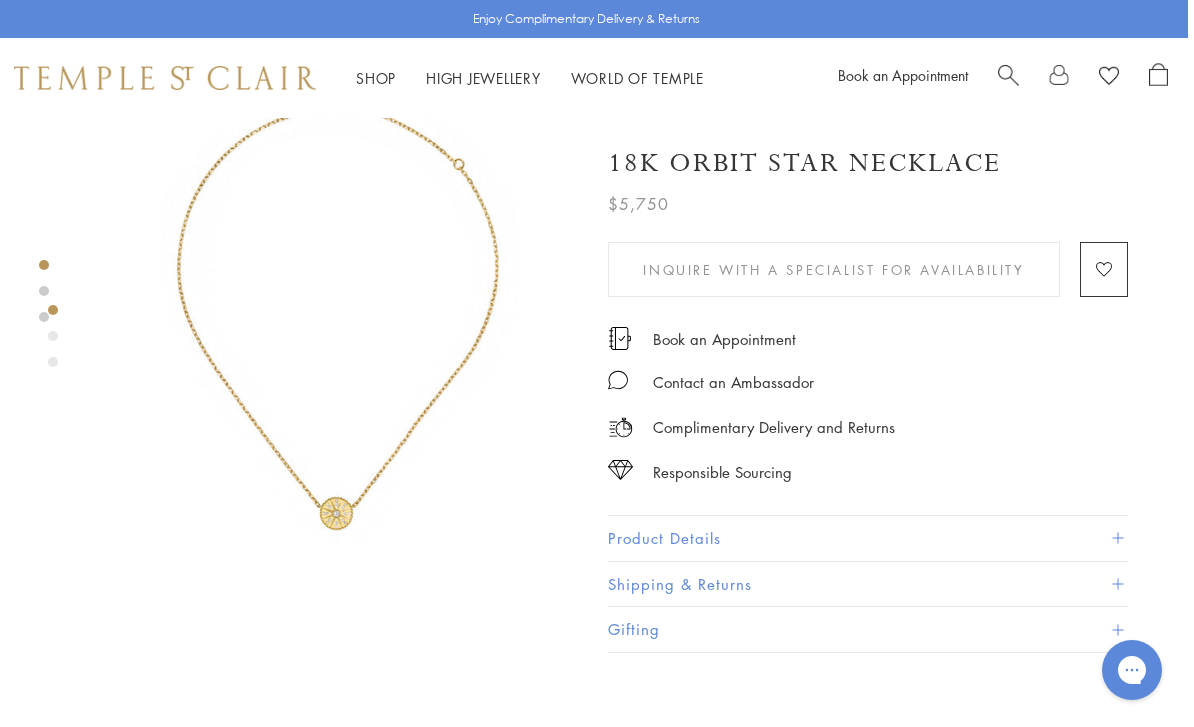scroll, scrollTop: 53, scrollLeft: 0, axis: vertical 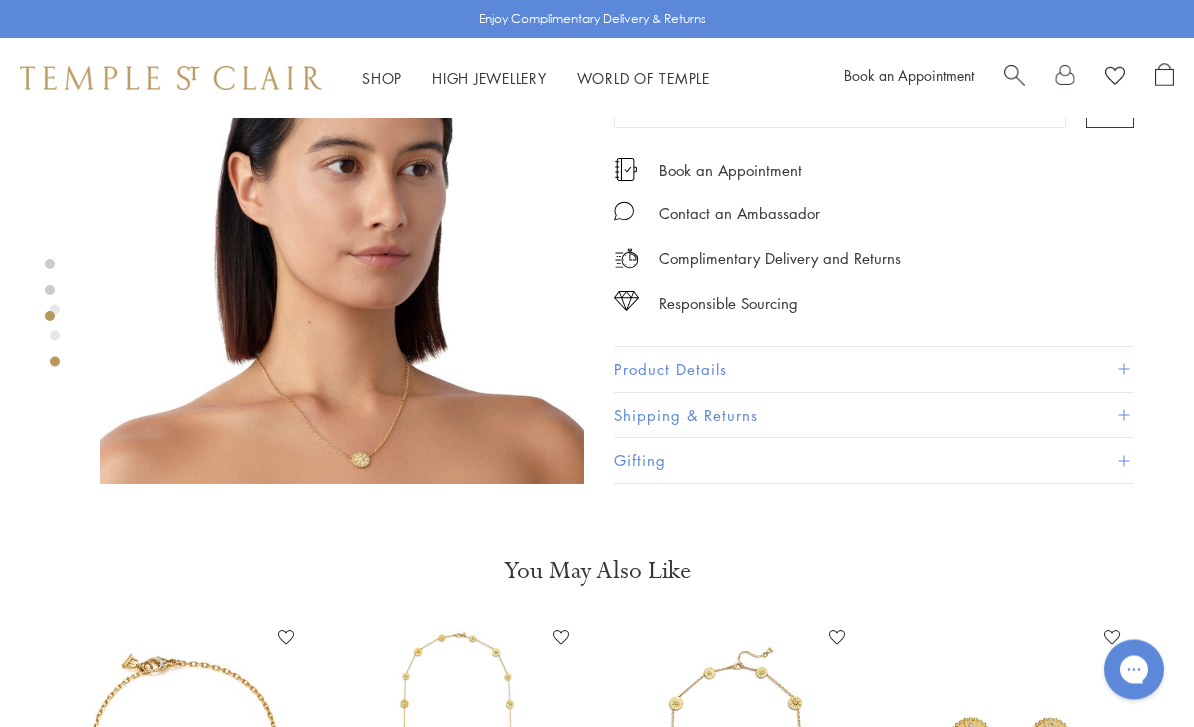 click at bounding box center (342, 243) 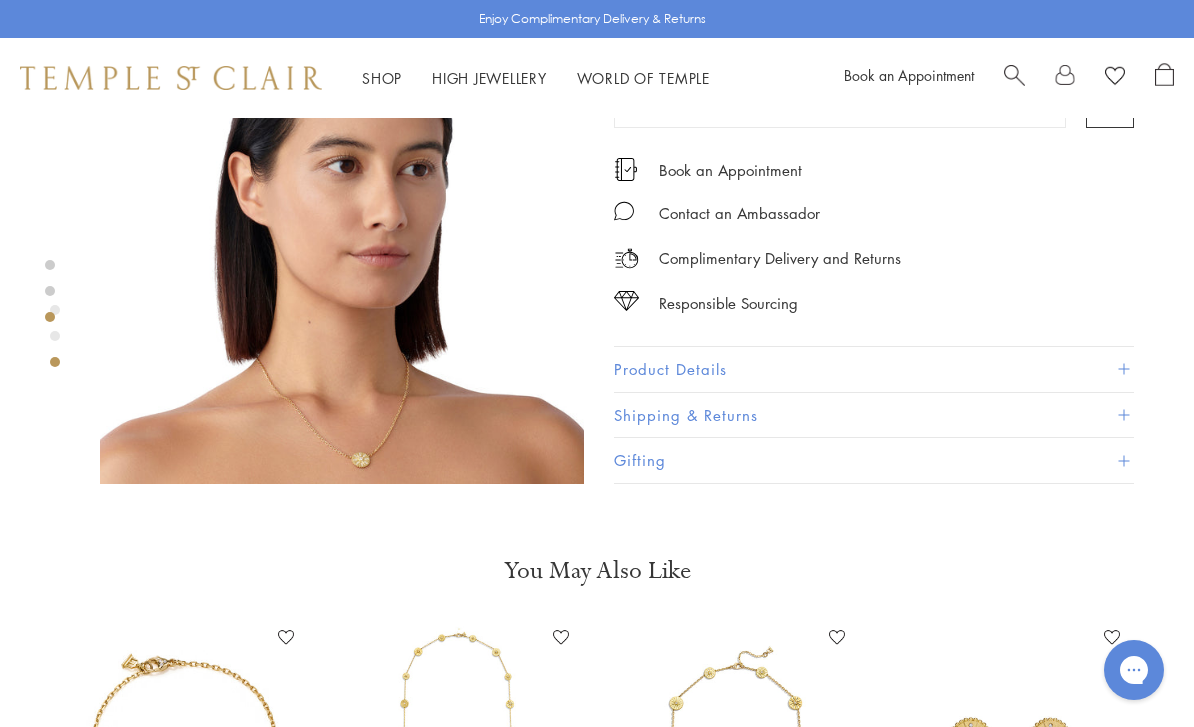 scroll, scrollTop: 1210, scrollLeft: 0, axis: vertical 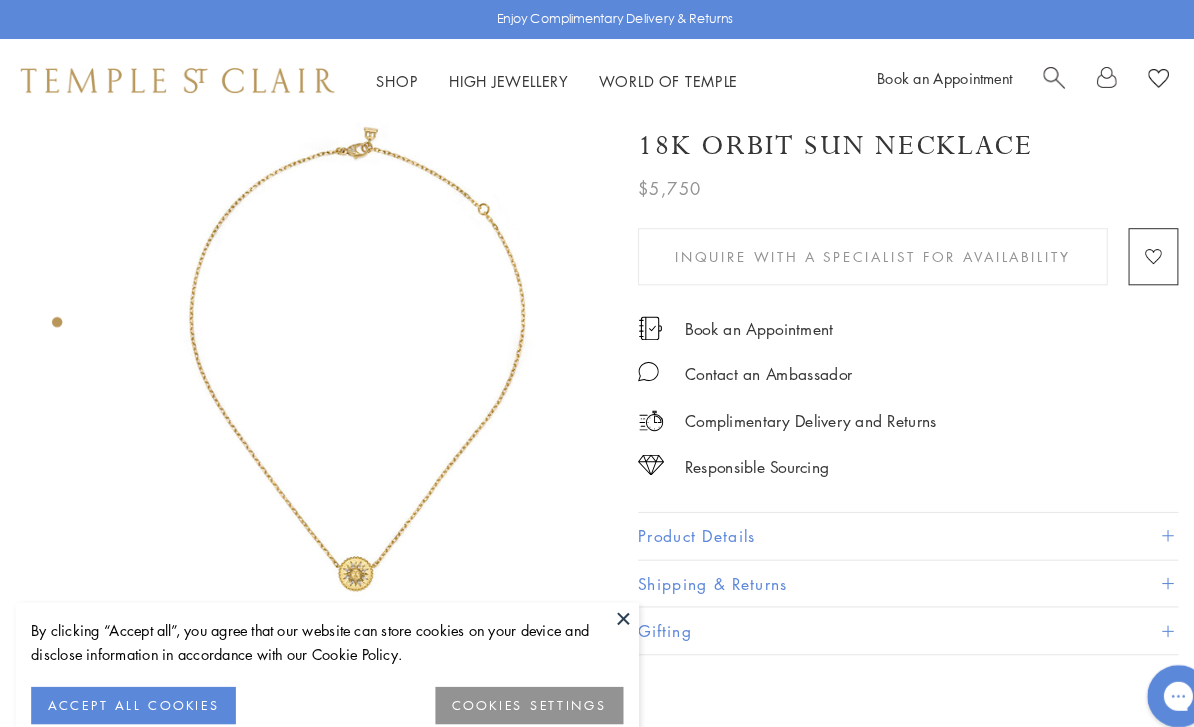 click at bounding box center [600, 595] 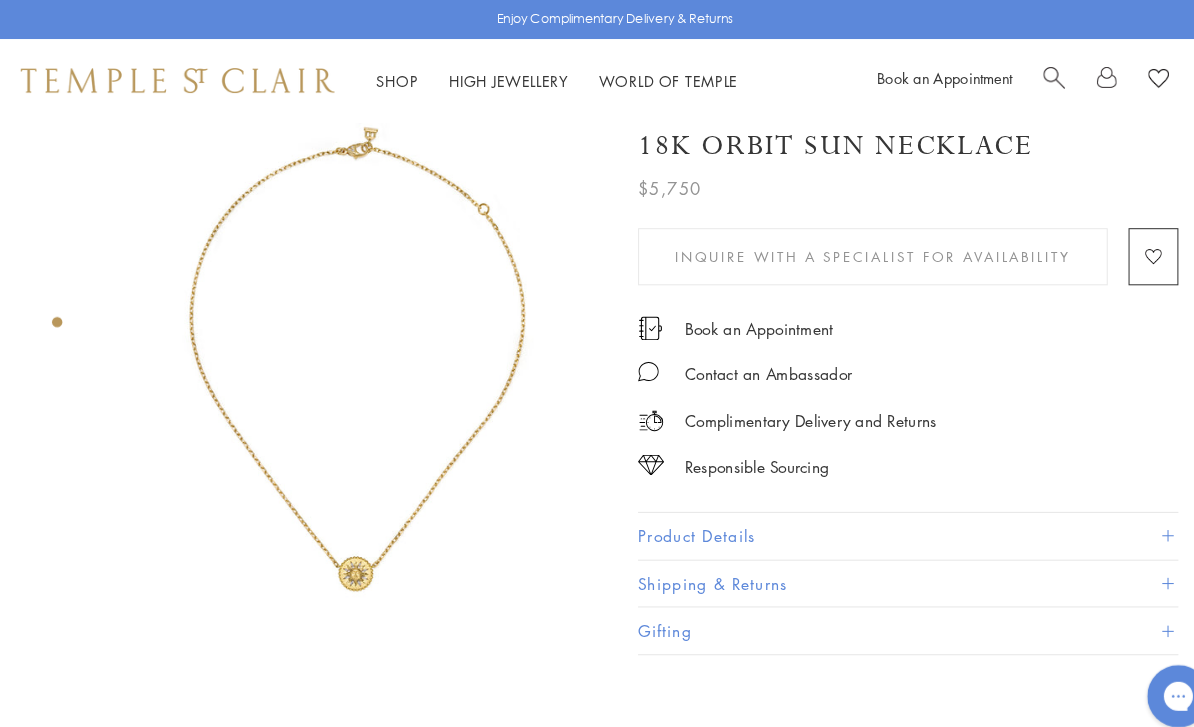 click at bounding box center [342, 346] 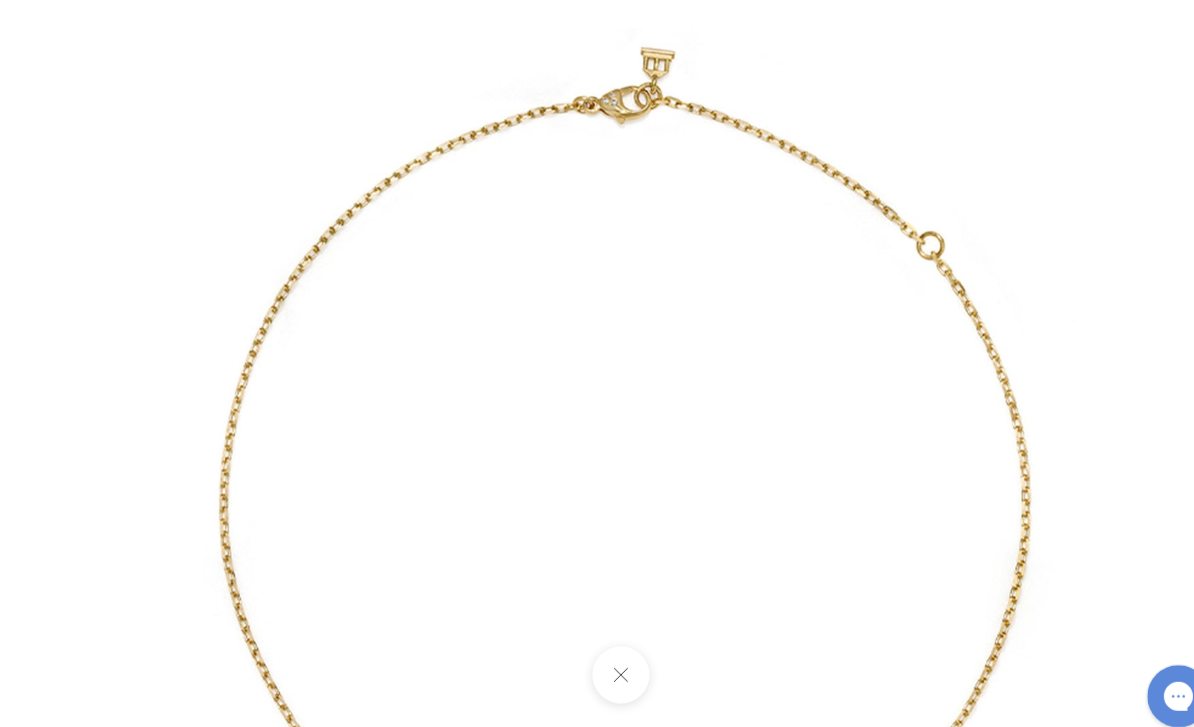 scroll, scrollTop: 48, scrollLeft: 0, axis: vertical 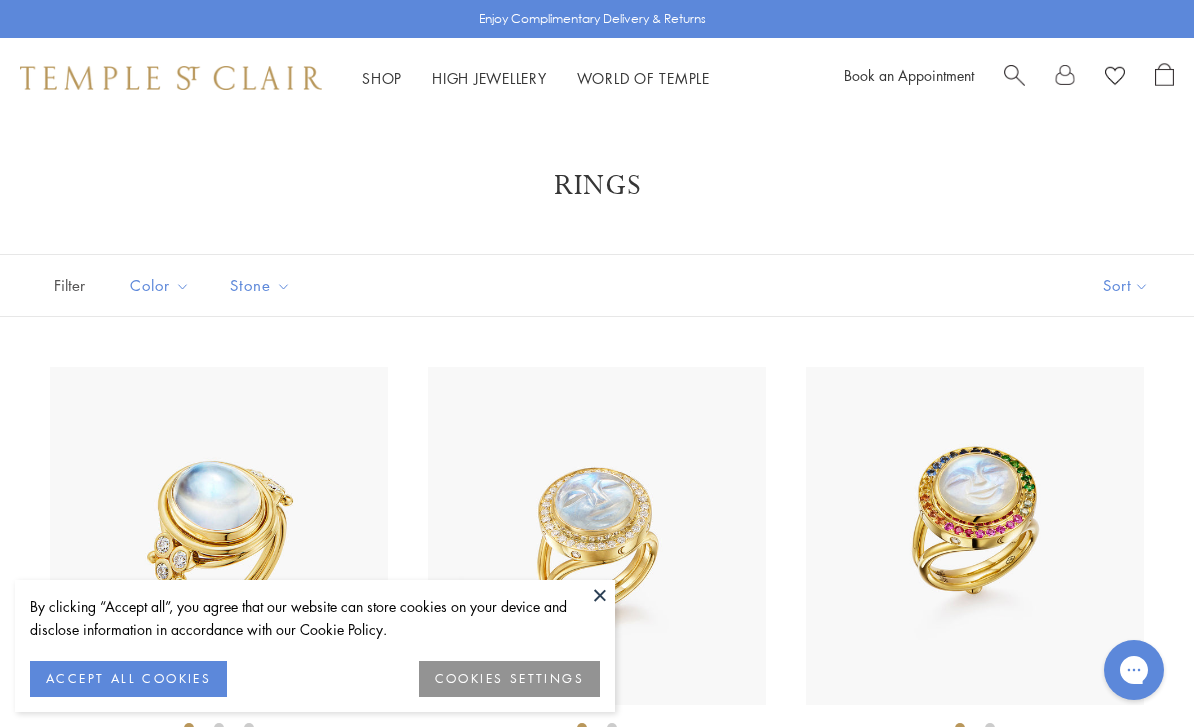 click on "Shop Shop" at bounding box center [382, 78] 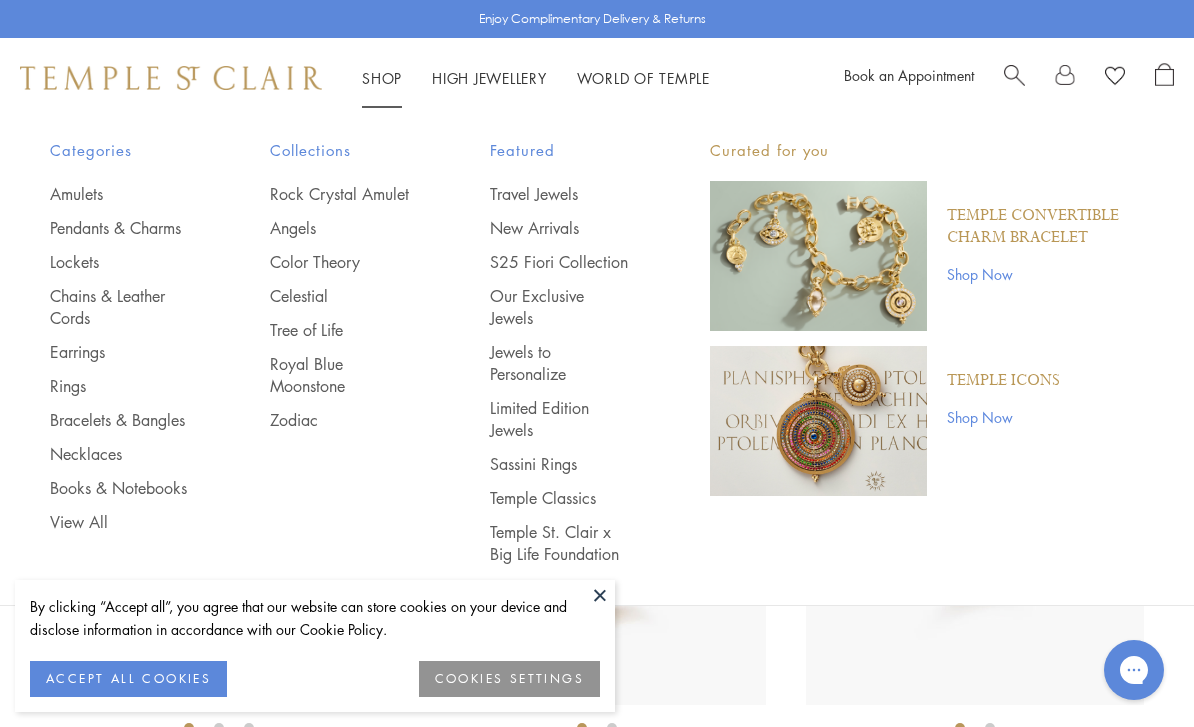 click on "Angels" at bounding box center (340, 228) 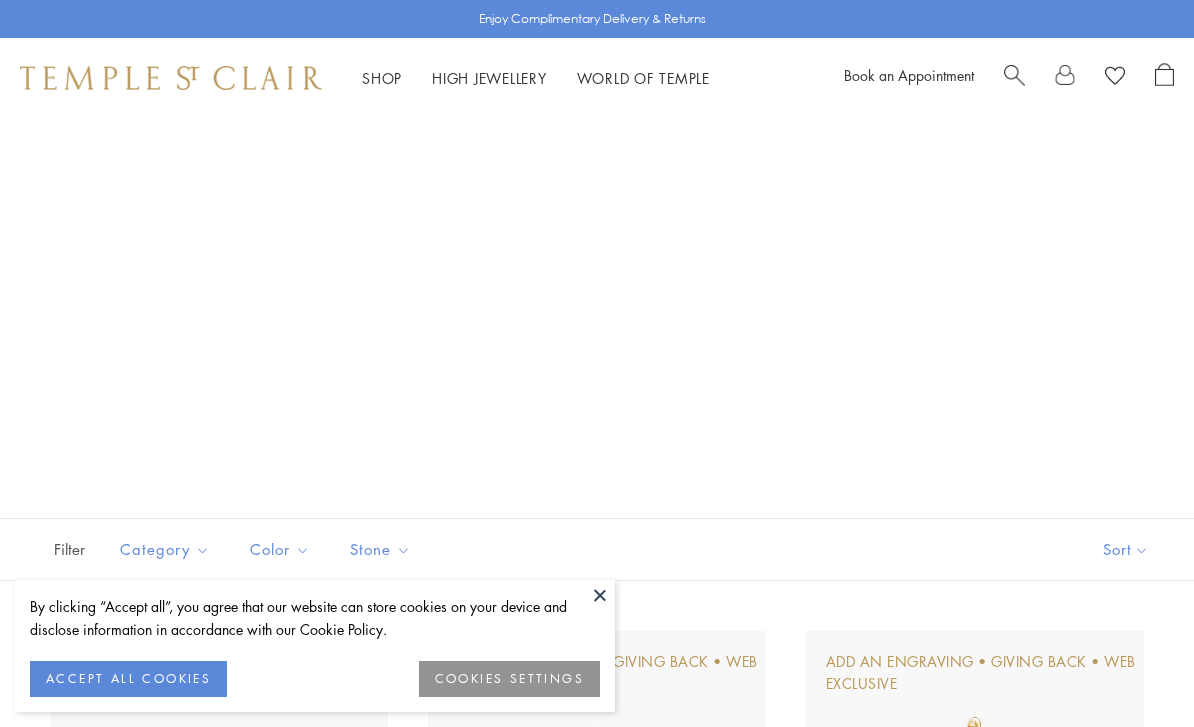 scroll, scrollTop: 0, scrollLeft: 0, axis: both 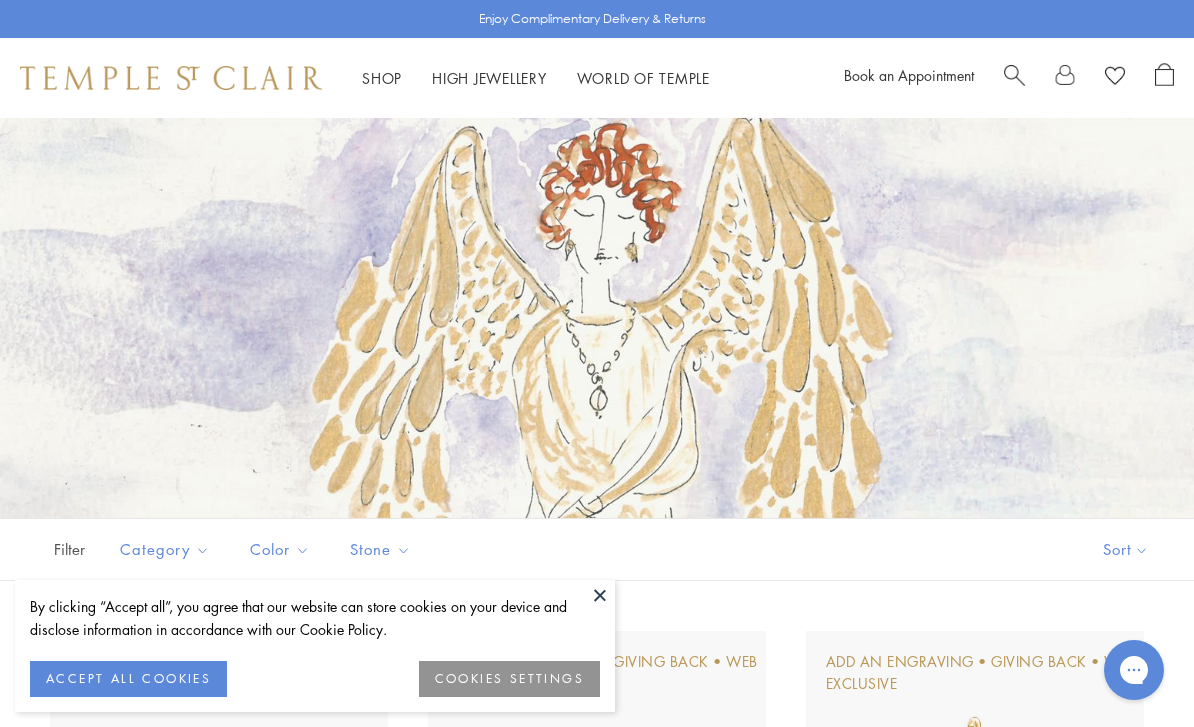 click at bounding box center [600, 595] 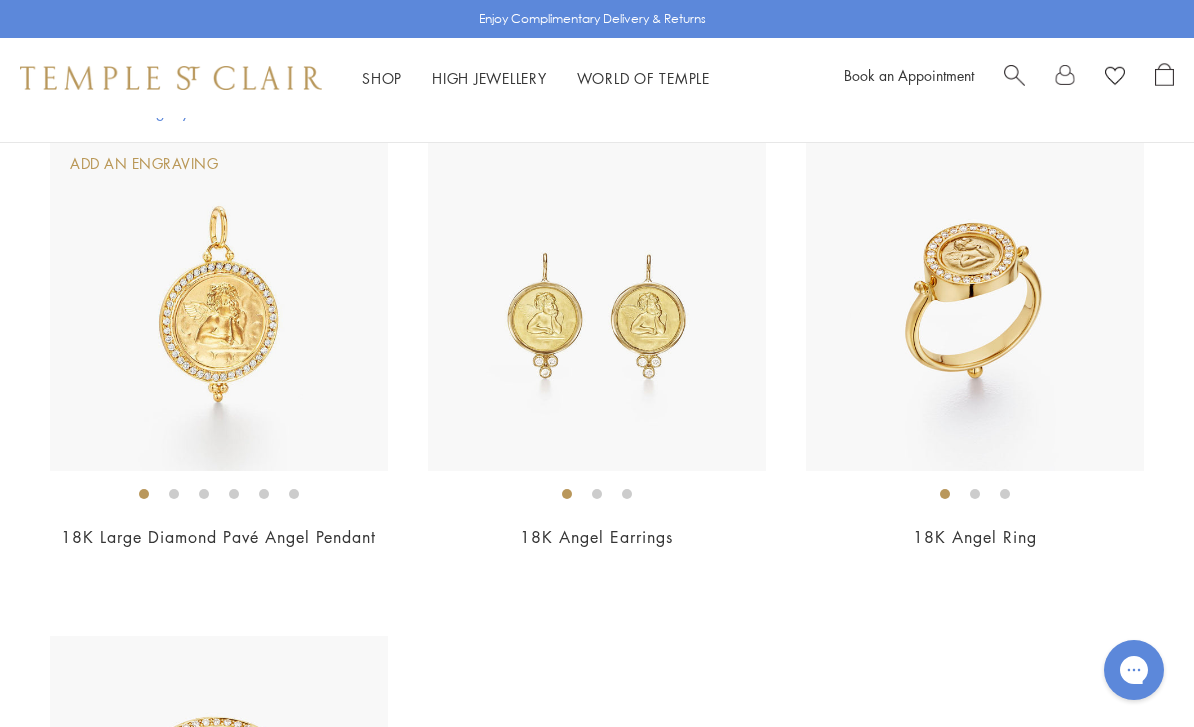 scroll, scrollTop: 3011, scrollLeft: 0, axis: vertical 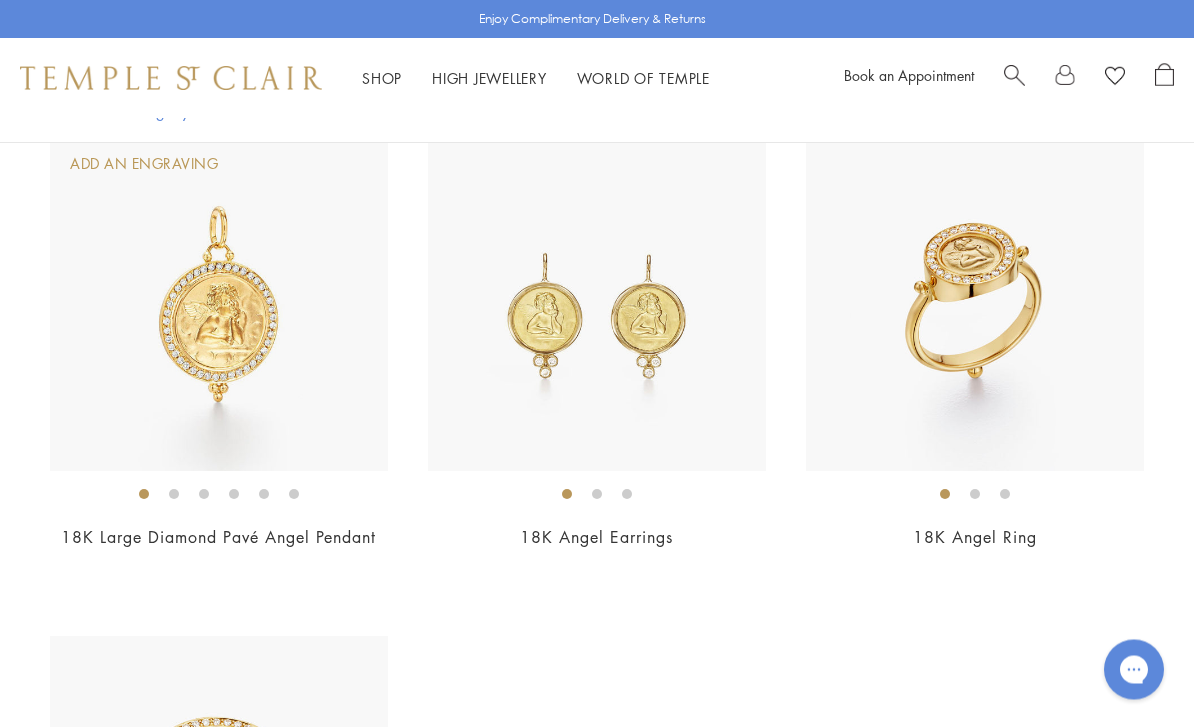 click at bounding box center (597, 303) 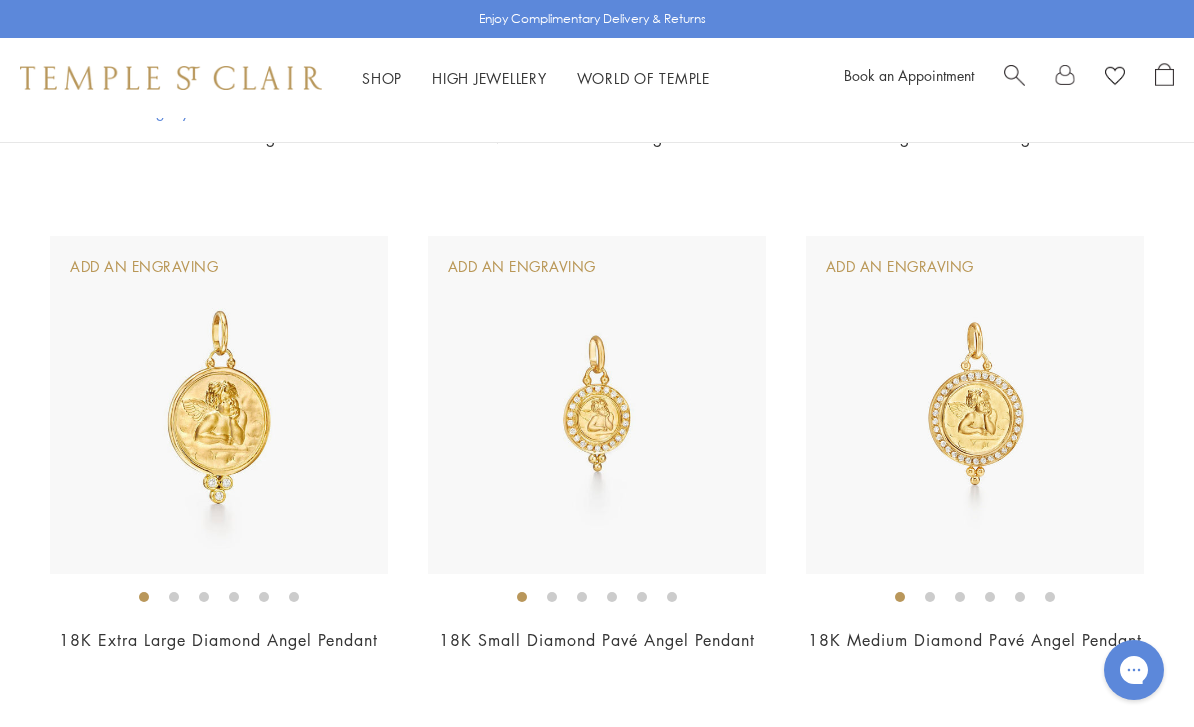 scroll, scrollTop: 2405, scrollLeft: 0, axis: vertical 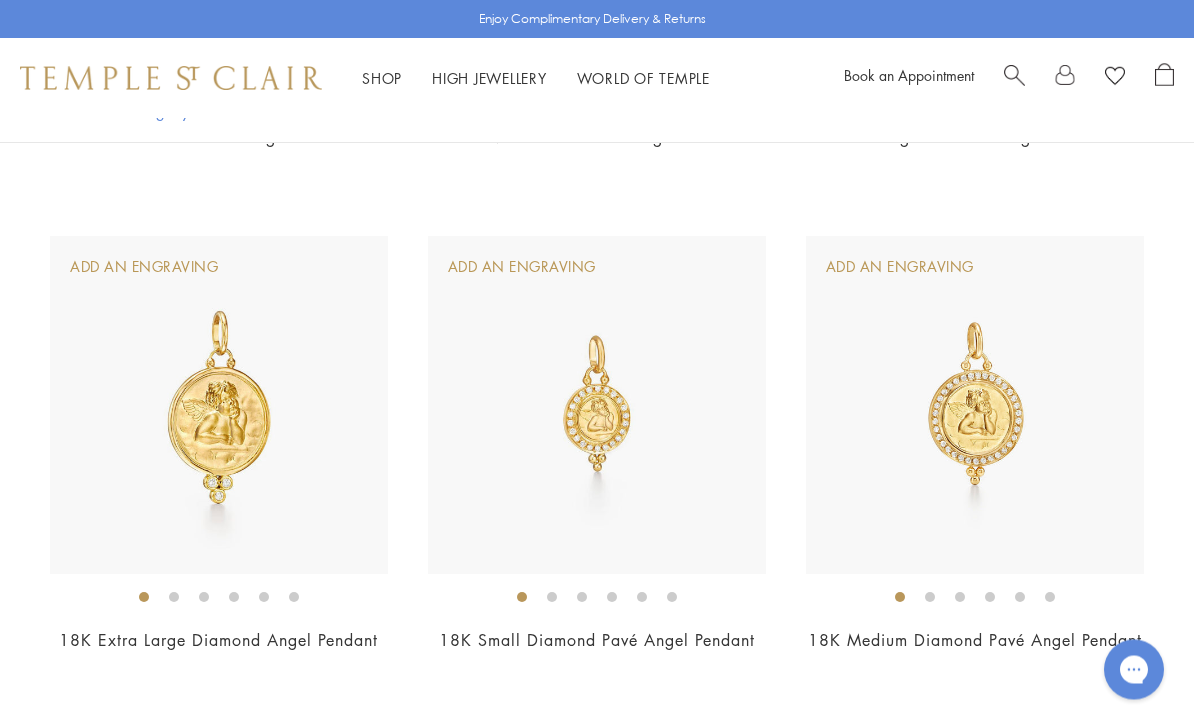 click at bounding box center [975, 406] 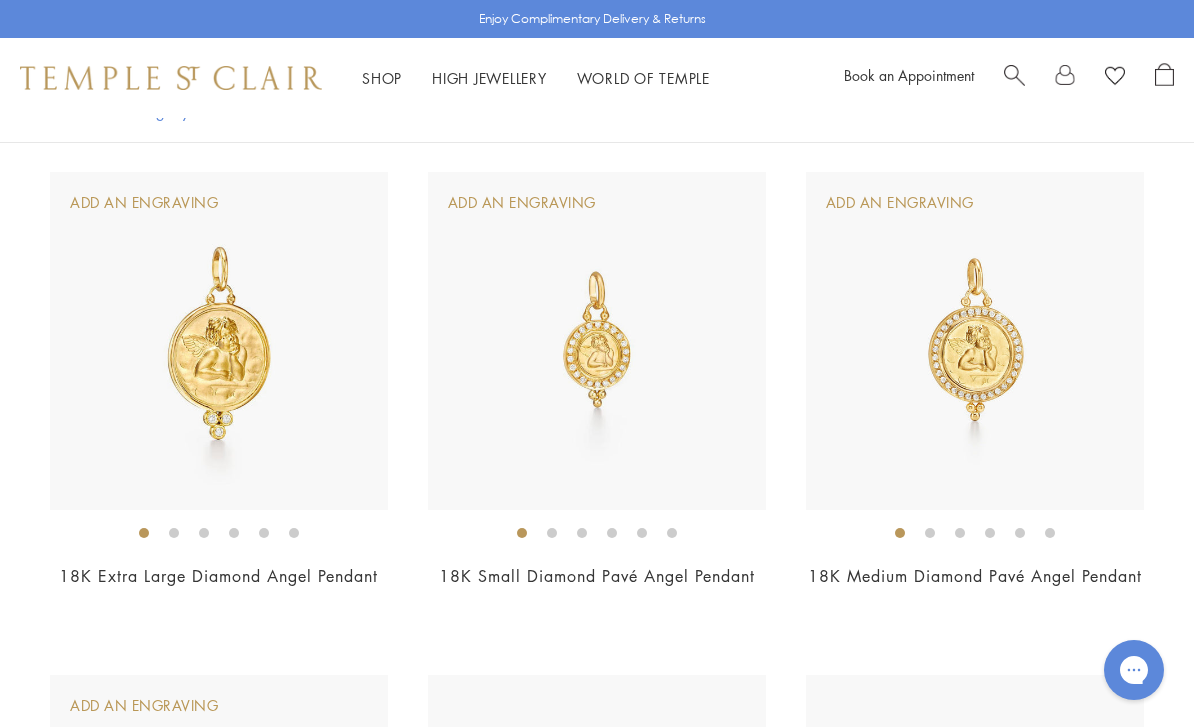 click at bounding box center [219, 341] 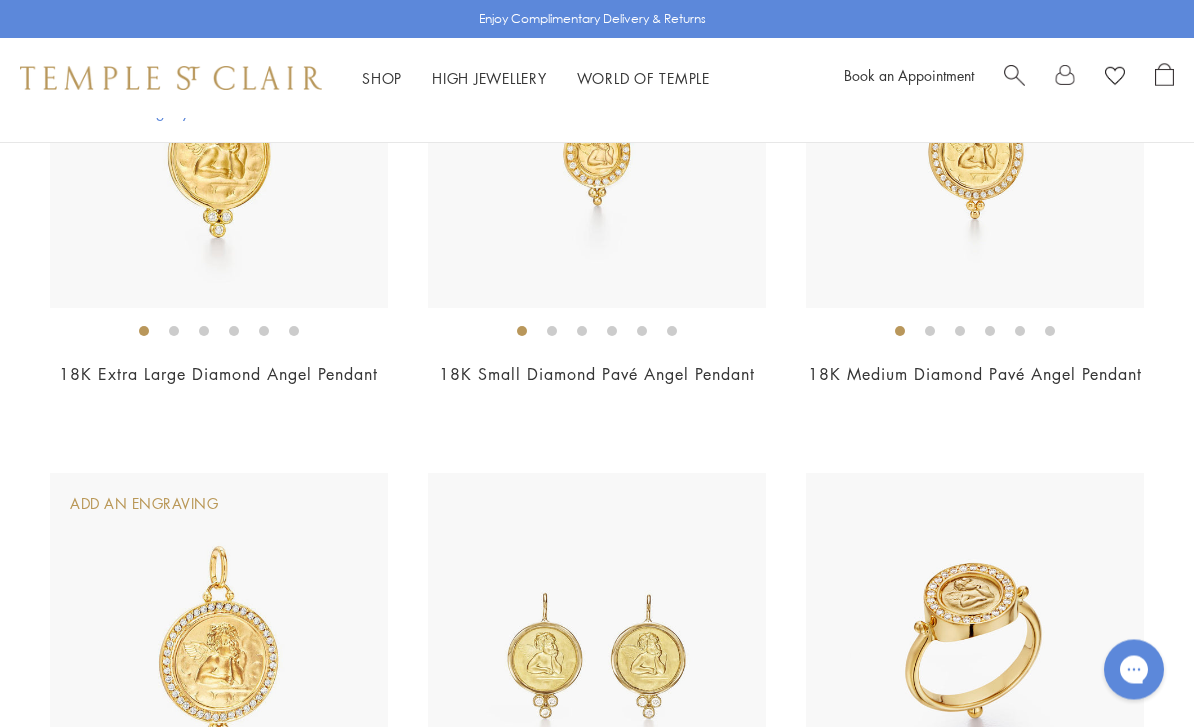scroll, scrollTop: 2662, scrollLeft: 0, axis: vertical 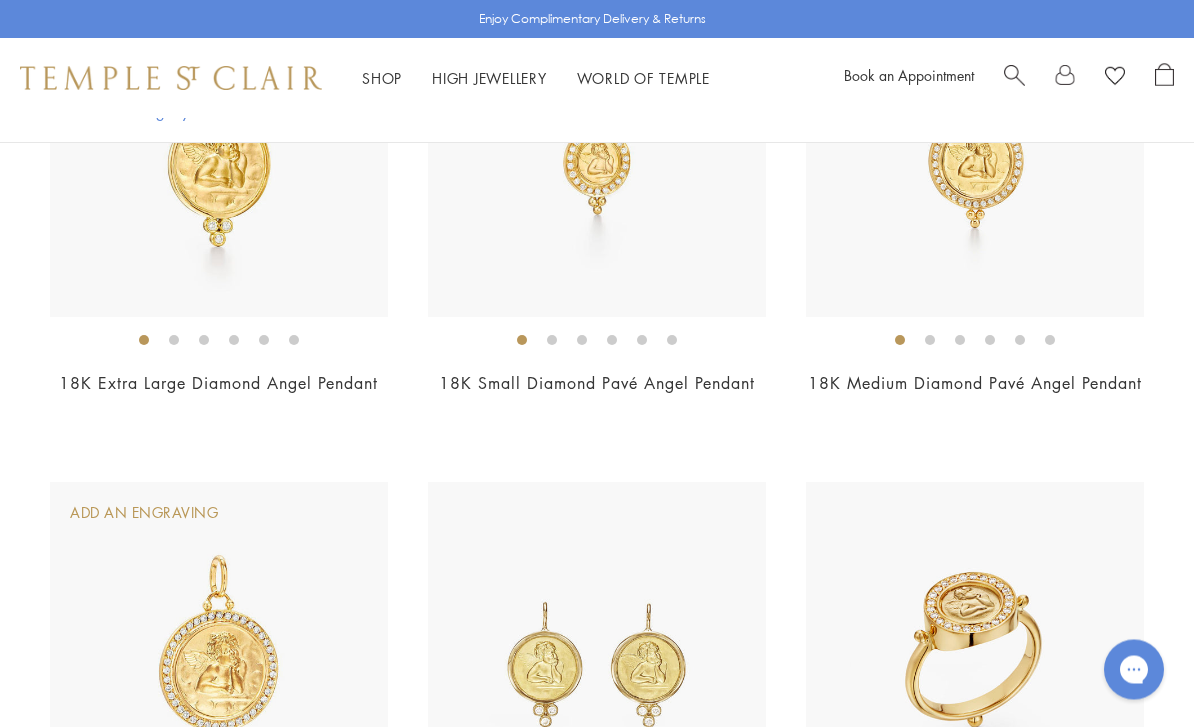 click at bounding box center (219, 149) 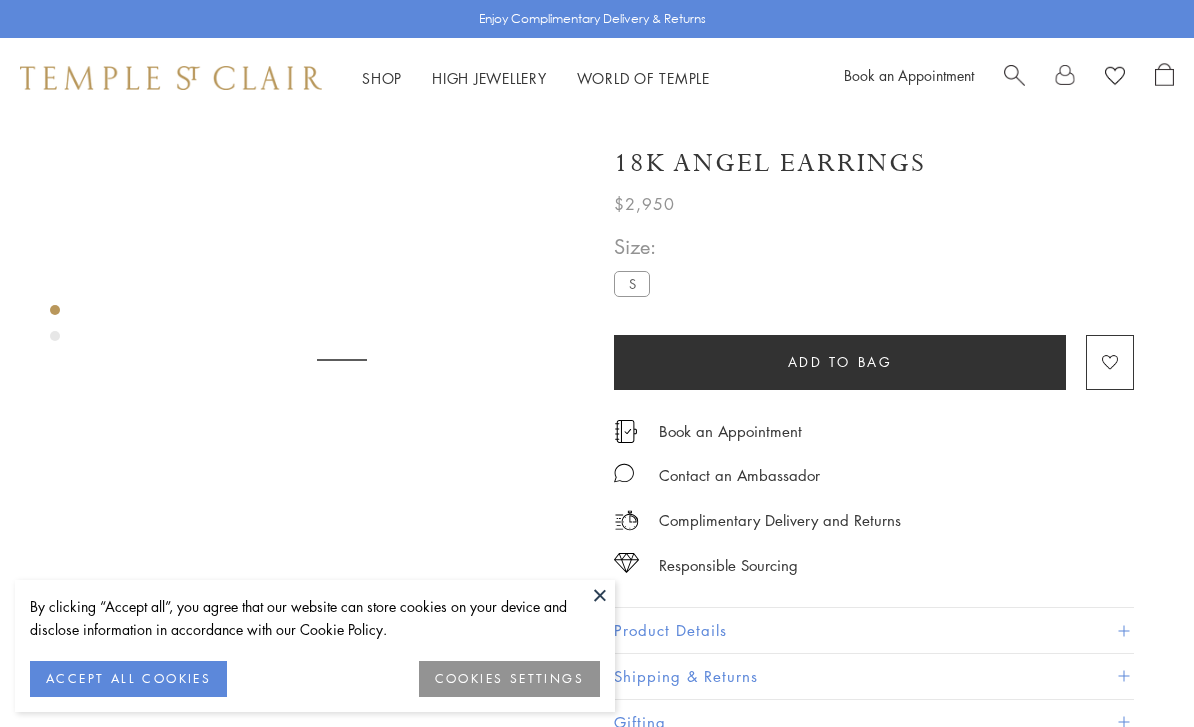 scroll, scrollTop: 0, scrollLeft: 0, axis: both 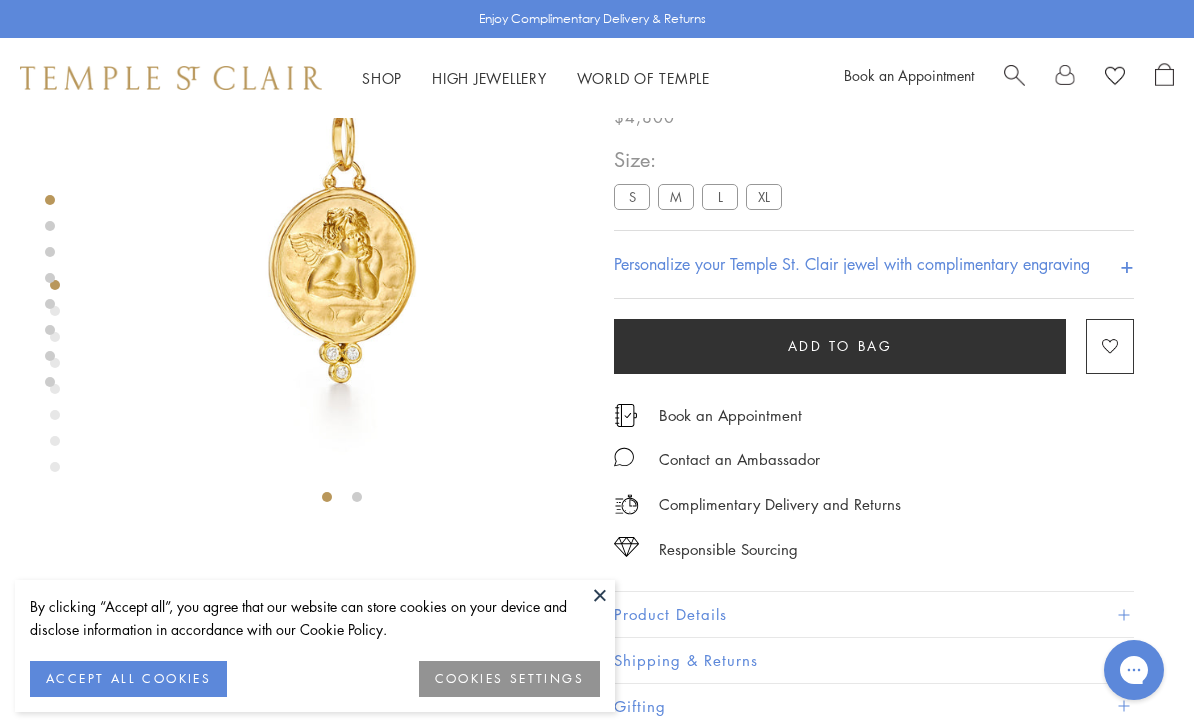 click at bounding box center [600, 595] 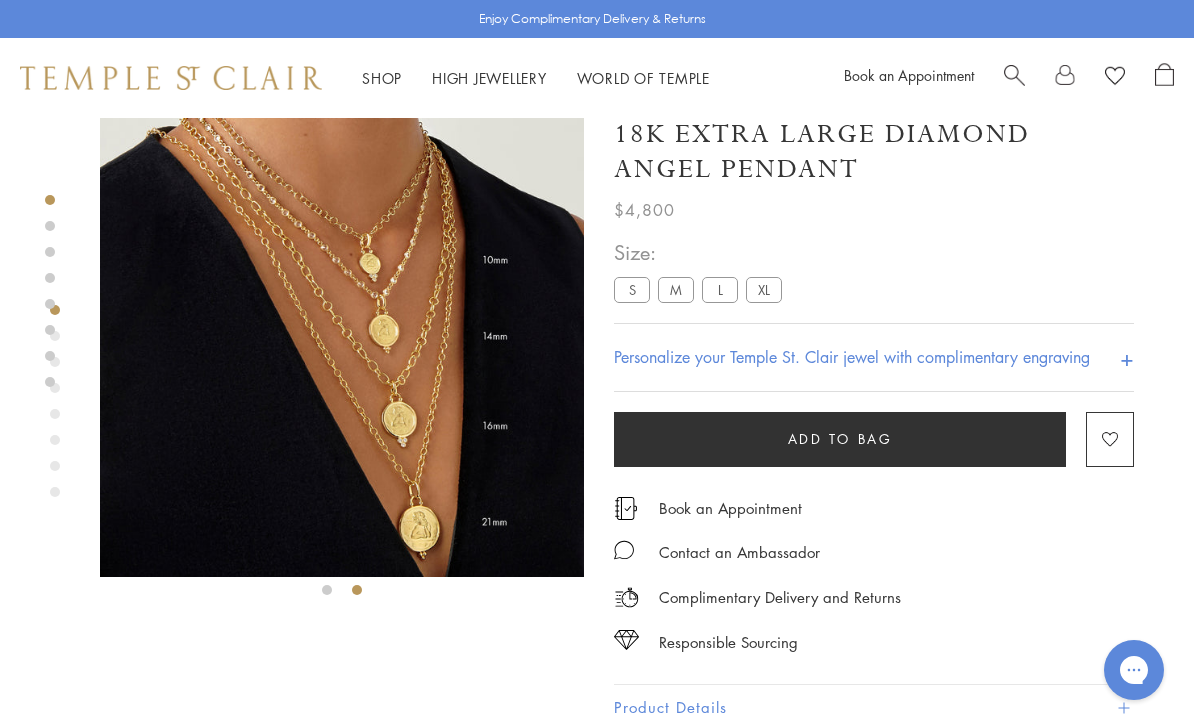 scroll, scrollTop: 23, scrollLeft: 0, axis: vertical 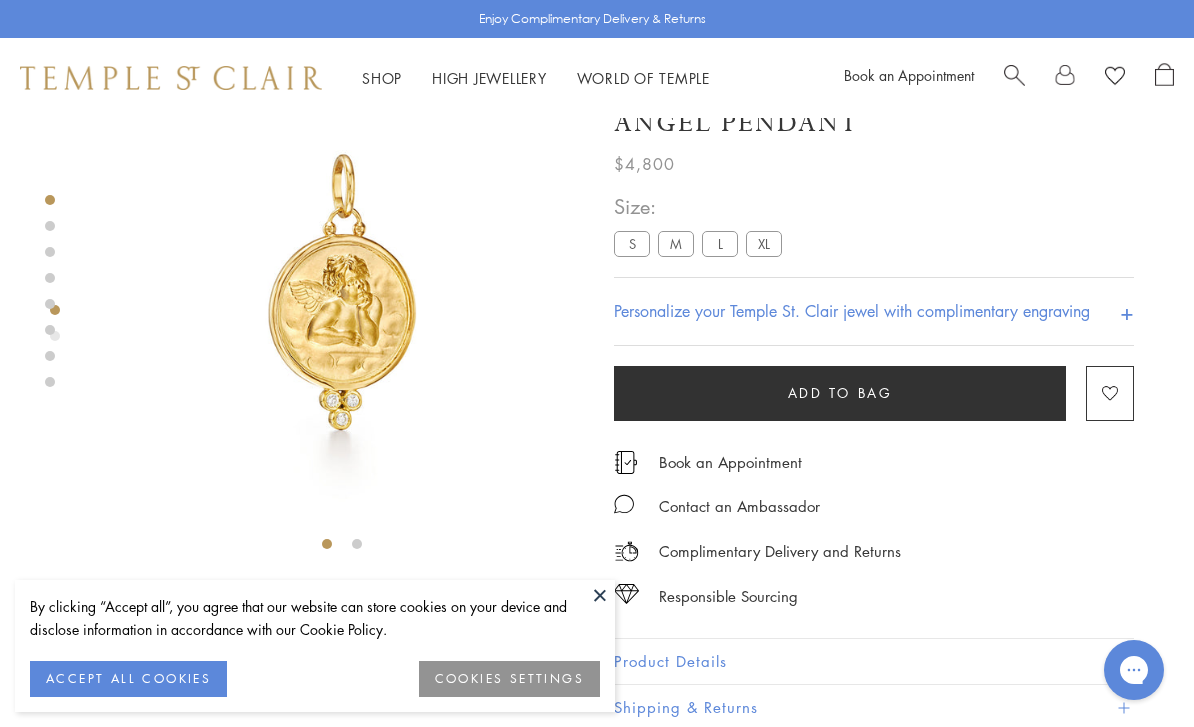 click on "M" at bounding box center [676, 244] 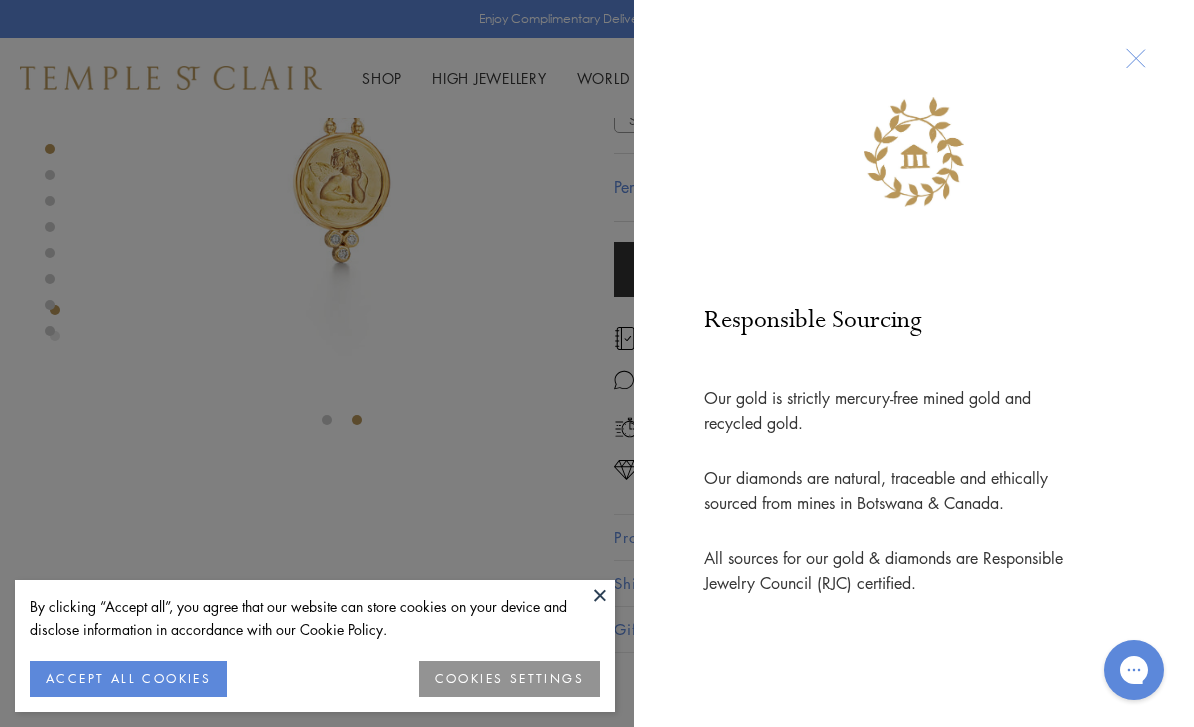 scroll, scrollTop: 368, scrollLeft: 0, axis: vertical 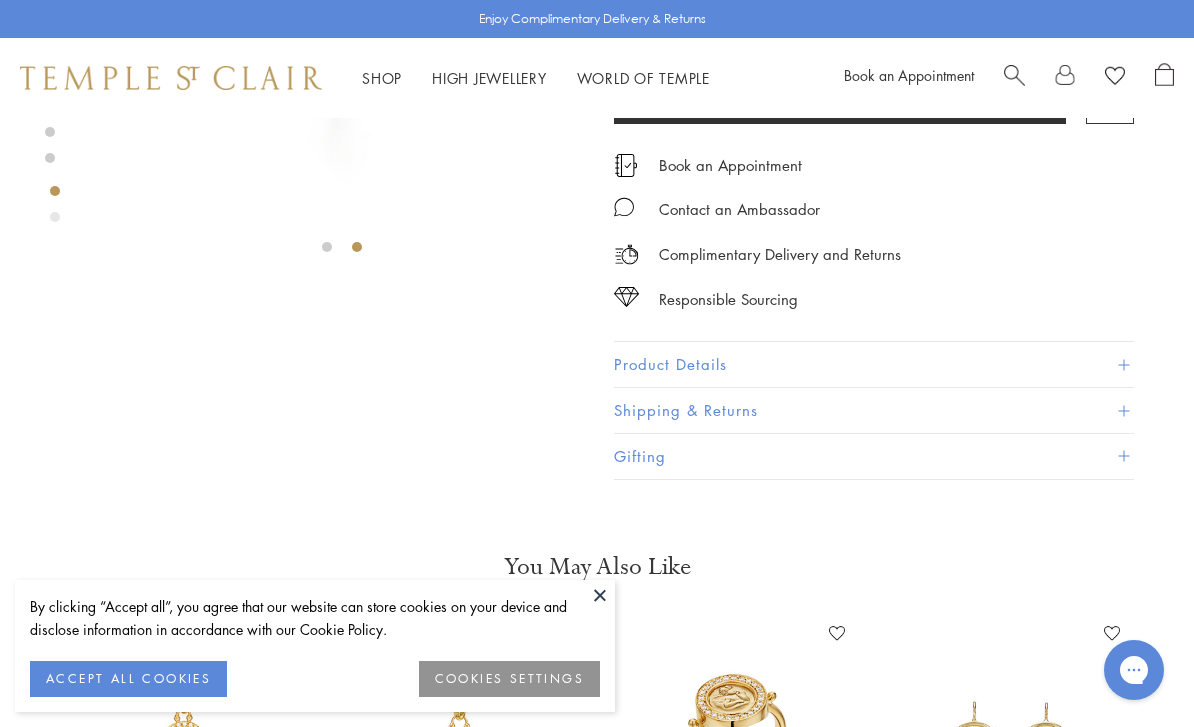 click at bounding box center [1474, 122] 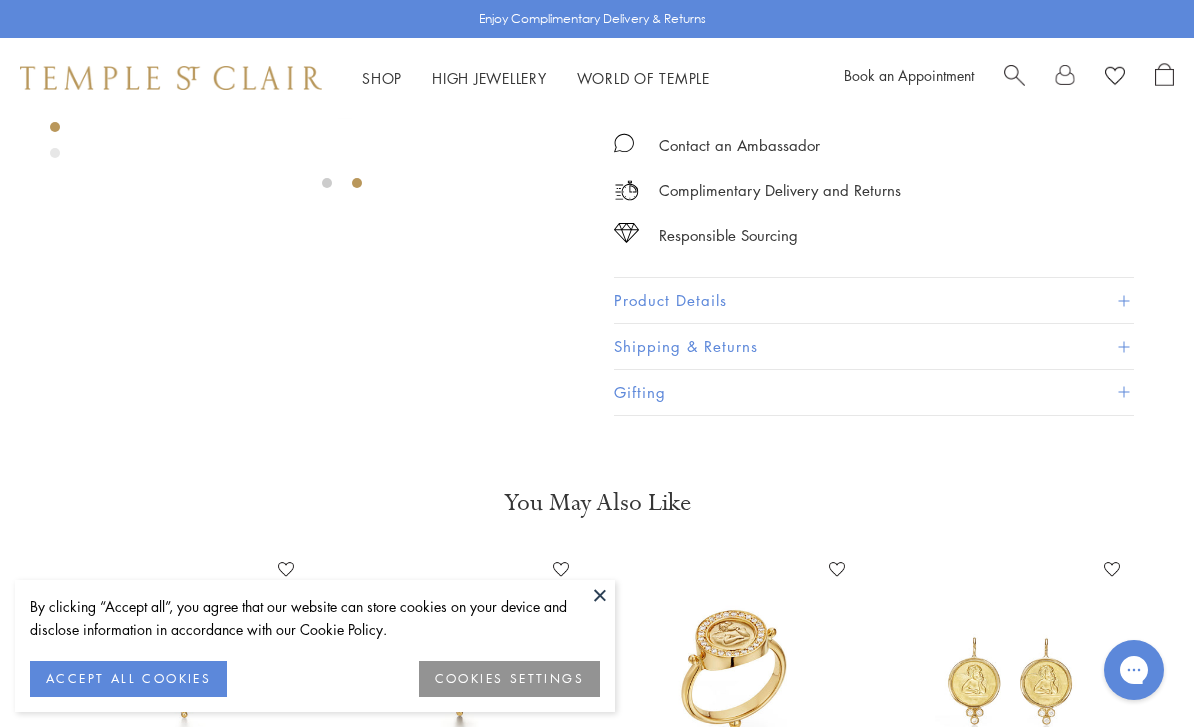 scroll, scrollTop: 71, scrollLeft: 0, axis: vertical 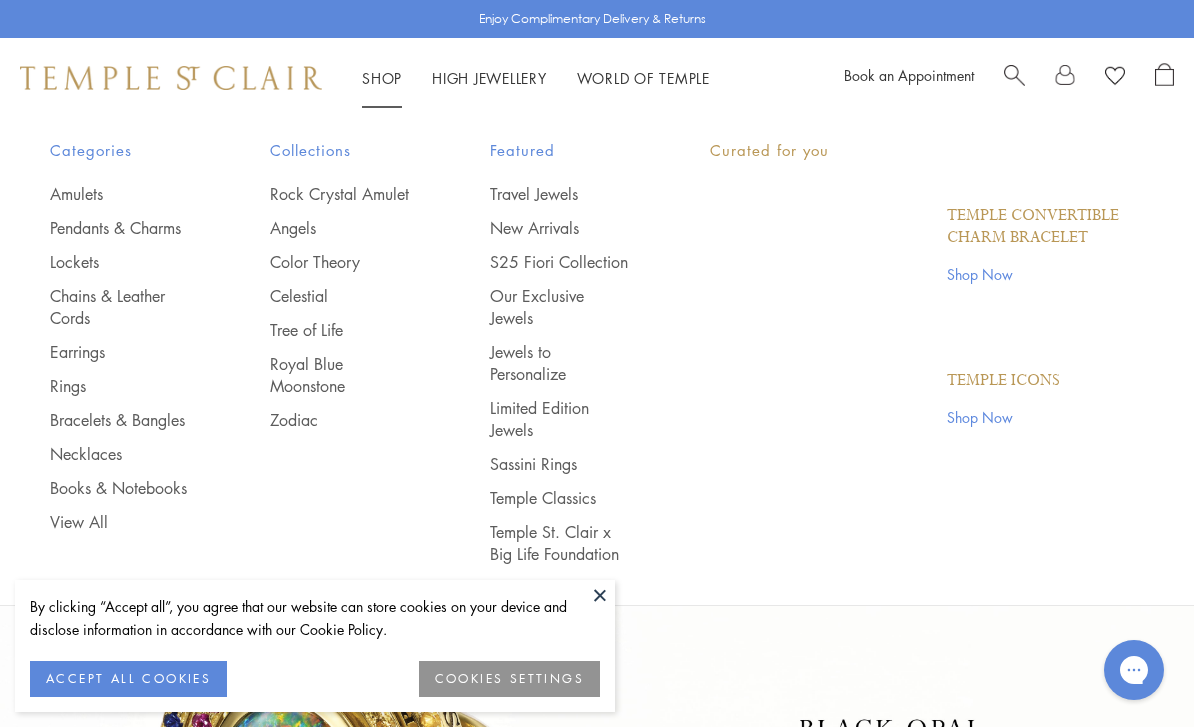 click on "Shop Shop" at bounding box center (382, 78) 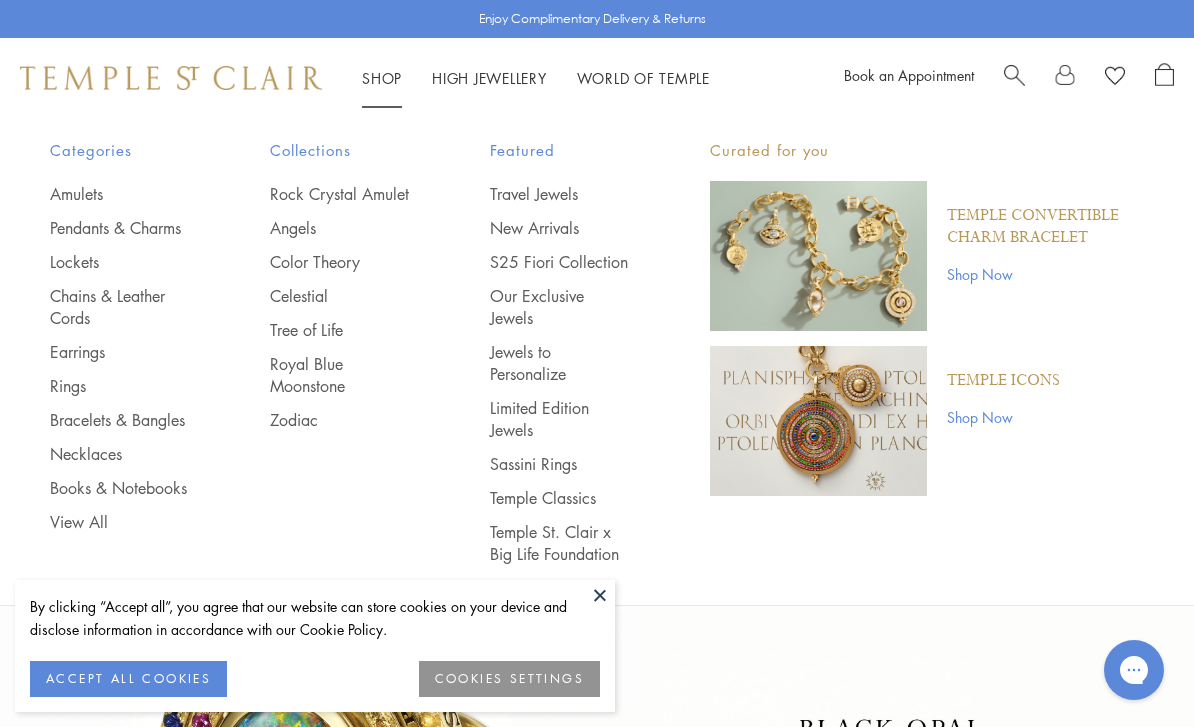 click on "Color Theory" at bounding box center [340, 262] 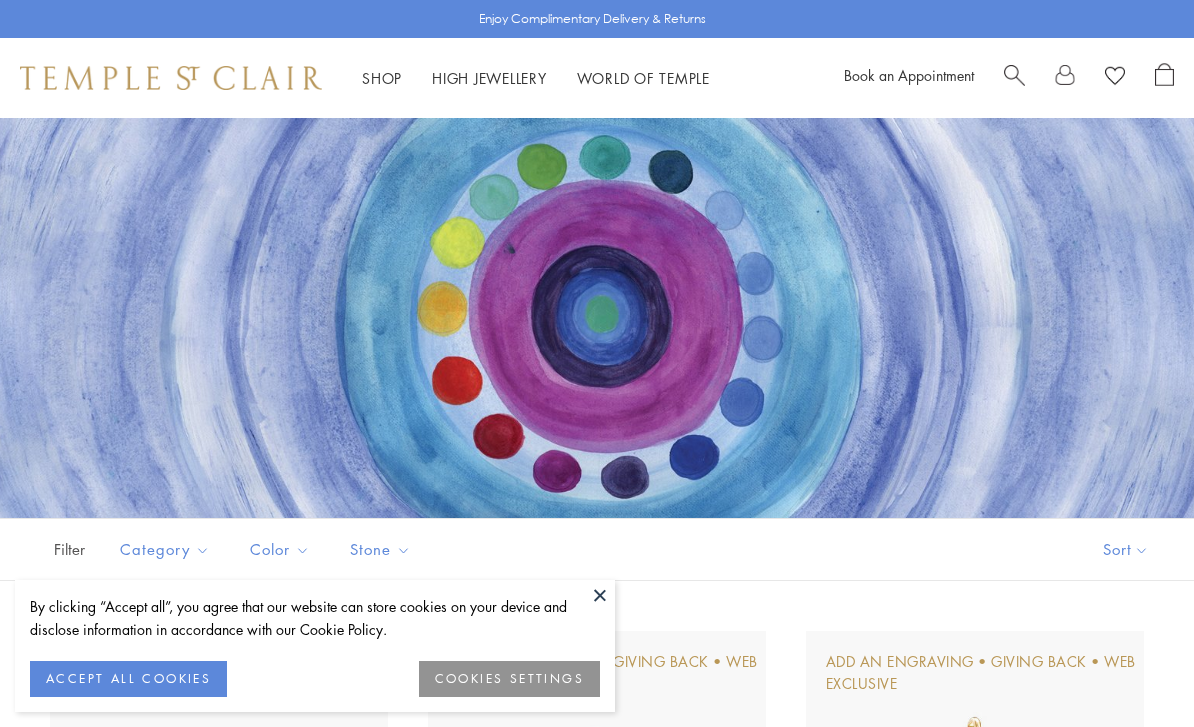 scroll, scrollTop: 0, scrollLeft: 0, axis: both 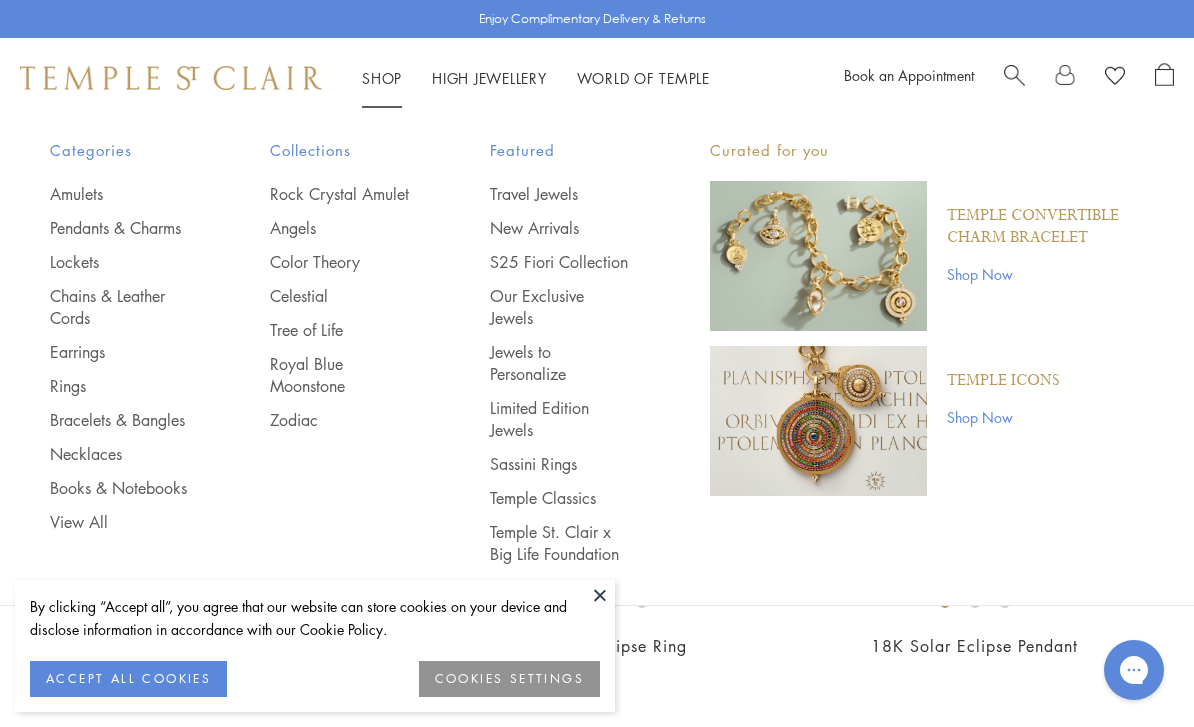 click on "Celestial" at bounding box center (340, 296) 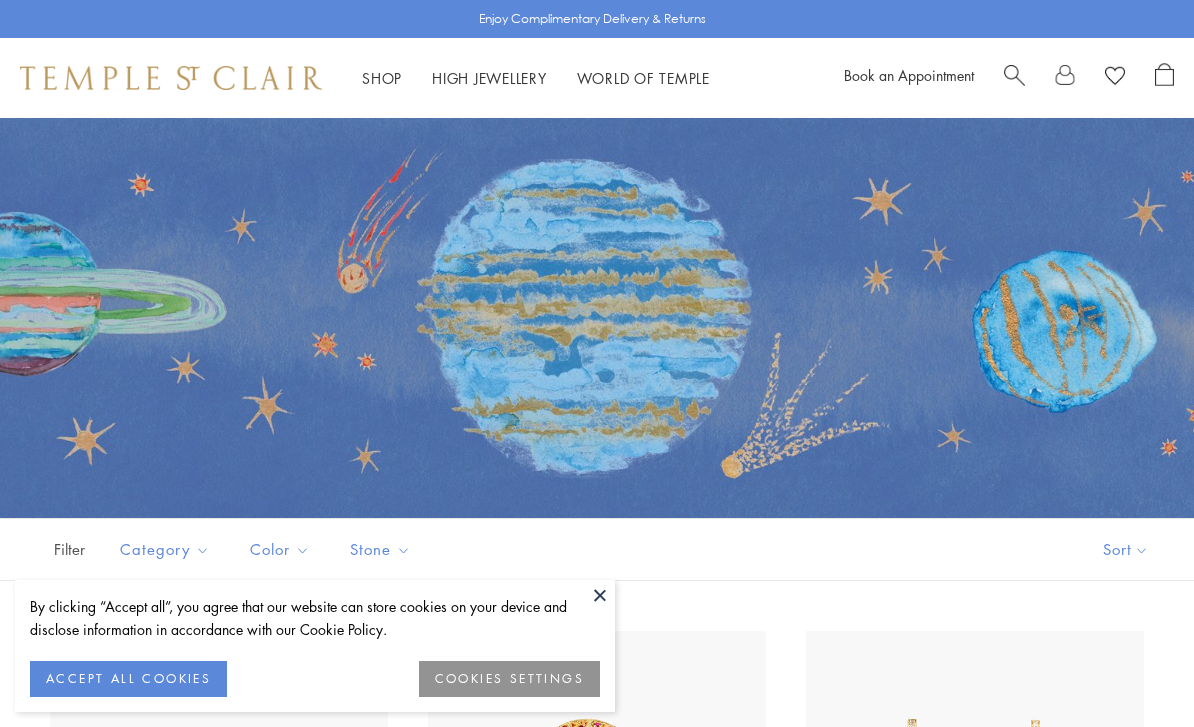 scroll, scrollTop: 0, scrollLeft: 0, axis: both 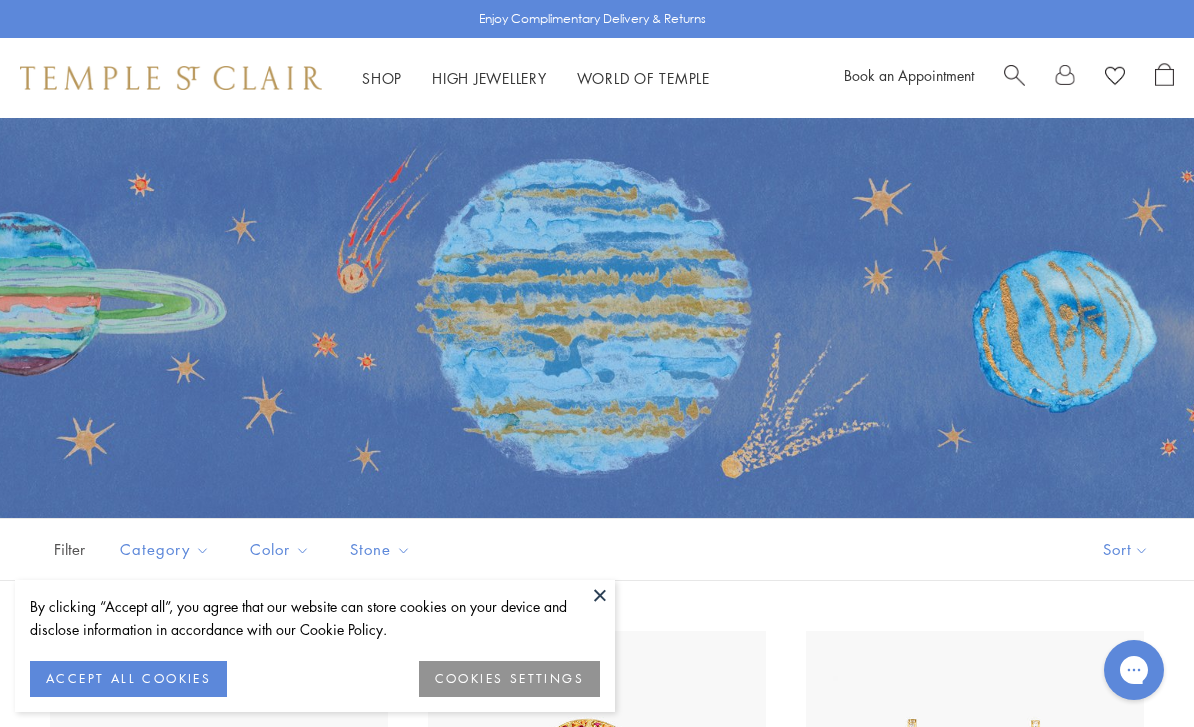 click at bounding box center (600, 595) 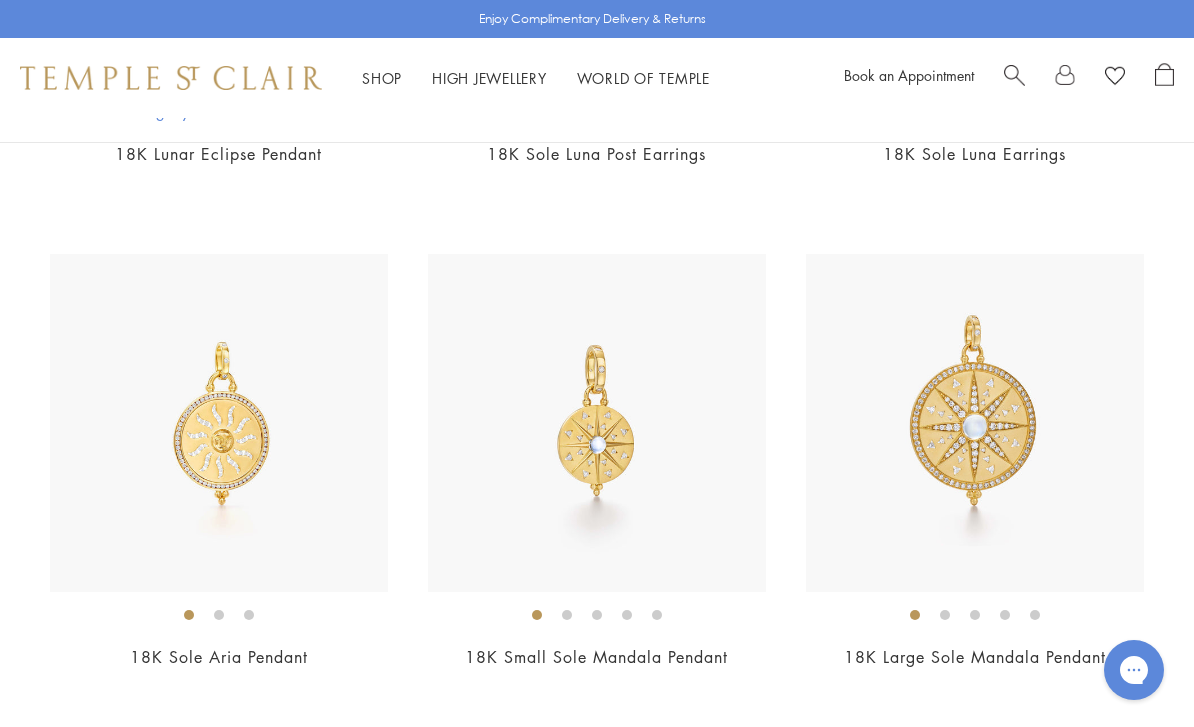 scroll, scrollTop: 1578, scrollLeft: 0, axis: vertical 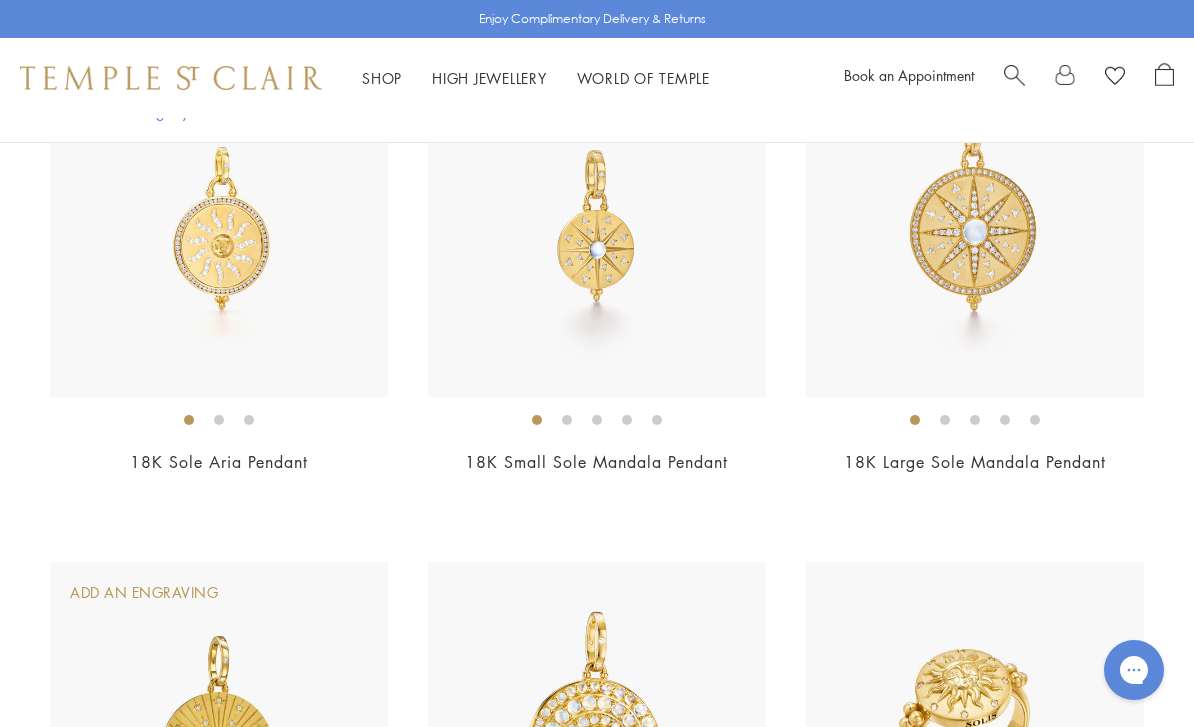 click at bounding box center (219, 228) 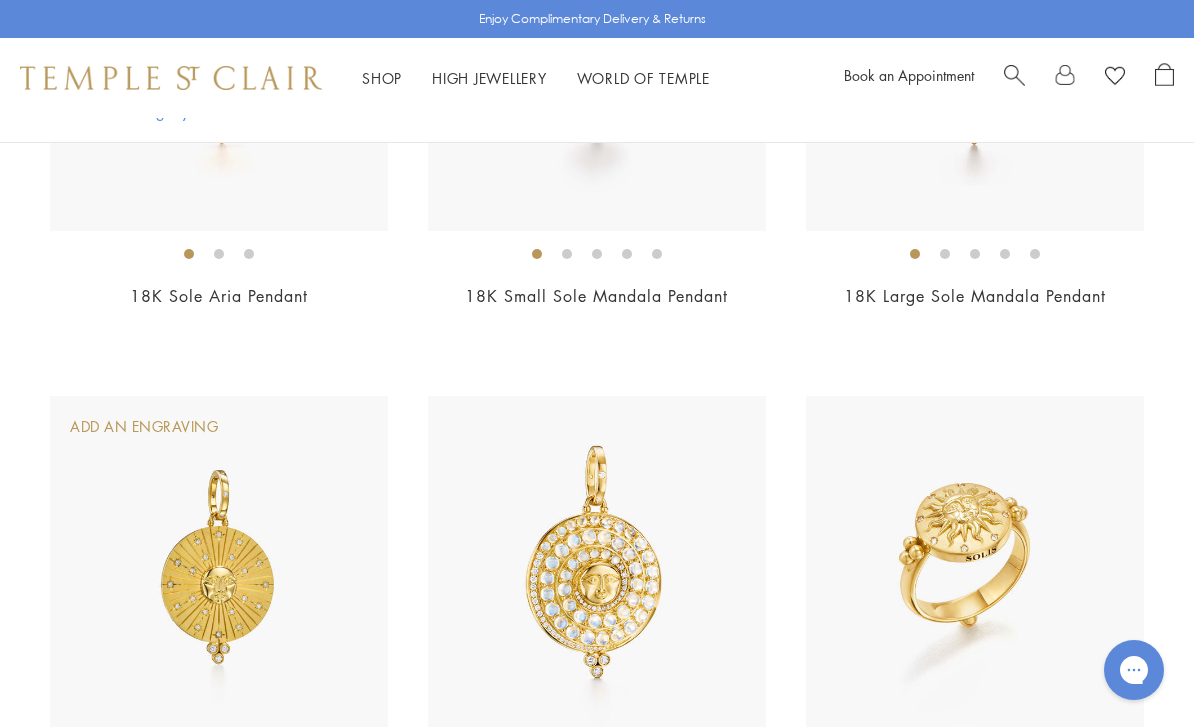 scroll, scrollTop: 1773, scrollLeft: 0, axis: vertical 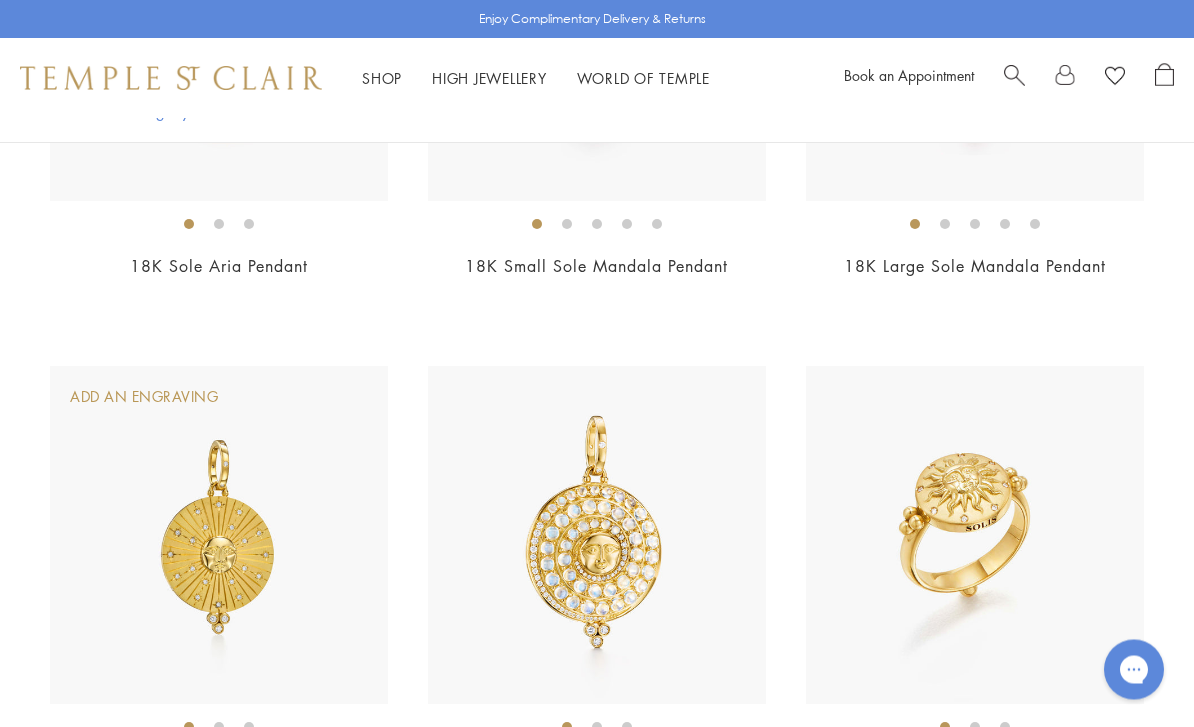 click at bounding box center [219, 536] 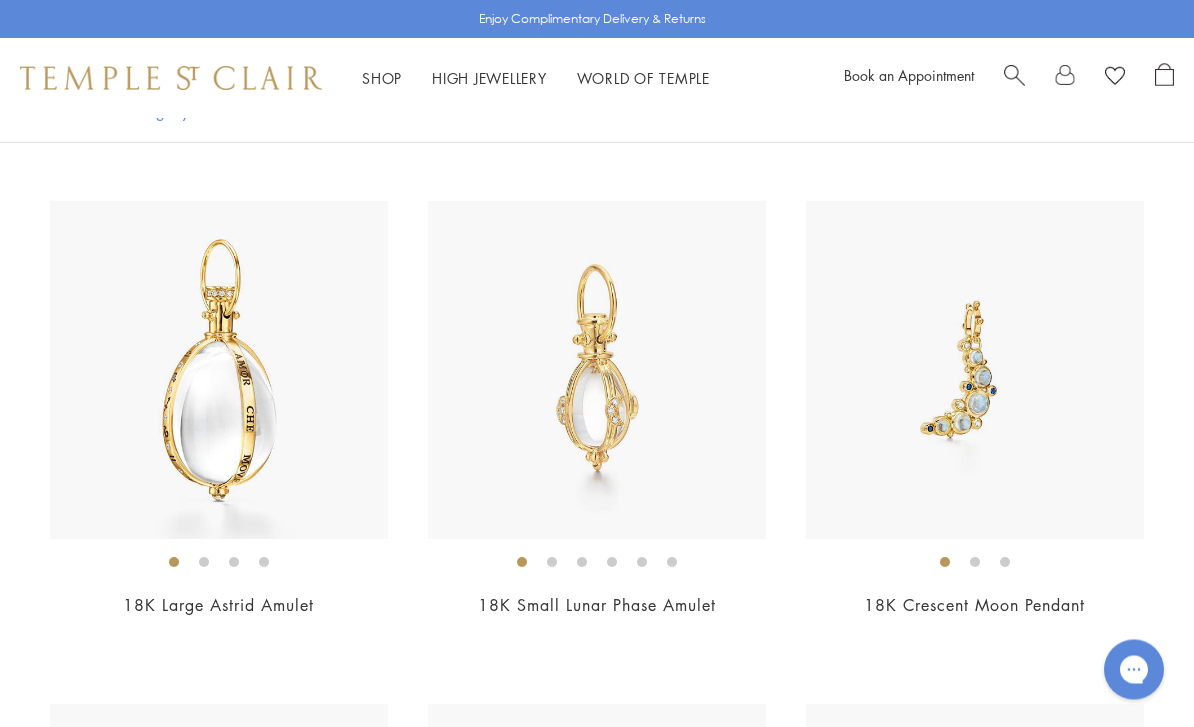 scroll, scrollTop: 6001, scrollLeft: 0, axis: vertical 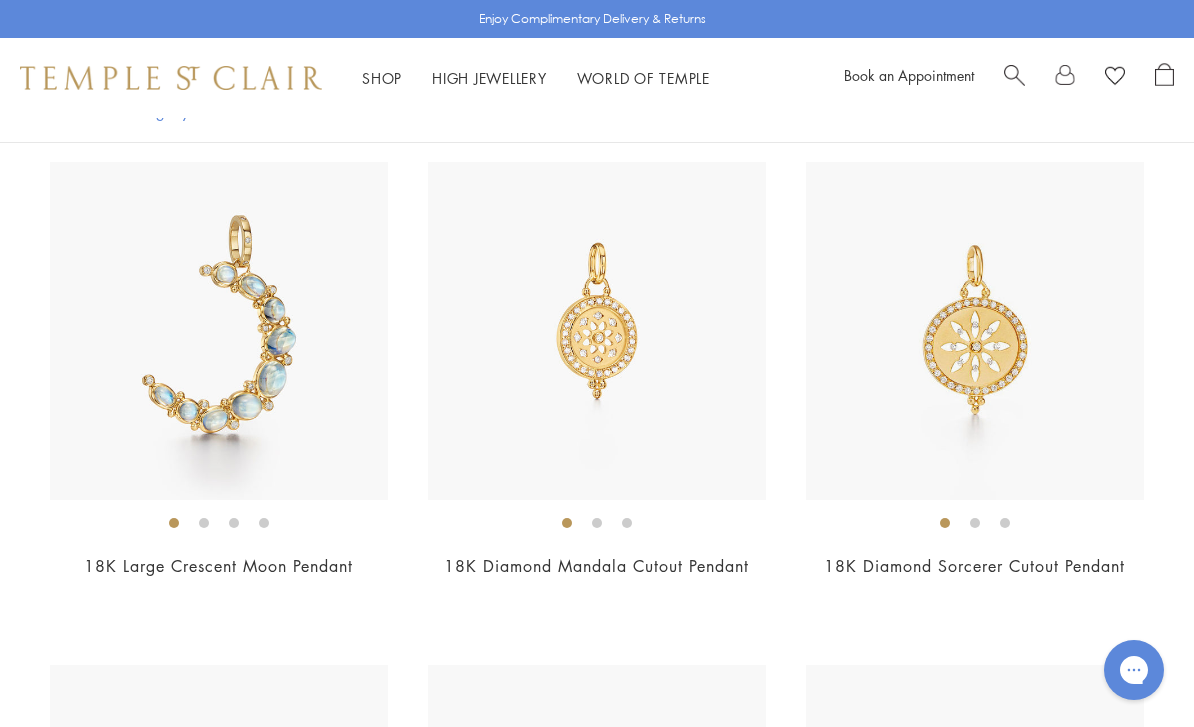 click at bounding box center [597, 331] 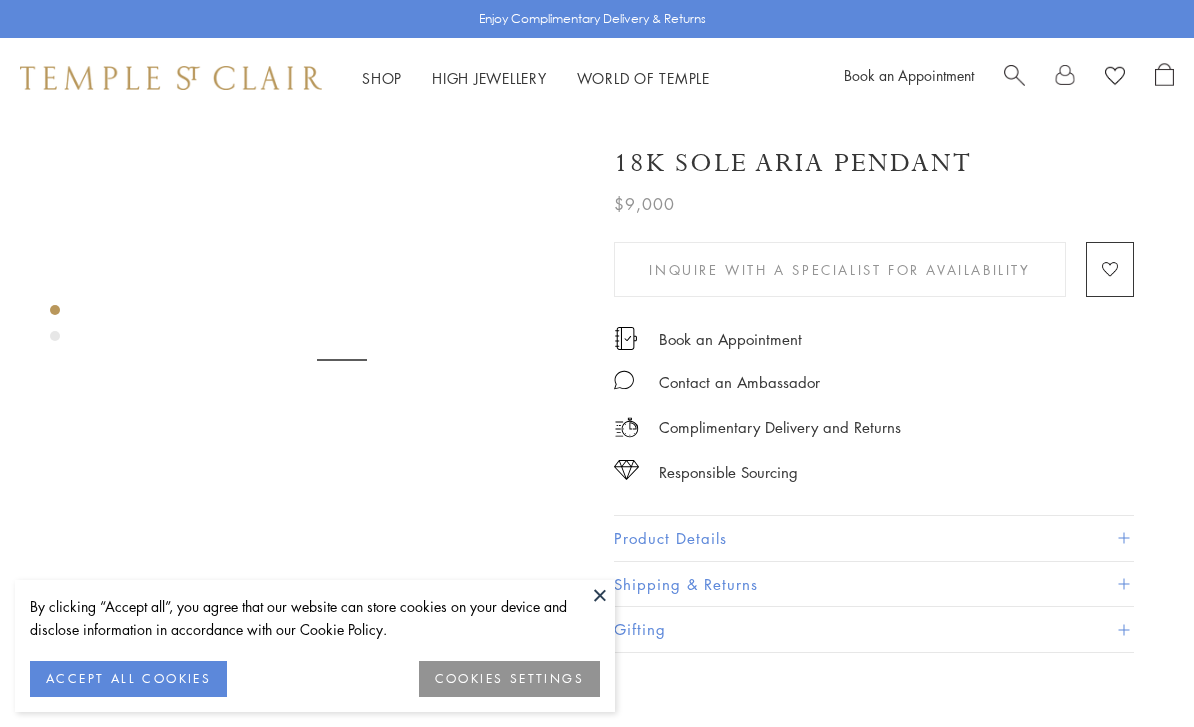 scroll, scrollTop: 0, scrollLeft: 0, axis: both 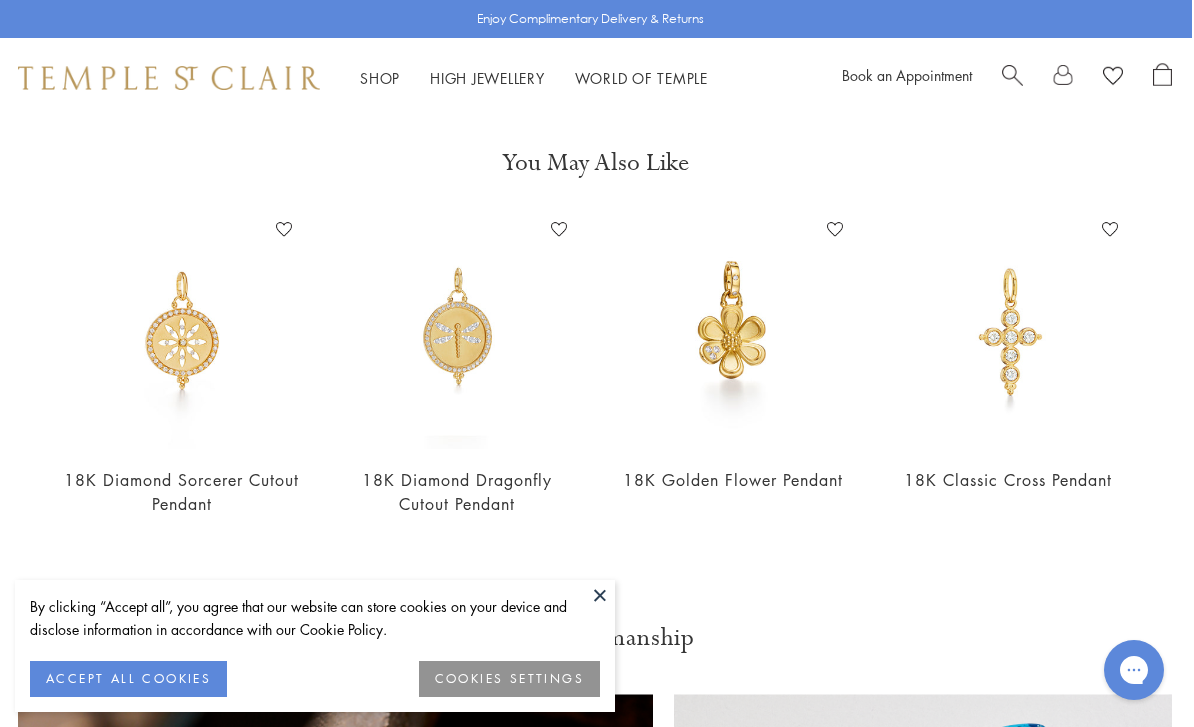 click at bounding box center (458, 332) 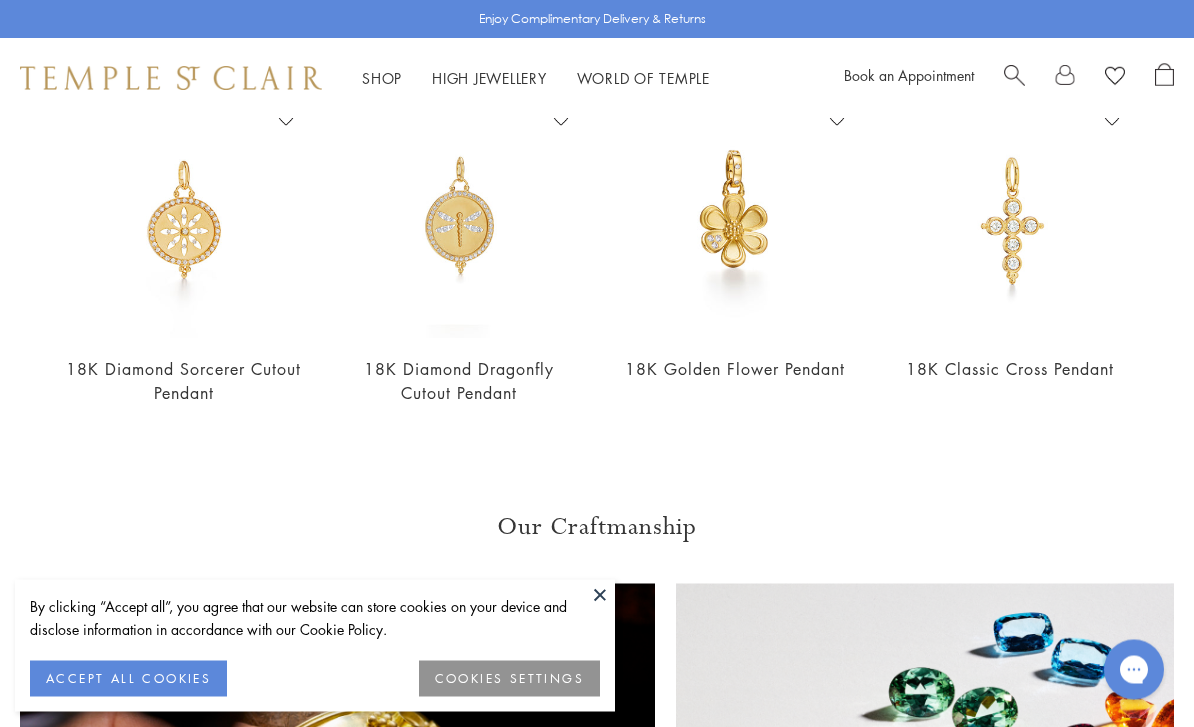 scroll, scrollTop: 1147, scrollLeft: 0, axis: vertical 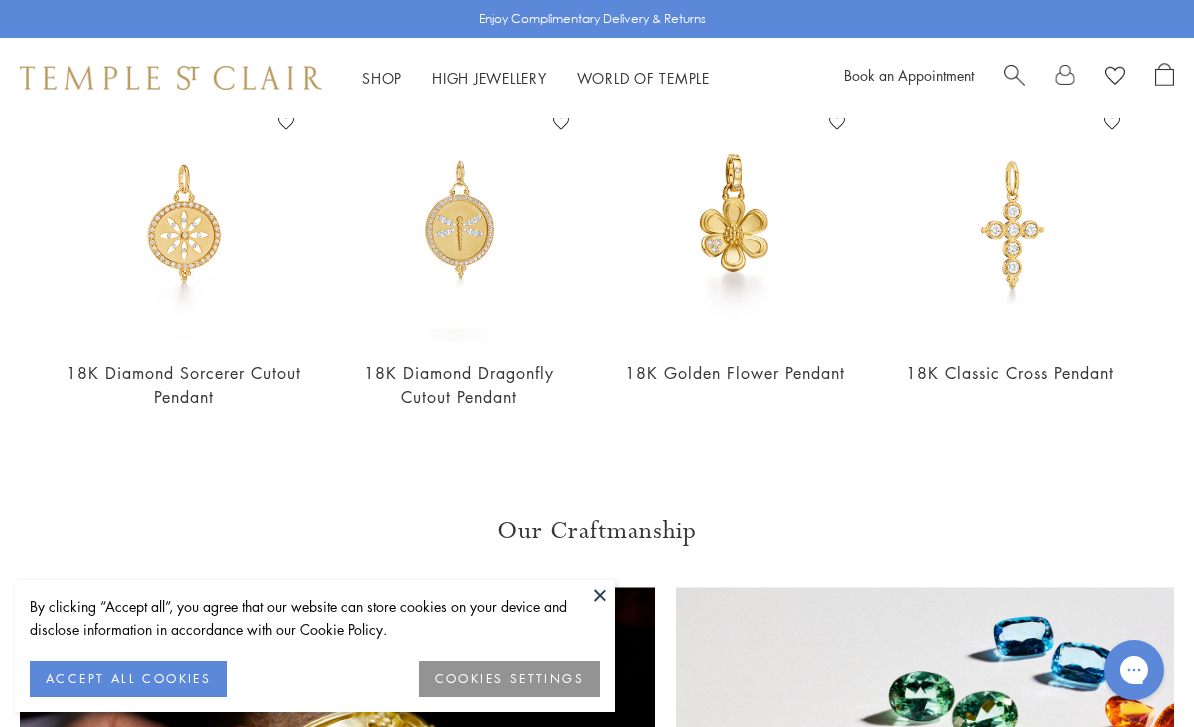 click on "18K Diamond Sorcerer Cutout Pendant" at bounding box center (183, 384) 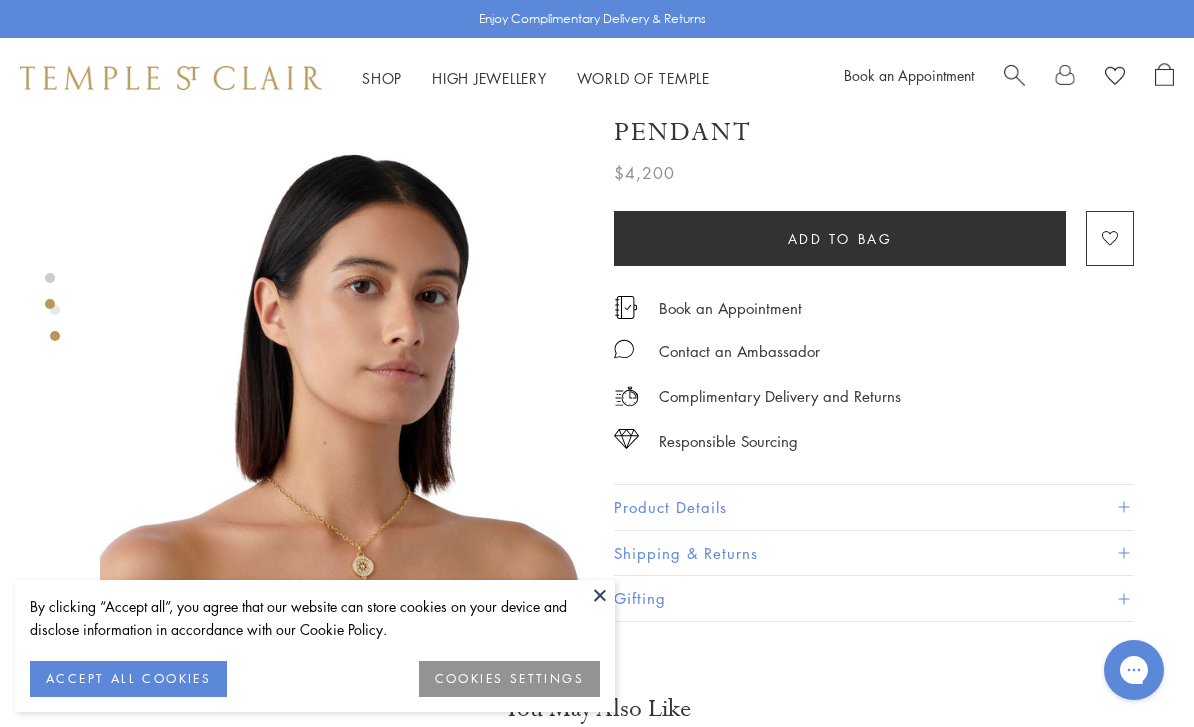 scroll, scrollTop: 489, scrollLeft: 0, axis: vertical 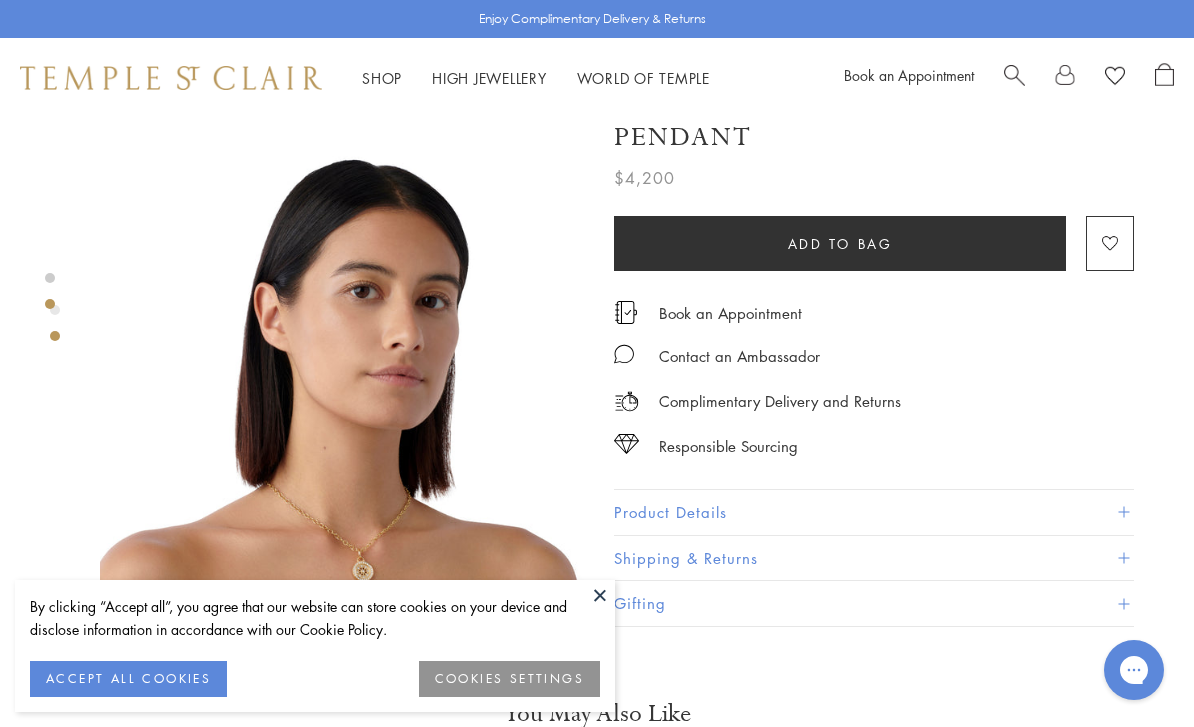 click at bounding box center (600, 595) 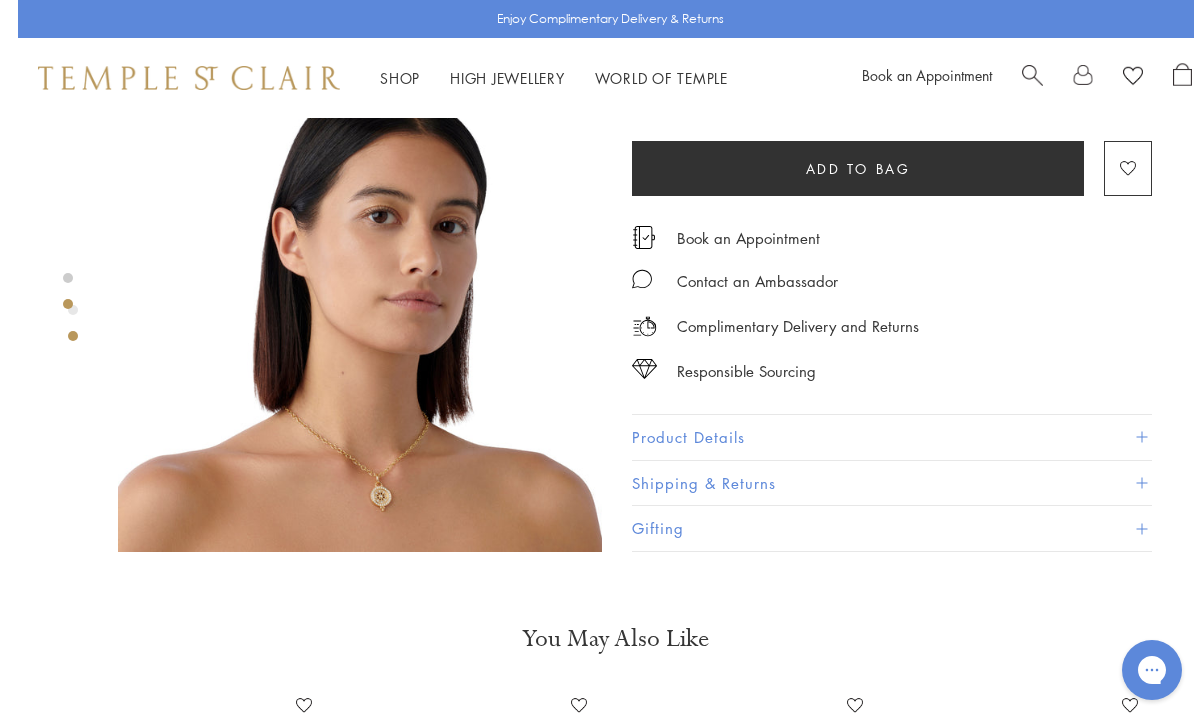 scroll, scrollTop: 760, scrollLeft: 0, axis: vertical 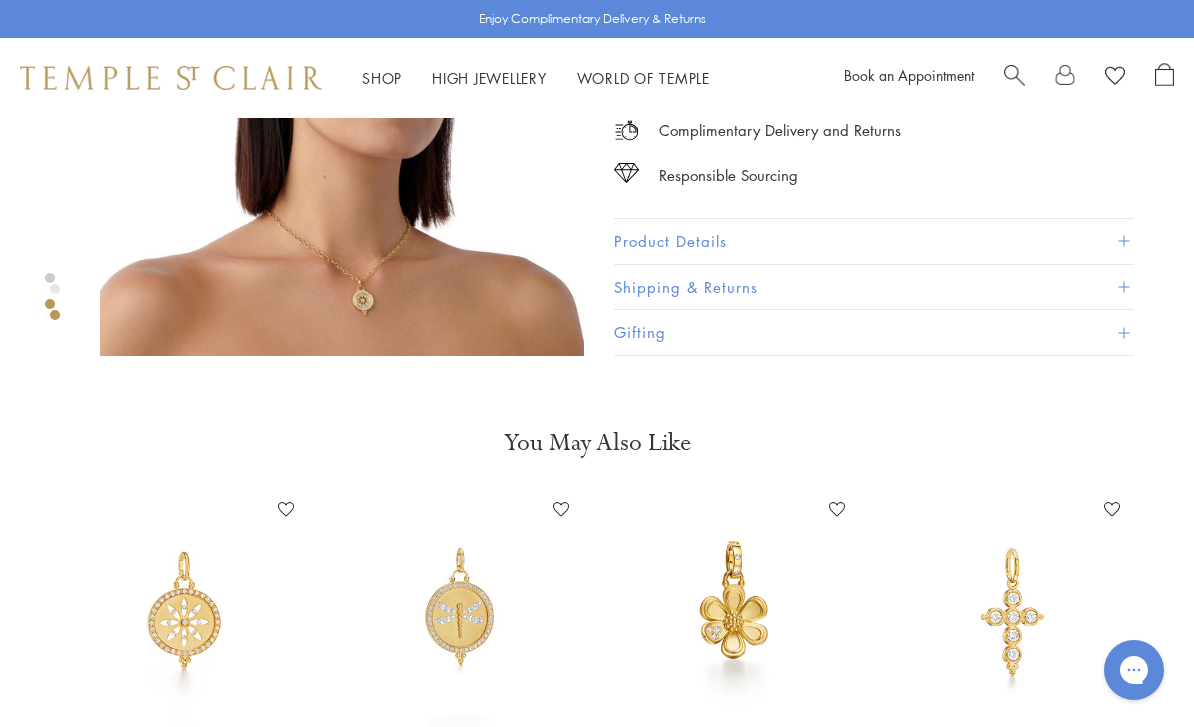 click at bounding box center [342, 114] 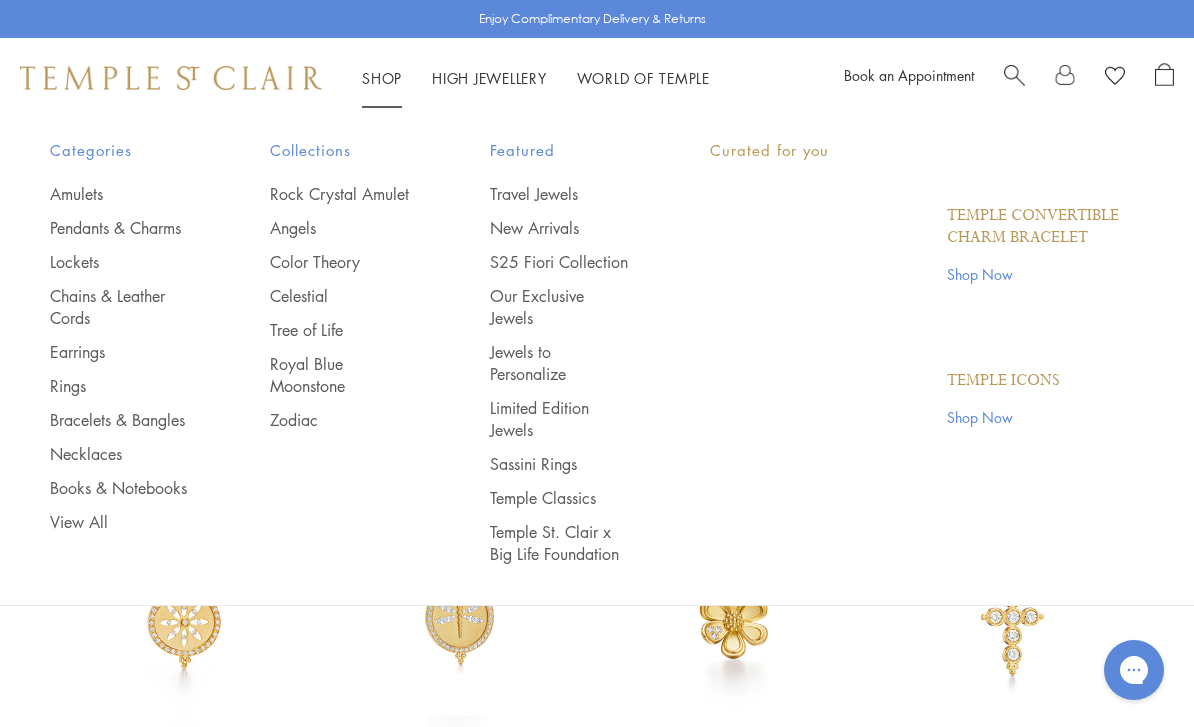 click on "Shop Shop" at bounding box center (382, 78) 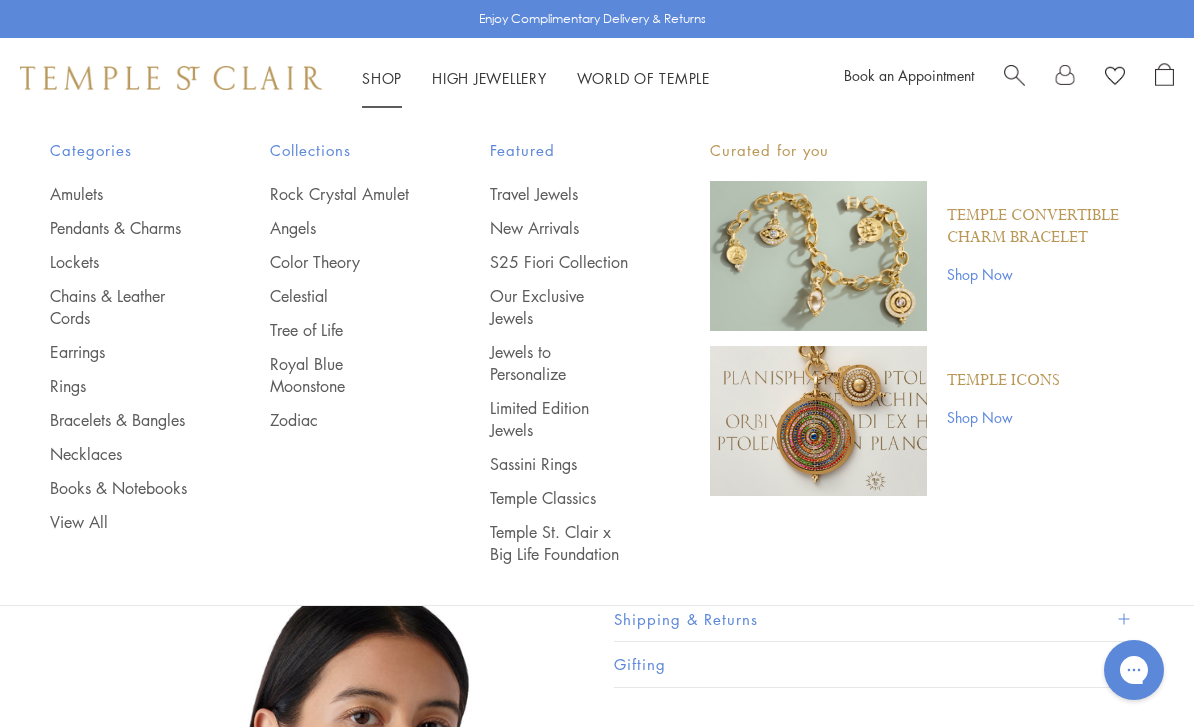 scroll, scrollTop: 64, scrollLeft: 0, axis: vertical 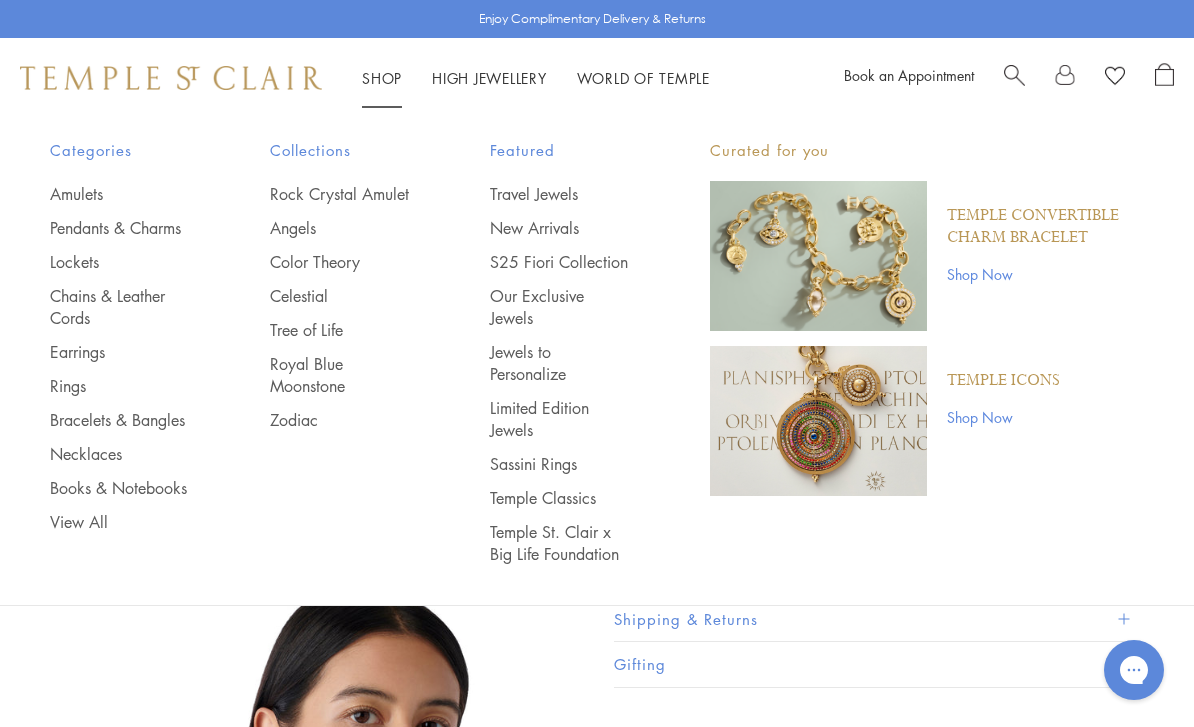 click on "Tree of Life" at bounding box center (340, 330) 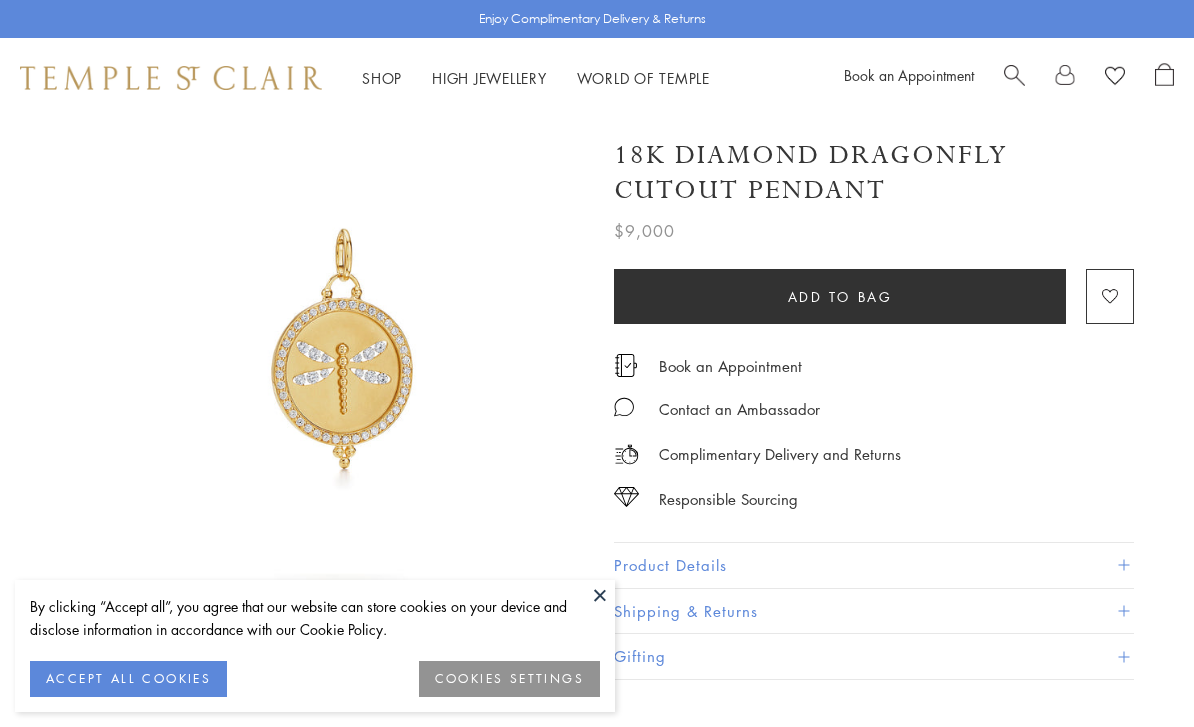 scroll, scrollTop: 0, scrollLeft: 0, axis: both 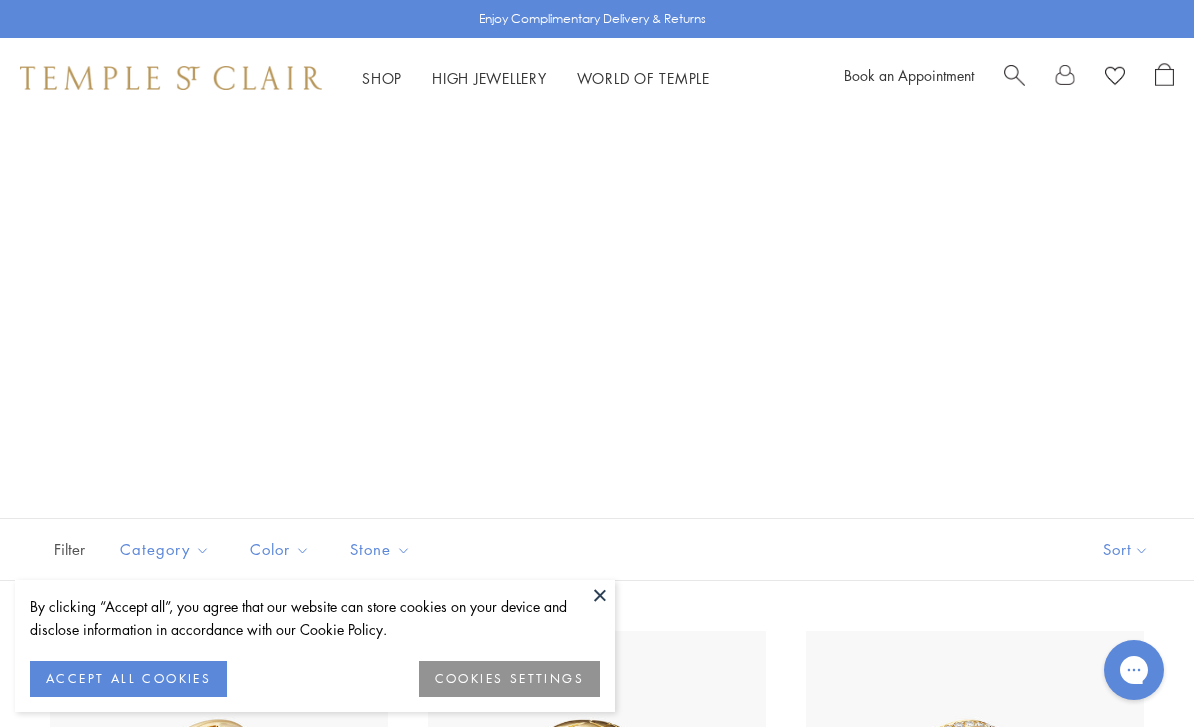 click at bounding box center [600, 595] 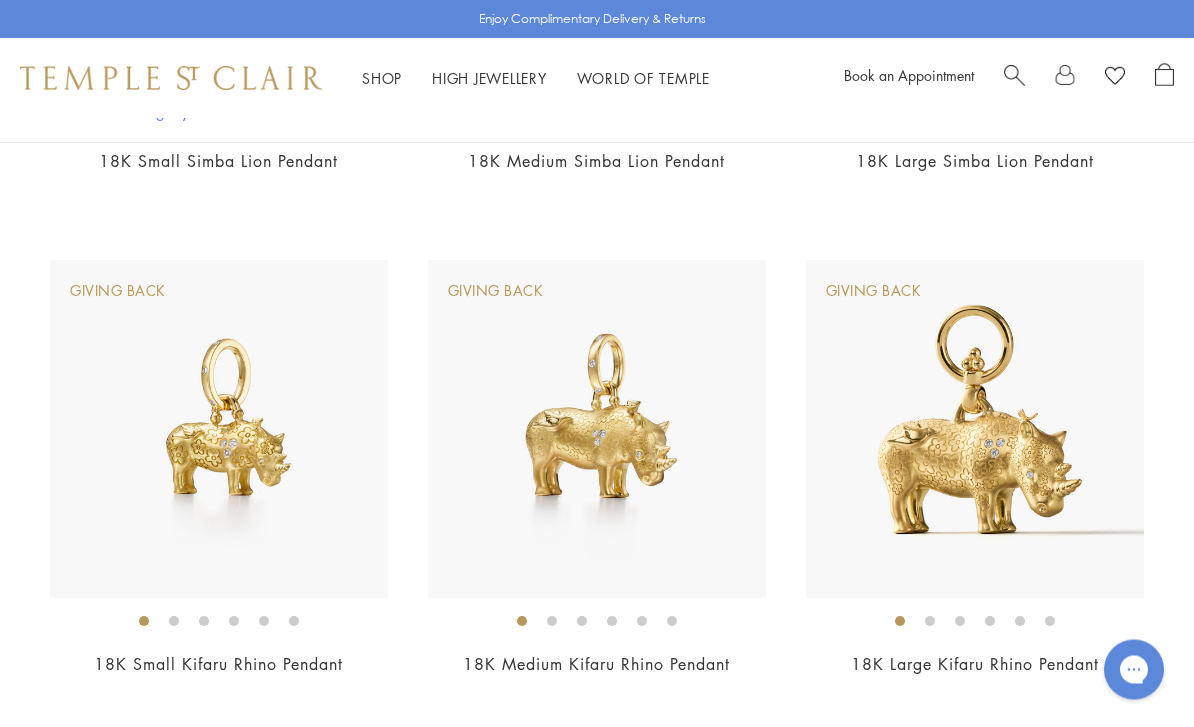 scroll, scrollTop: 8883, scrollLeft: 0, axis: vertical 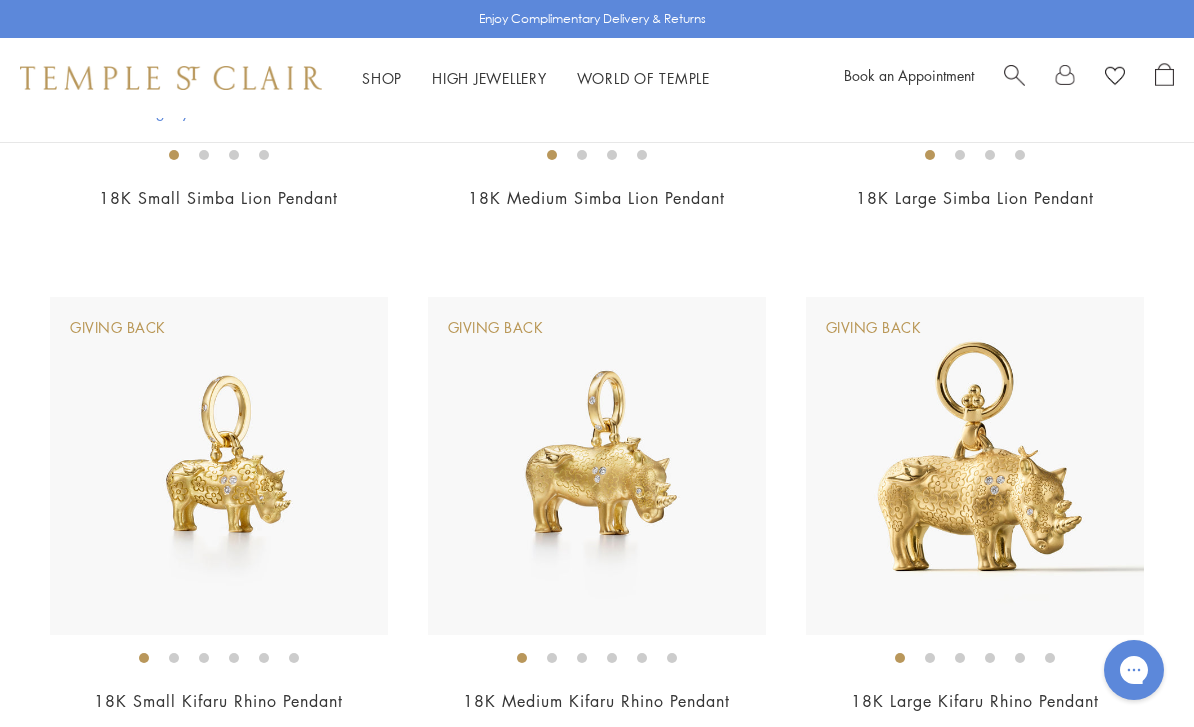 click on "Shop Shop" at bounding box center [382, 78] 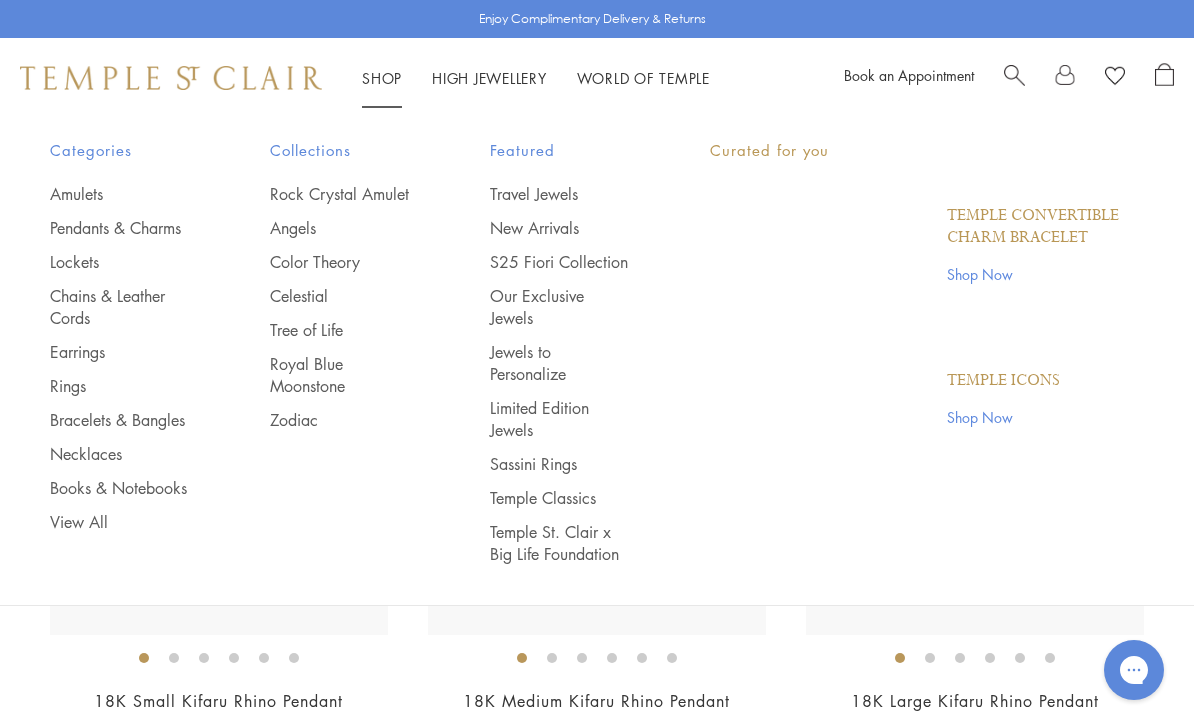 scroll, scrollTop: 0, scrollLeft: 0, axis: both 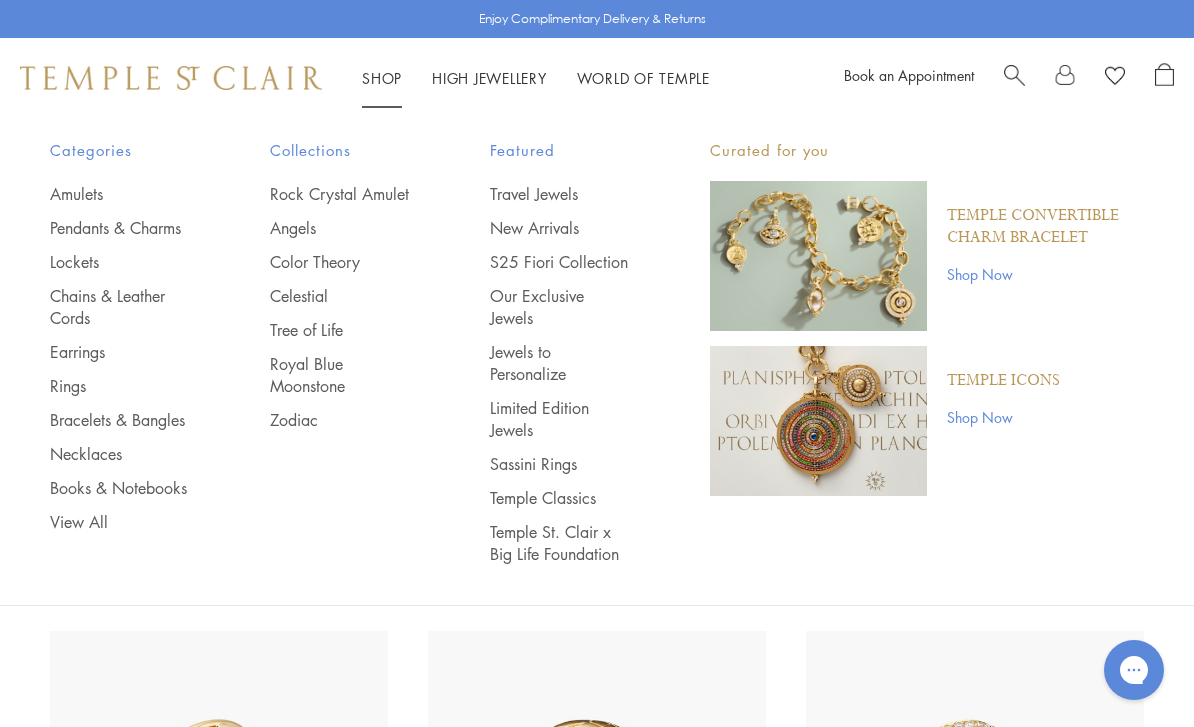 click on "Royal Blue Moonstone" at bounding box center (340, 375) 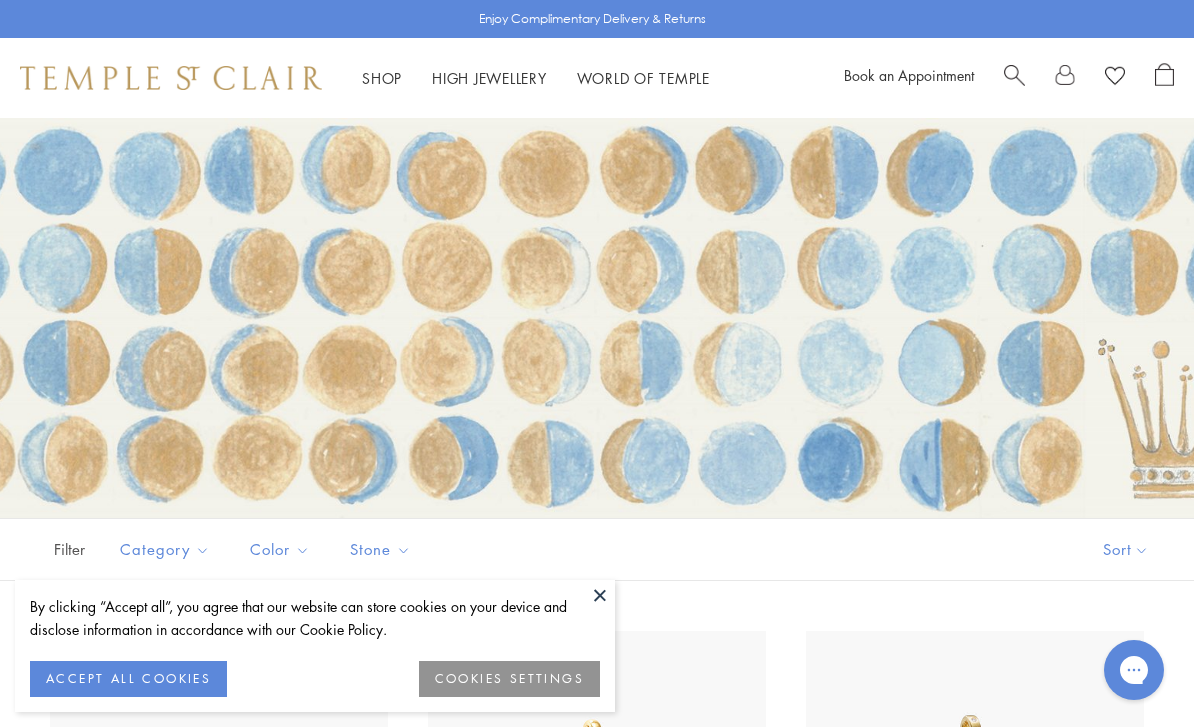 scroll, scrollTop: 0, scrollLeft: 0, axis: both 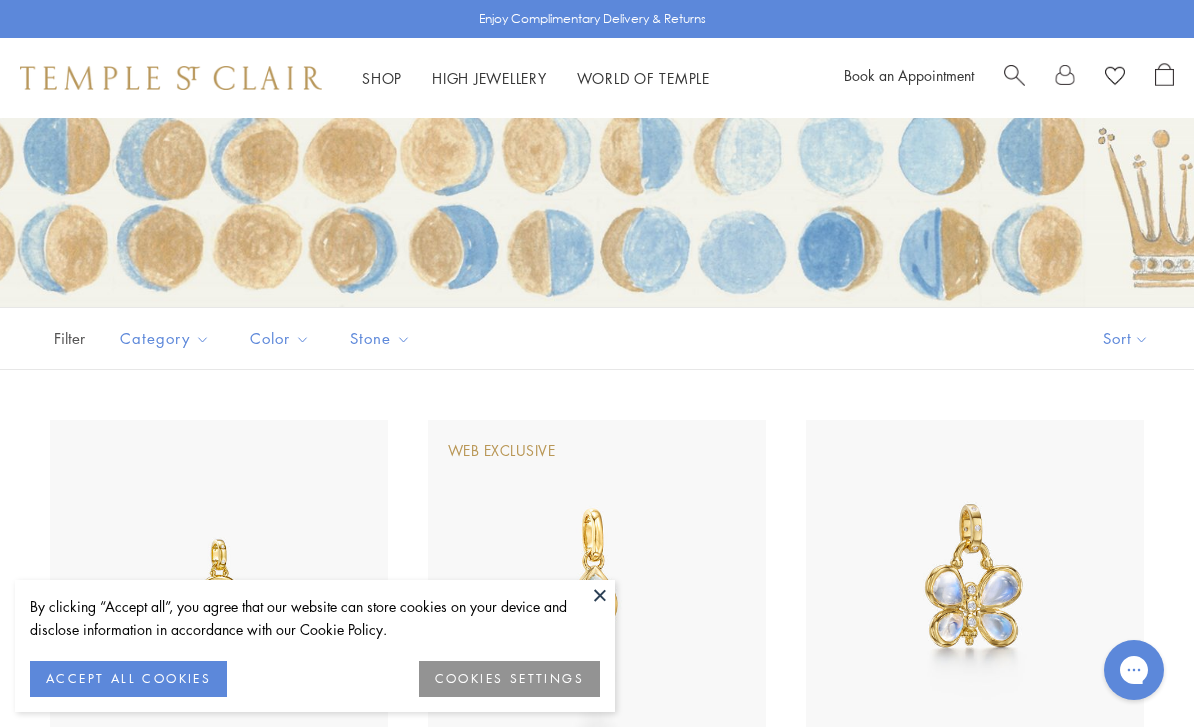 click at bounding box center (597, 589) 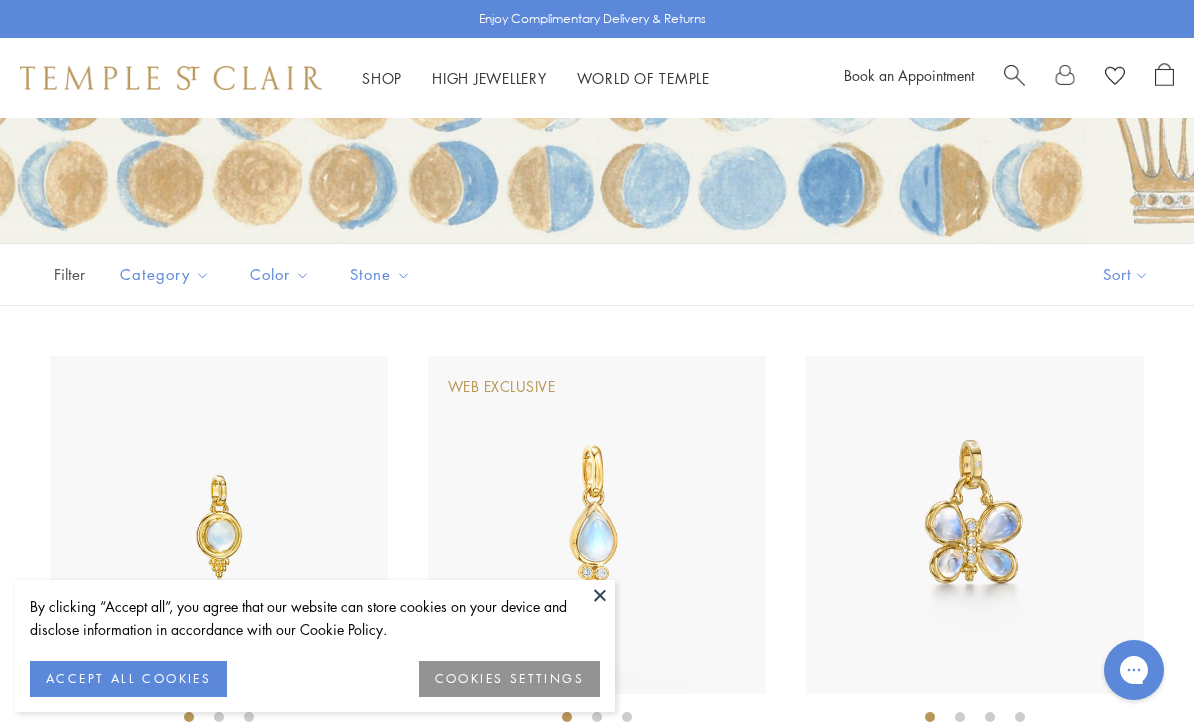 click at bounding box center [600, 595] 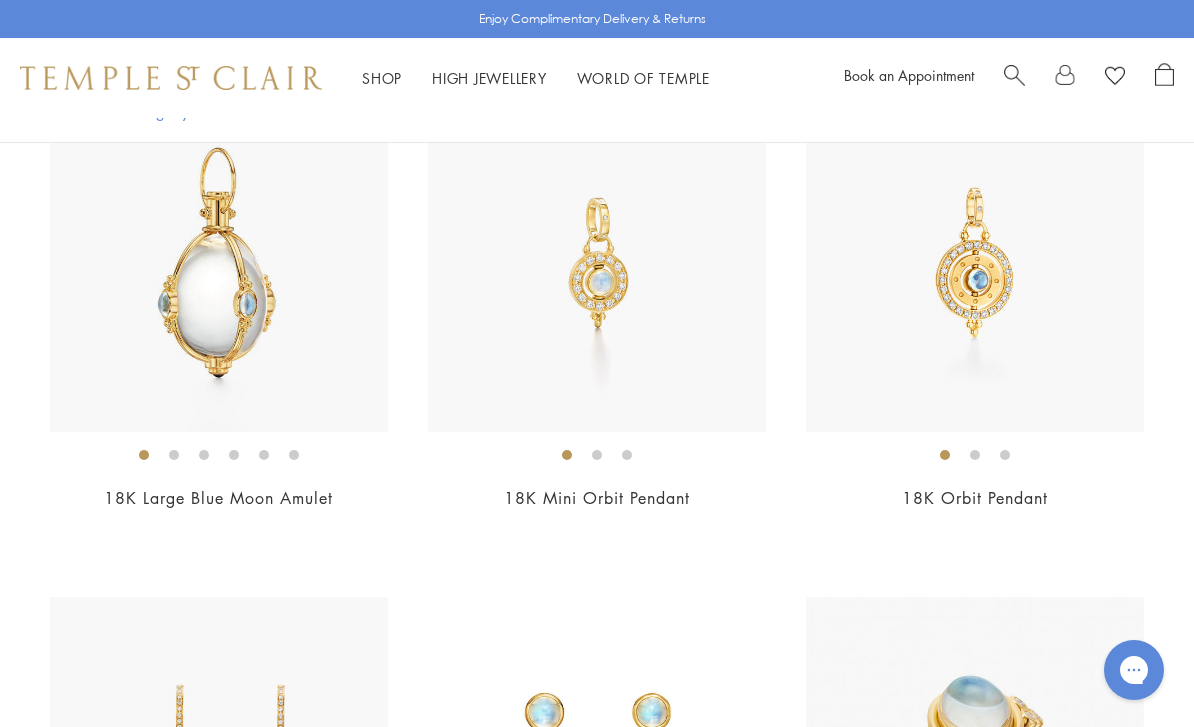 scroll, scrollTop: 3577, scrollLeft: 0, axis: vertical 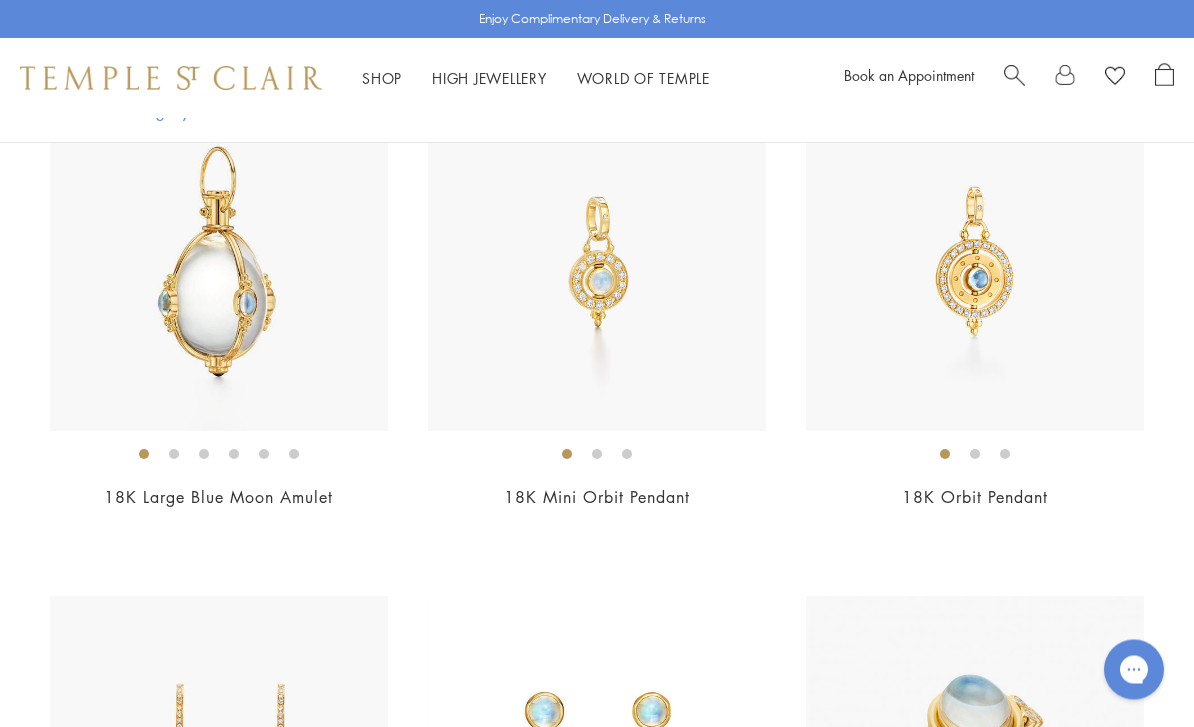 click at bounding box center [975, 263] 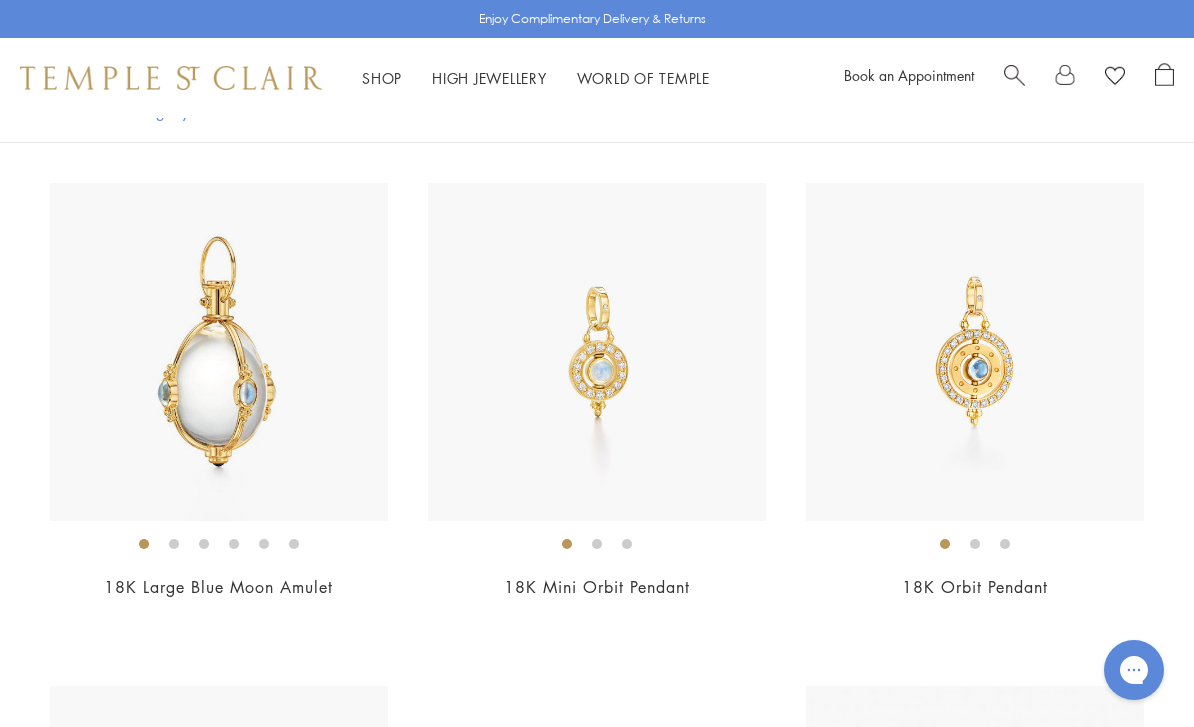 click at bounding box center (597, 352) 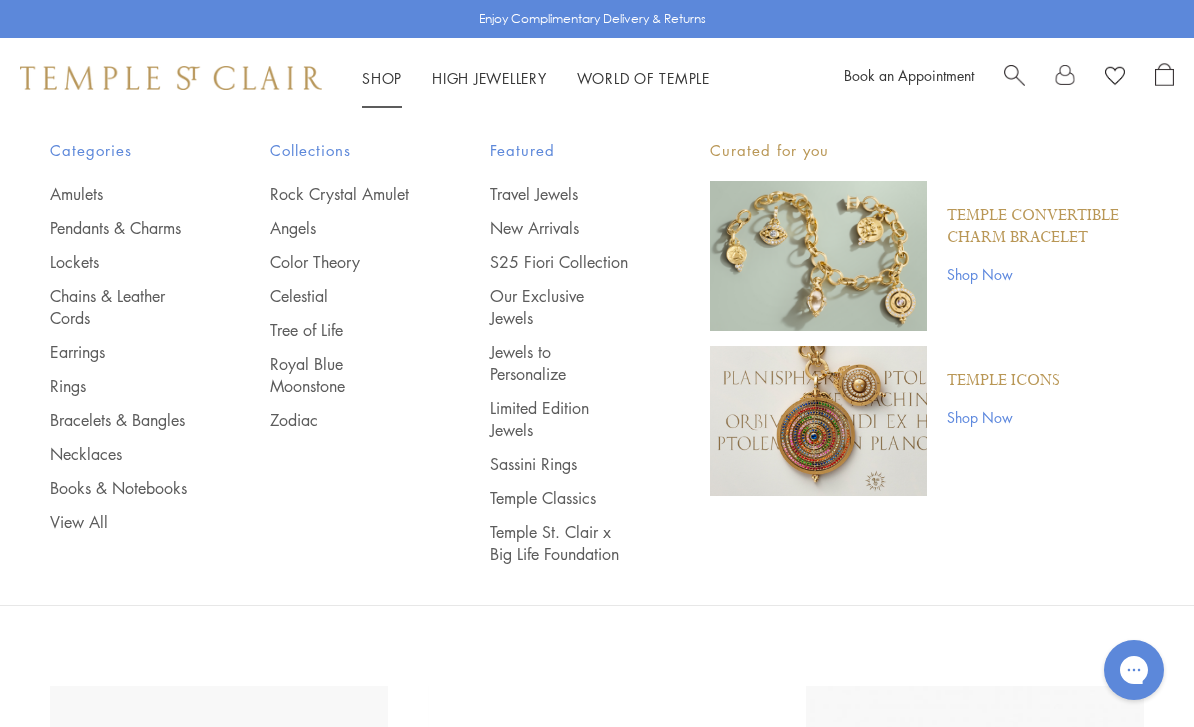 click on "Zodiac" at bounding box center [340, 420] 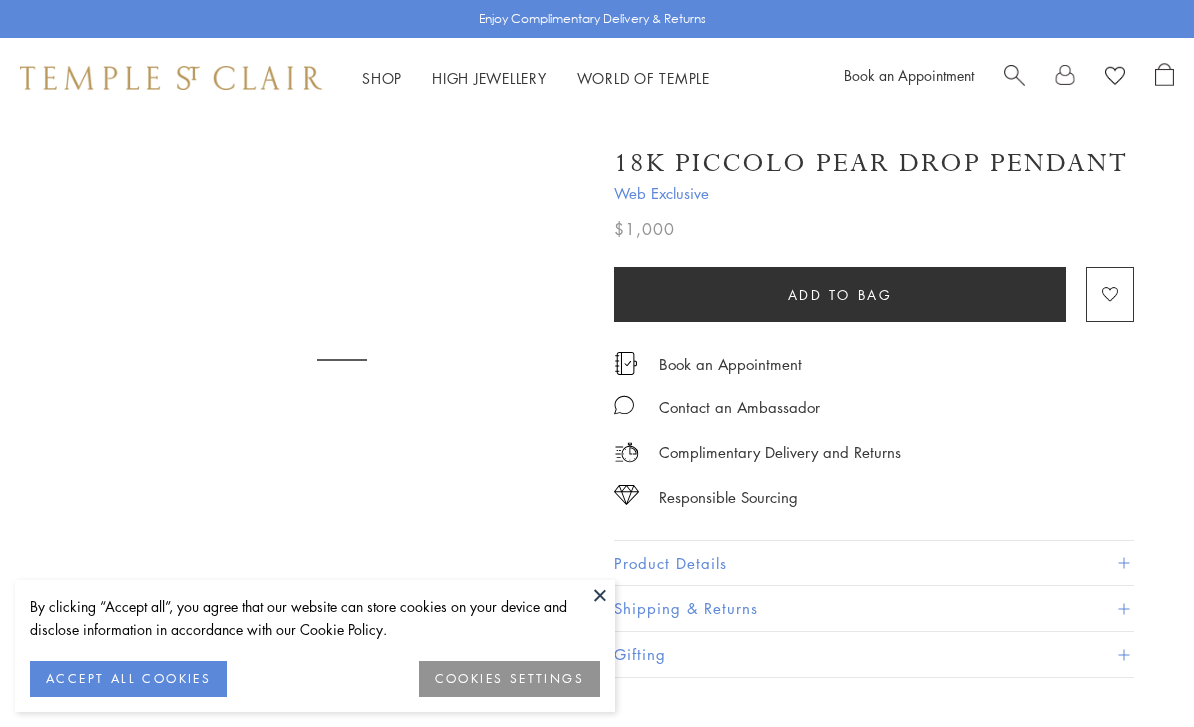 scroll, scrollTop: 0, scrollLeft: 0, axis: both 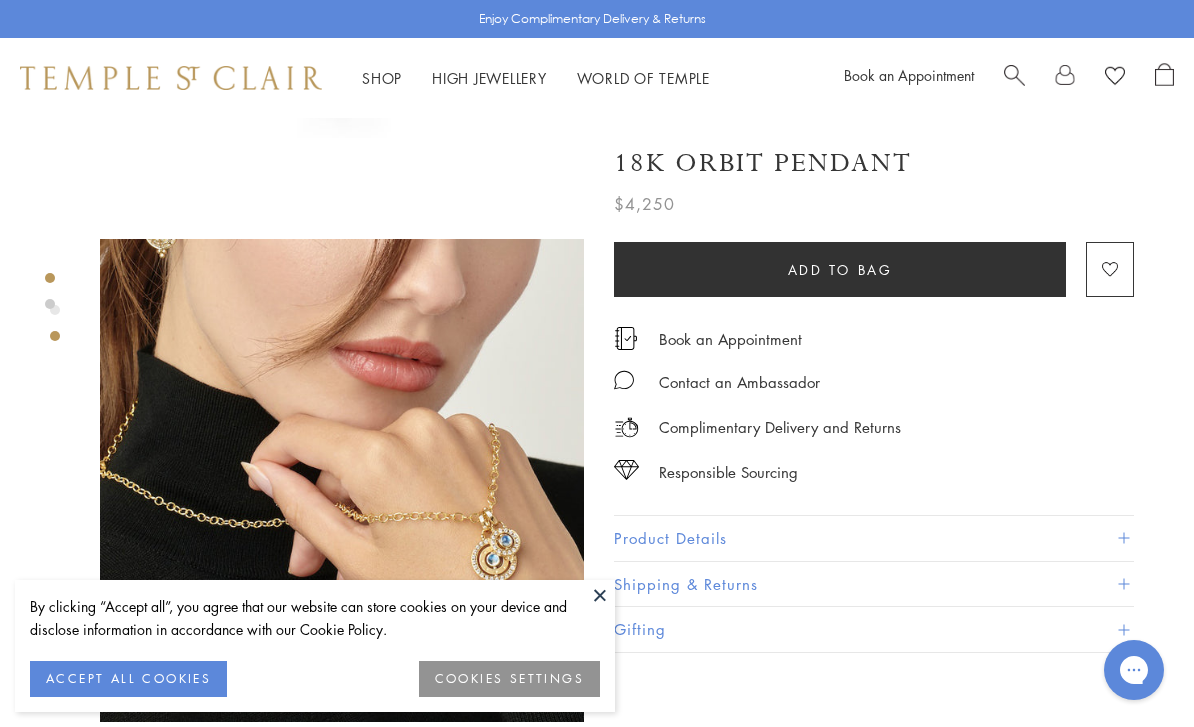 click at bounding box center [342, 480] 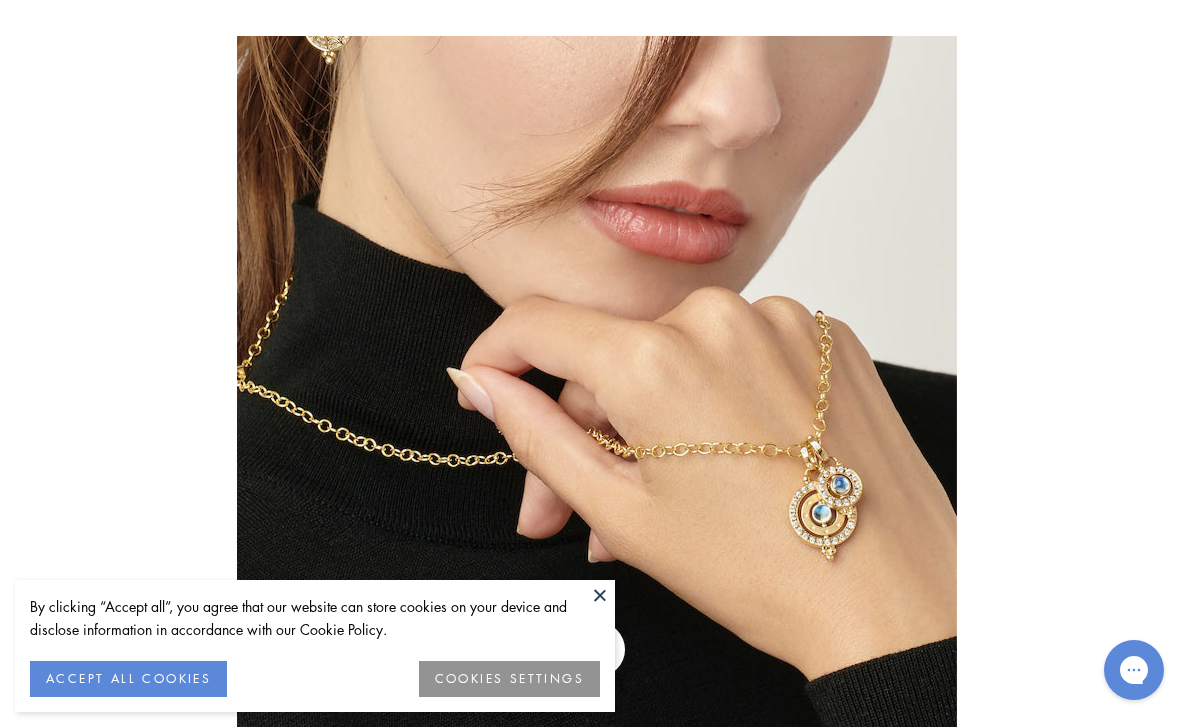 scroll, scrollTop: 457, scrollLeft: 0, axis: vertical 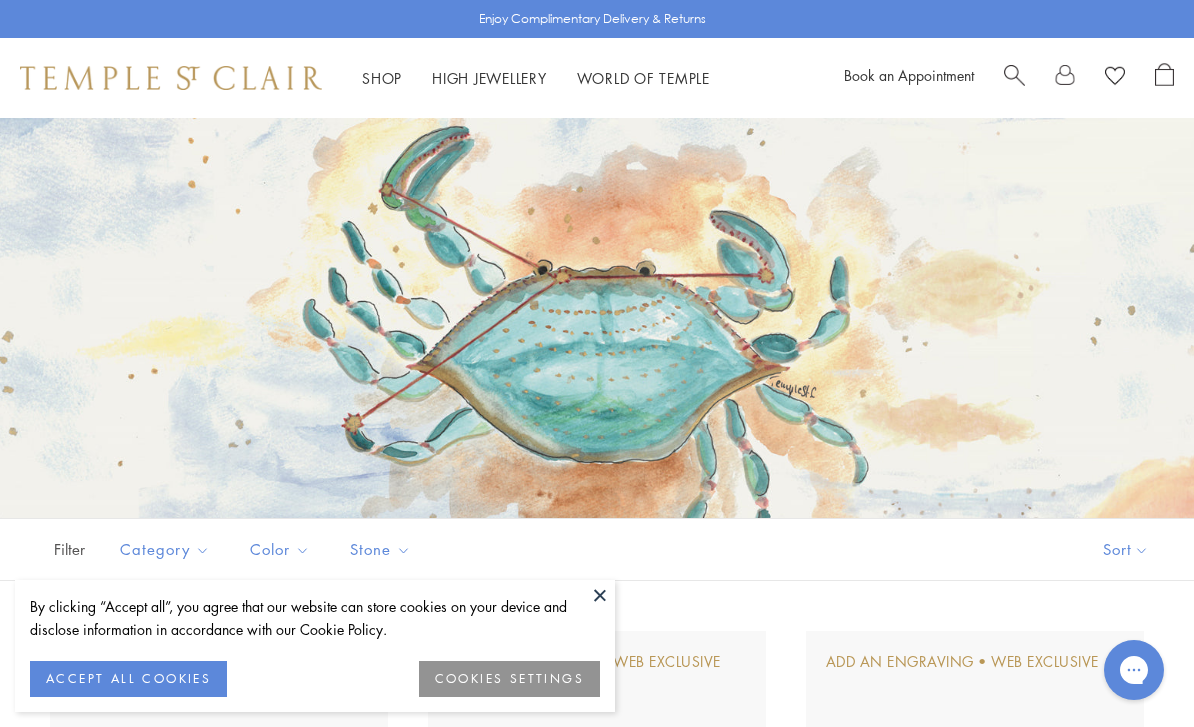 click at bounding box center (600, 595) 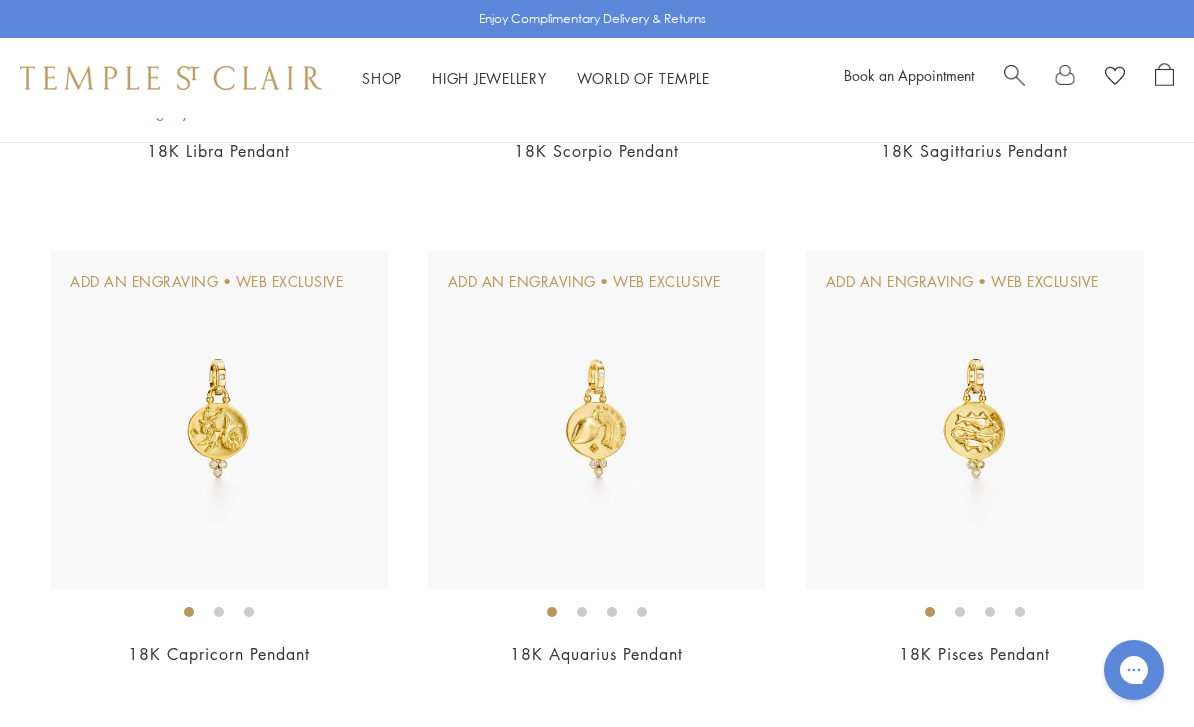 scroll, scrollTop: 2061, scrollLeft: 0, axis: vertical 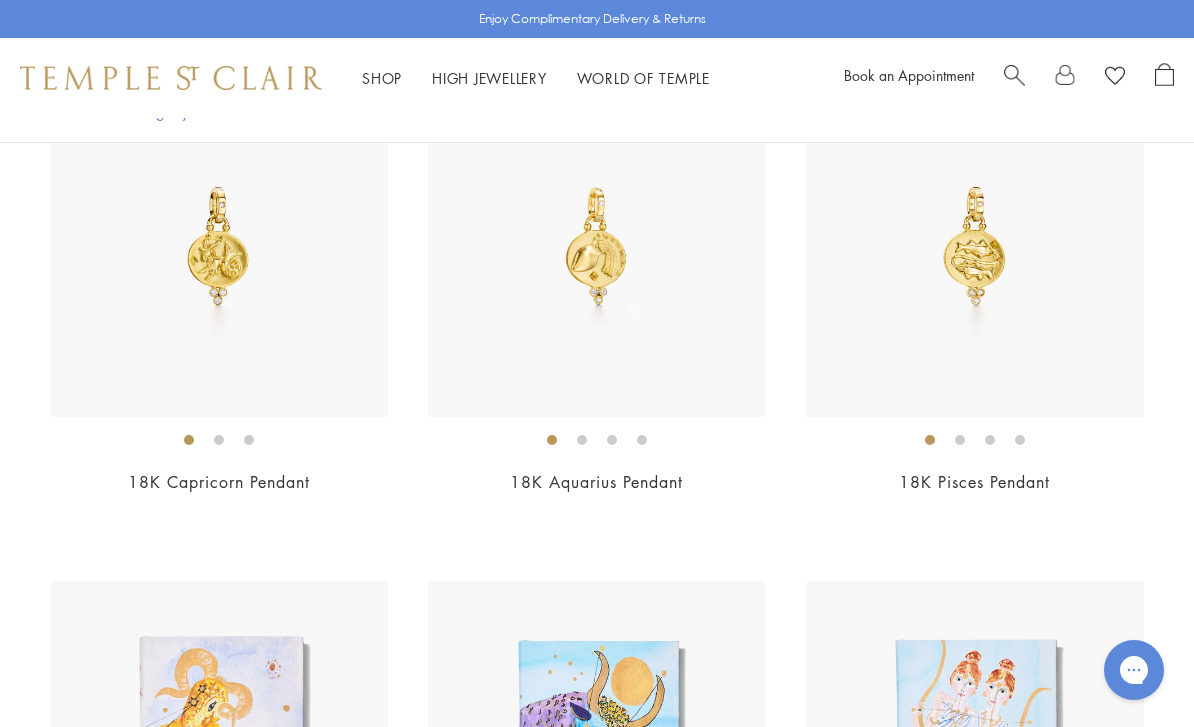 click at bounding box center (975, 248) 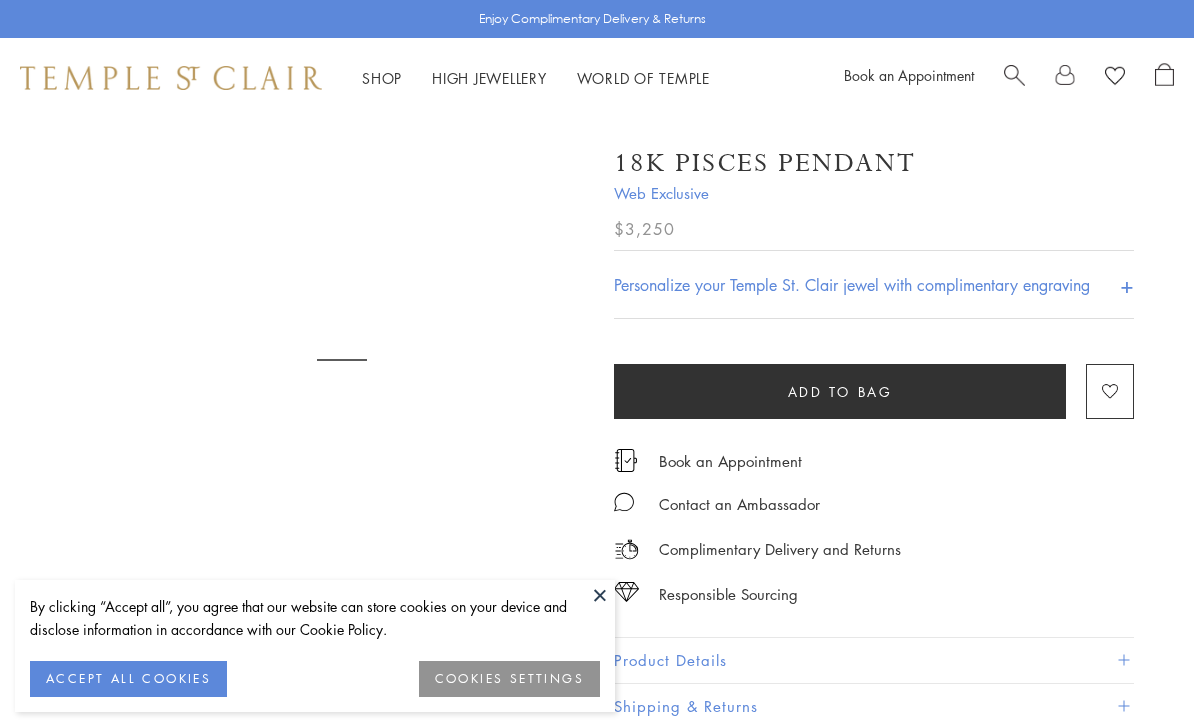 scroll, scrollTop: 0, scrollLeft: 0, axis: both 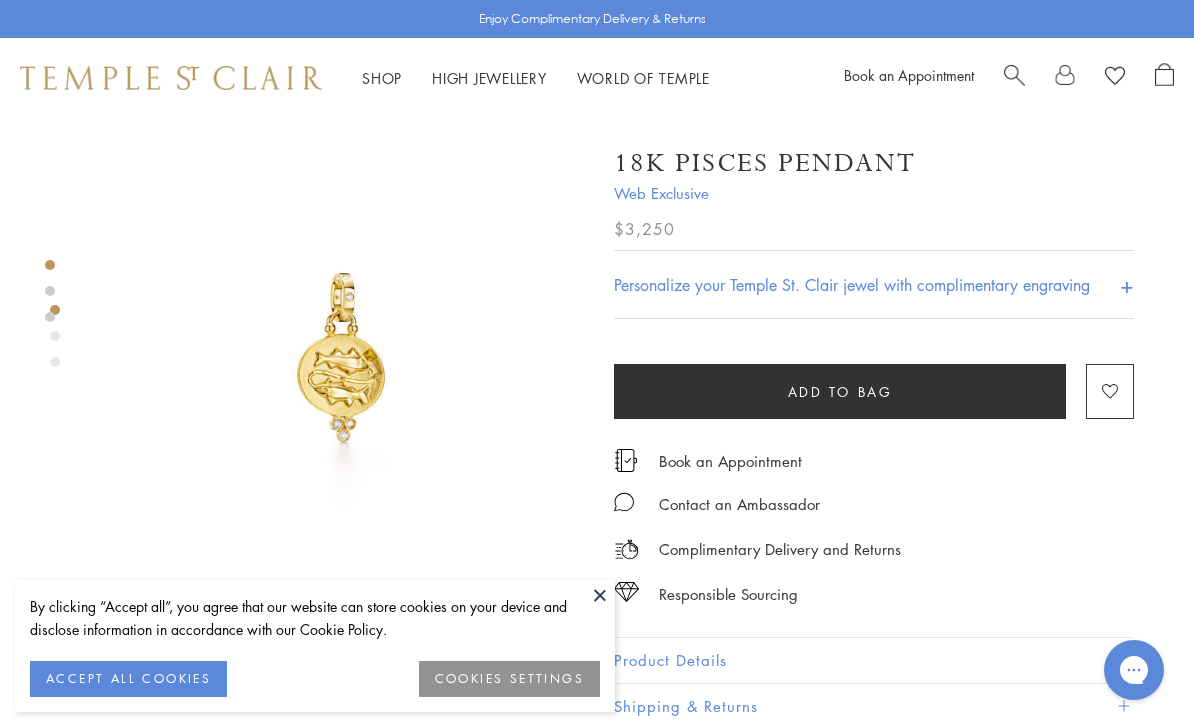 click at bounding box center [600, 595] 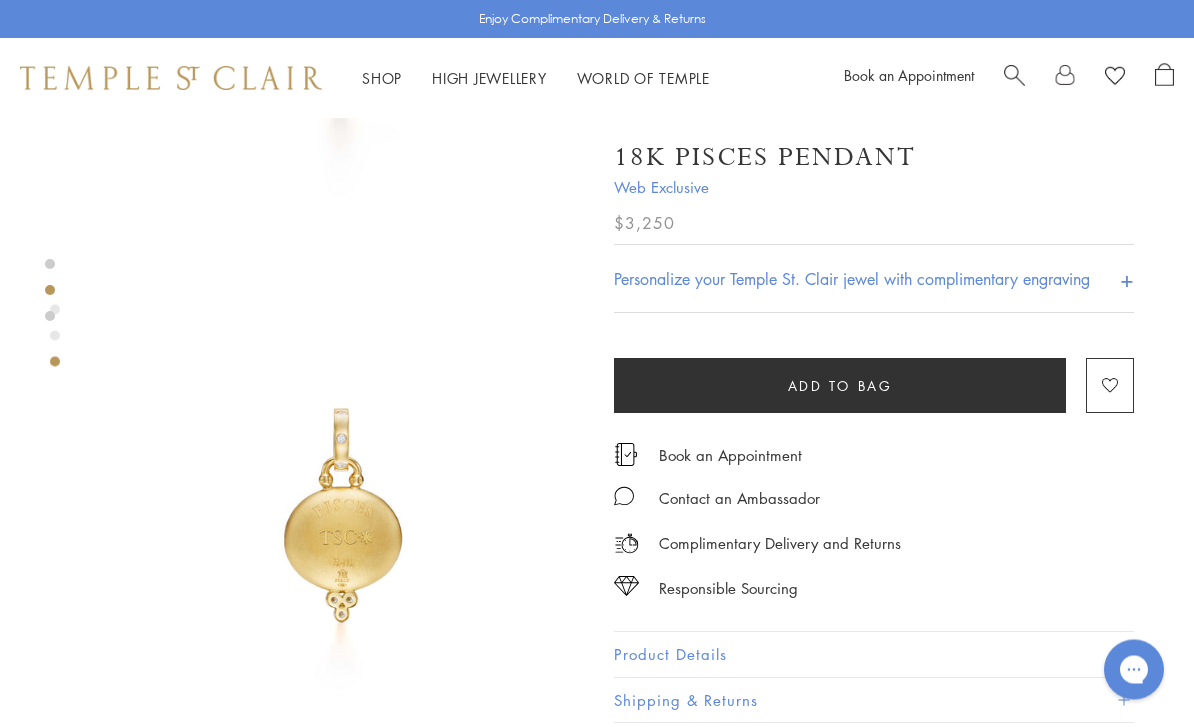 scroll, scrollTop: 852, scrollLeft: 0, axis: vertical 